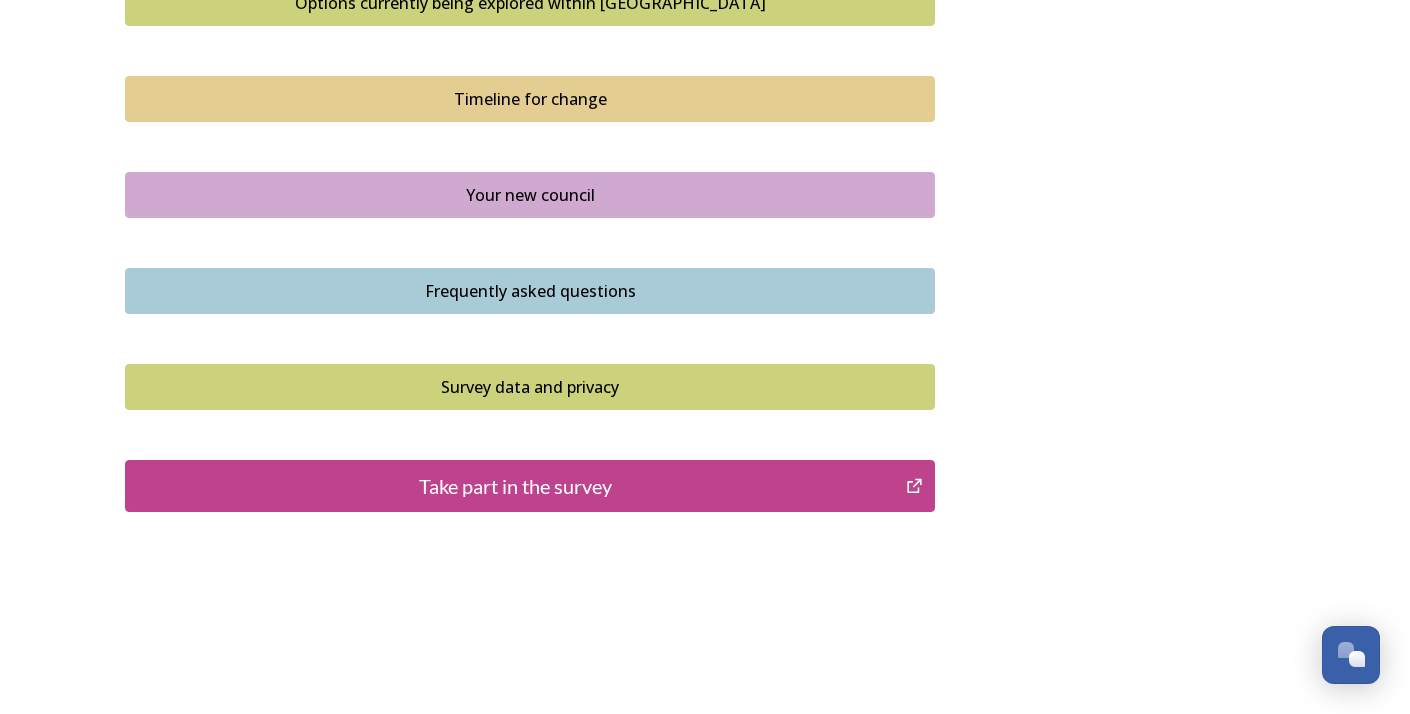 scroll, scrollTop: 1419, scrollLeft: 0, axis: vertical 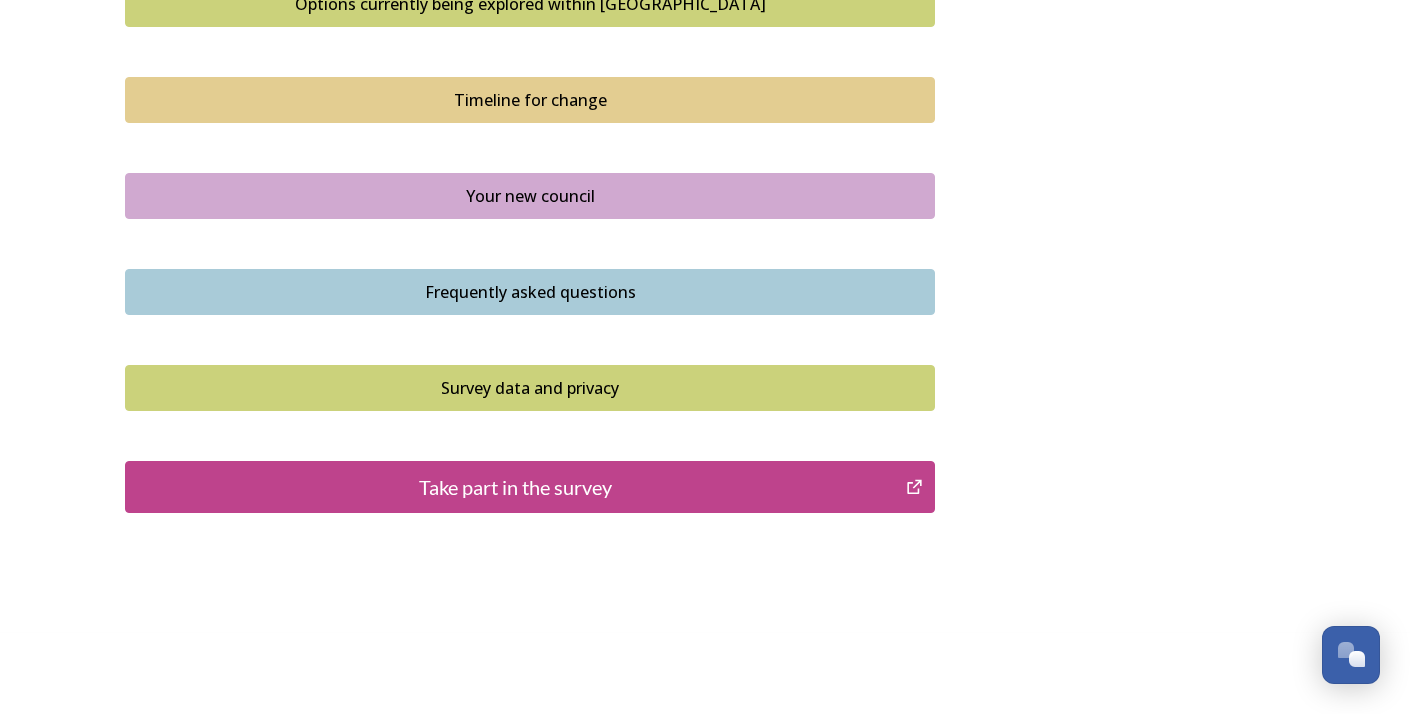 click on "Take part in the survey" at bounding box center (515, 487) 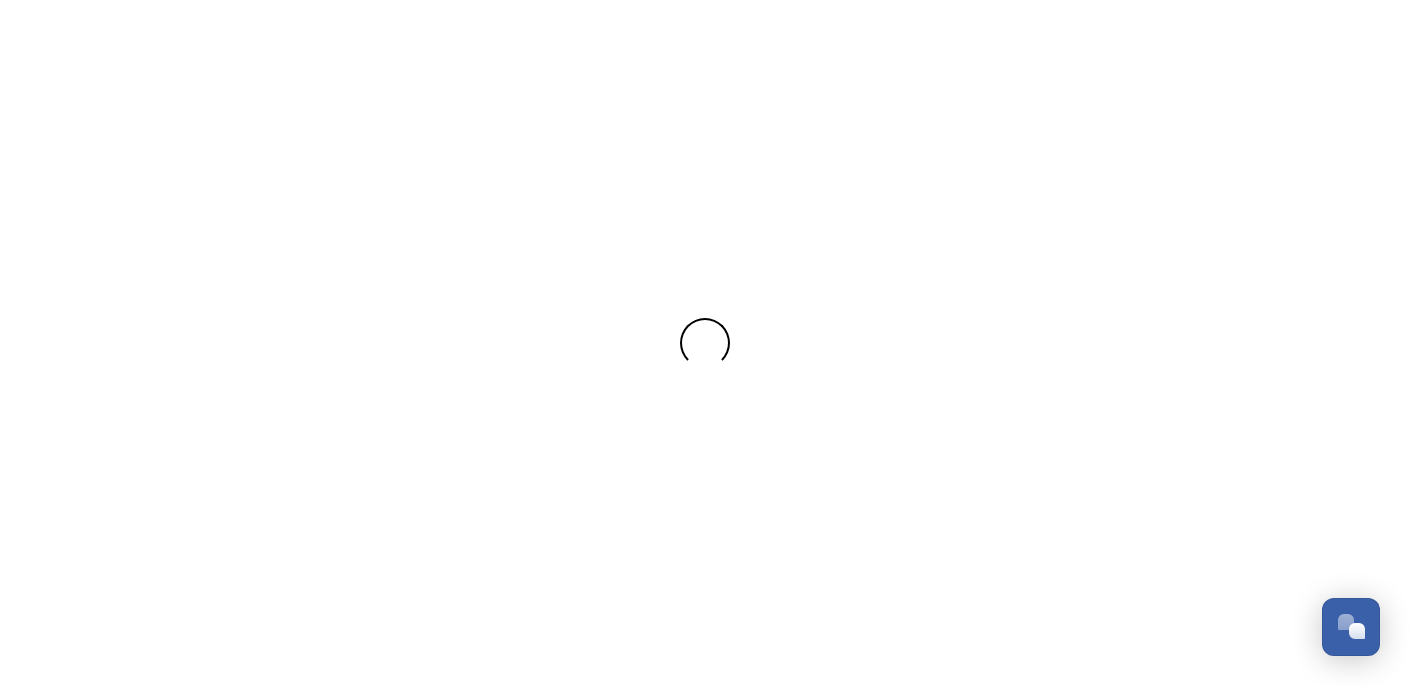 scroll, scrollTop: 0, scrollLeft: 0, axis: both 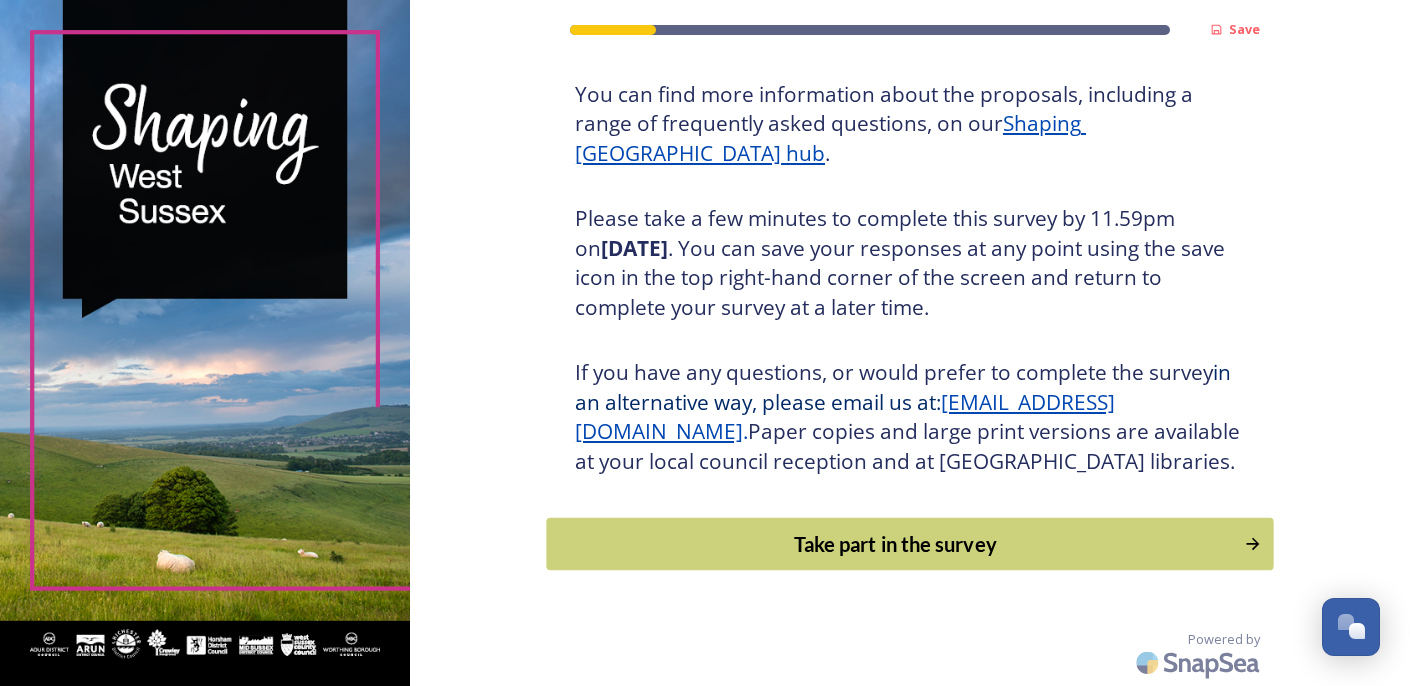 click on "Take part in the survey" at bounding box center (895, 544) 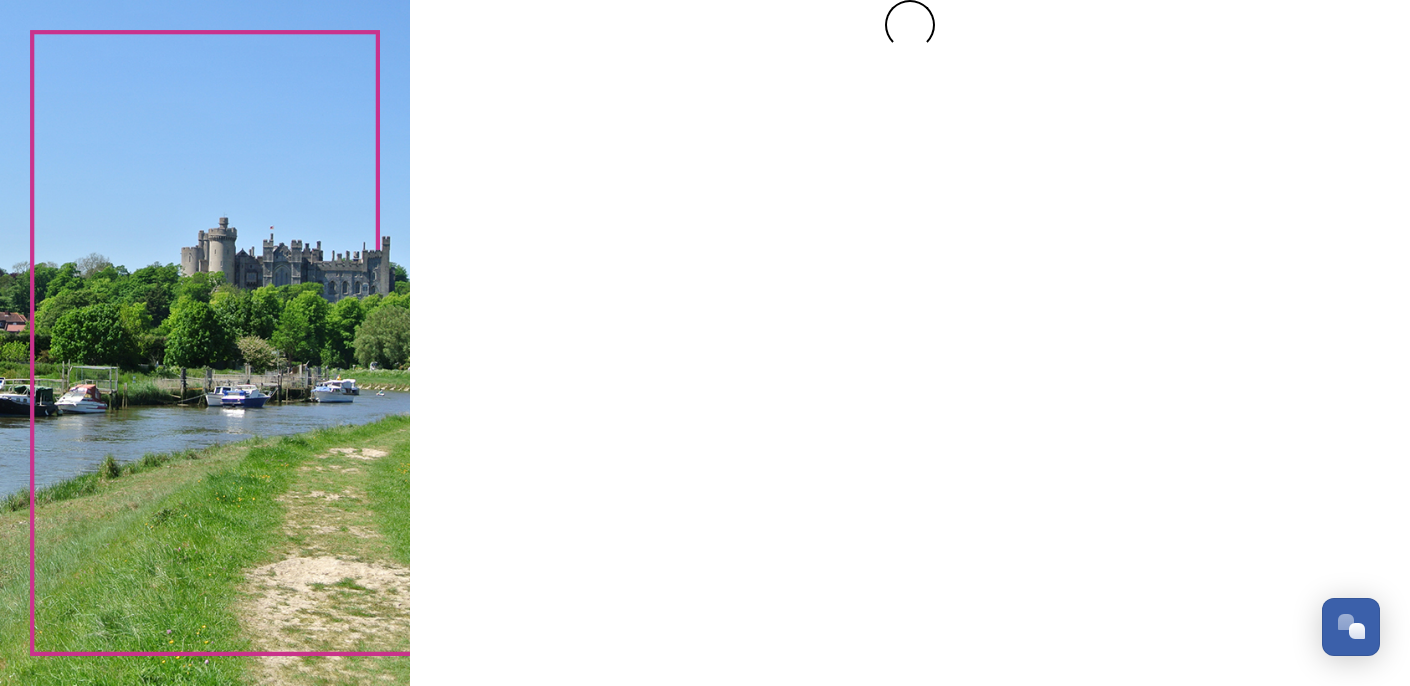 scroll, scrollTop: 0, scrollLeft: 0, axis: both 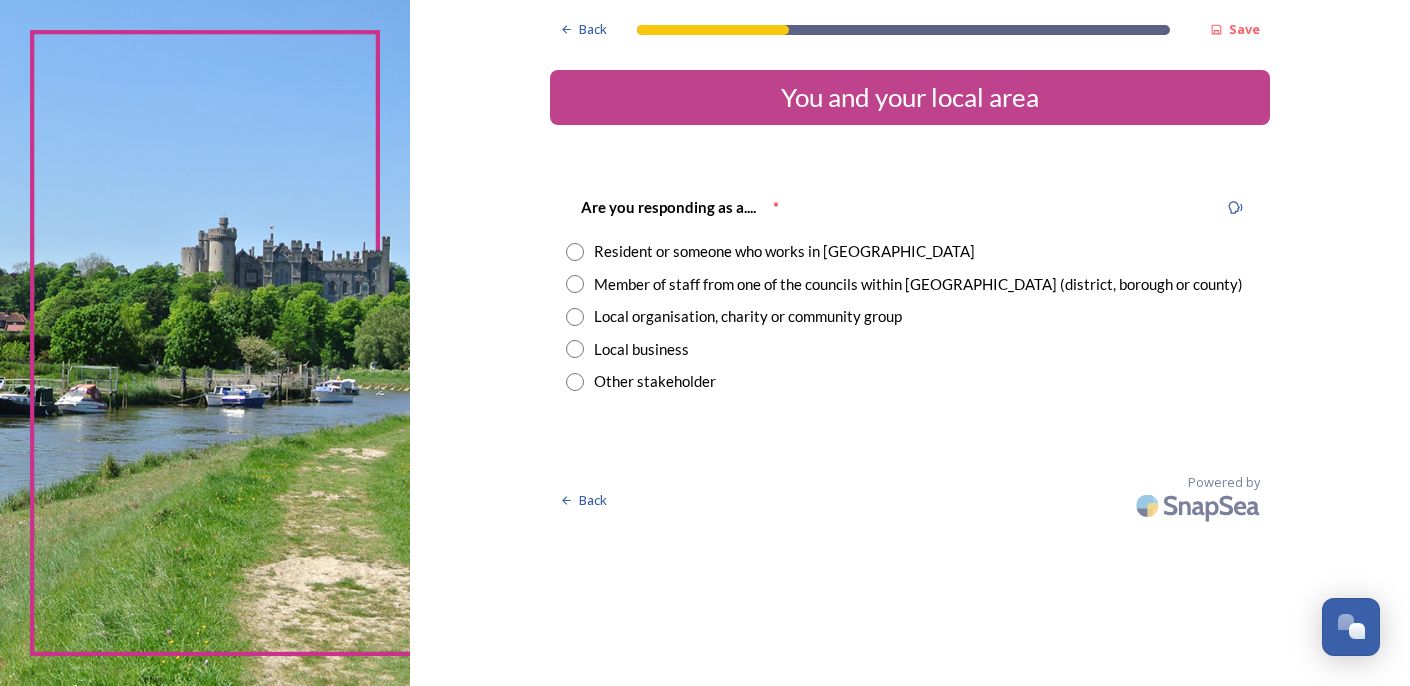 click at bounding box center (575, 252) 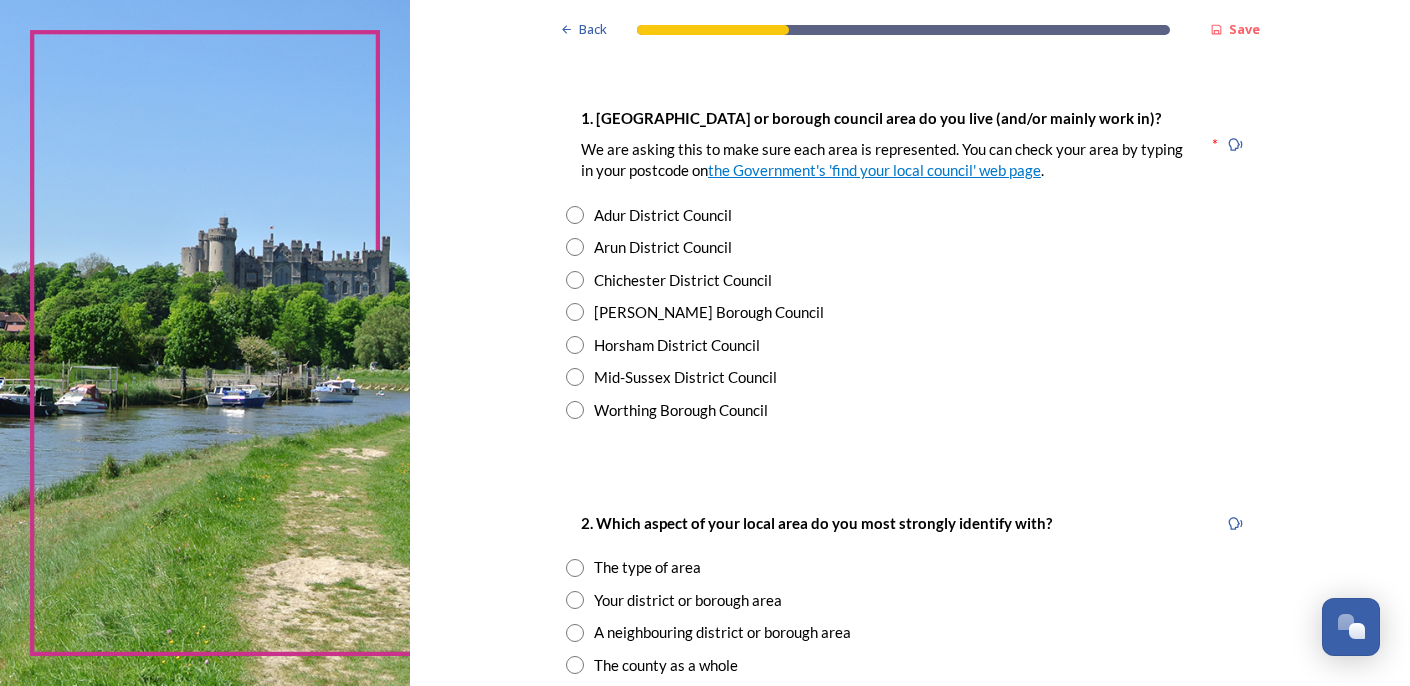scroll, scrollTop: 380, scrollLeft: 0, axis: vertical 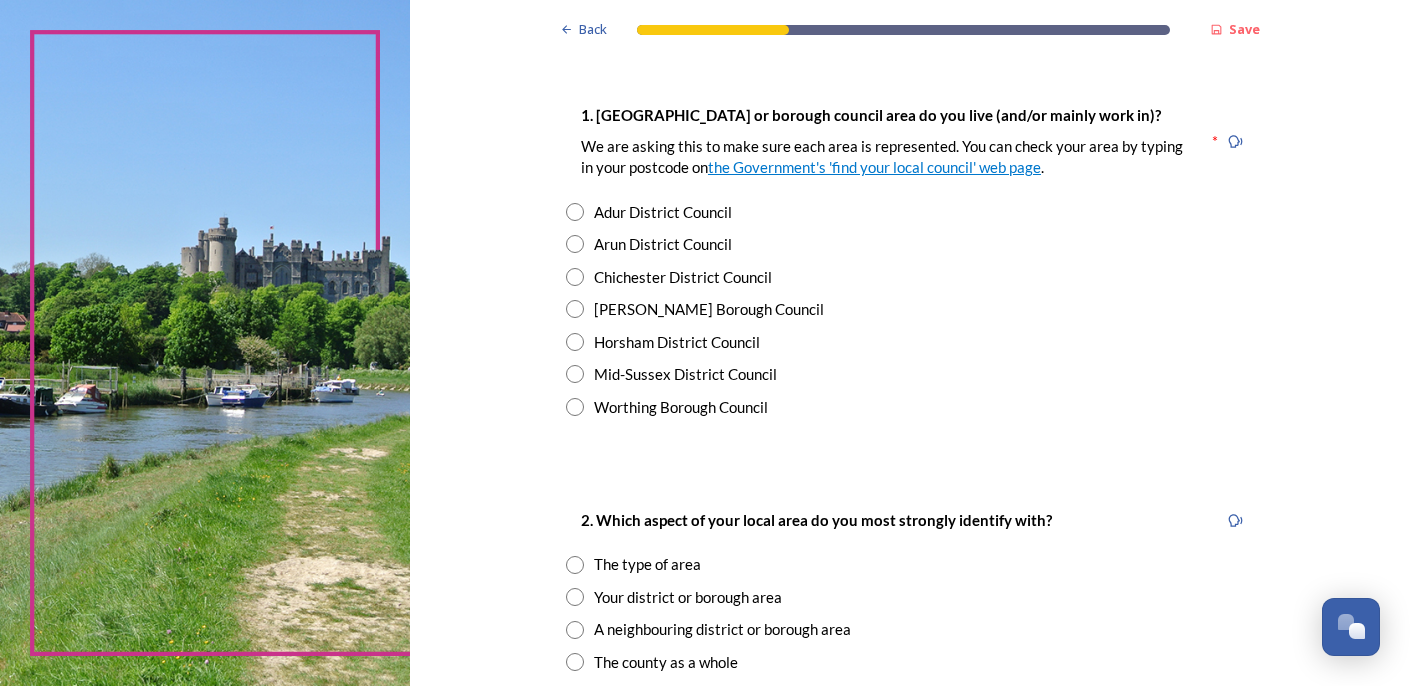 click at bounding box center [575, 342] 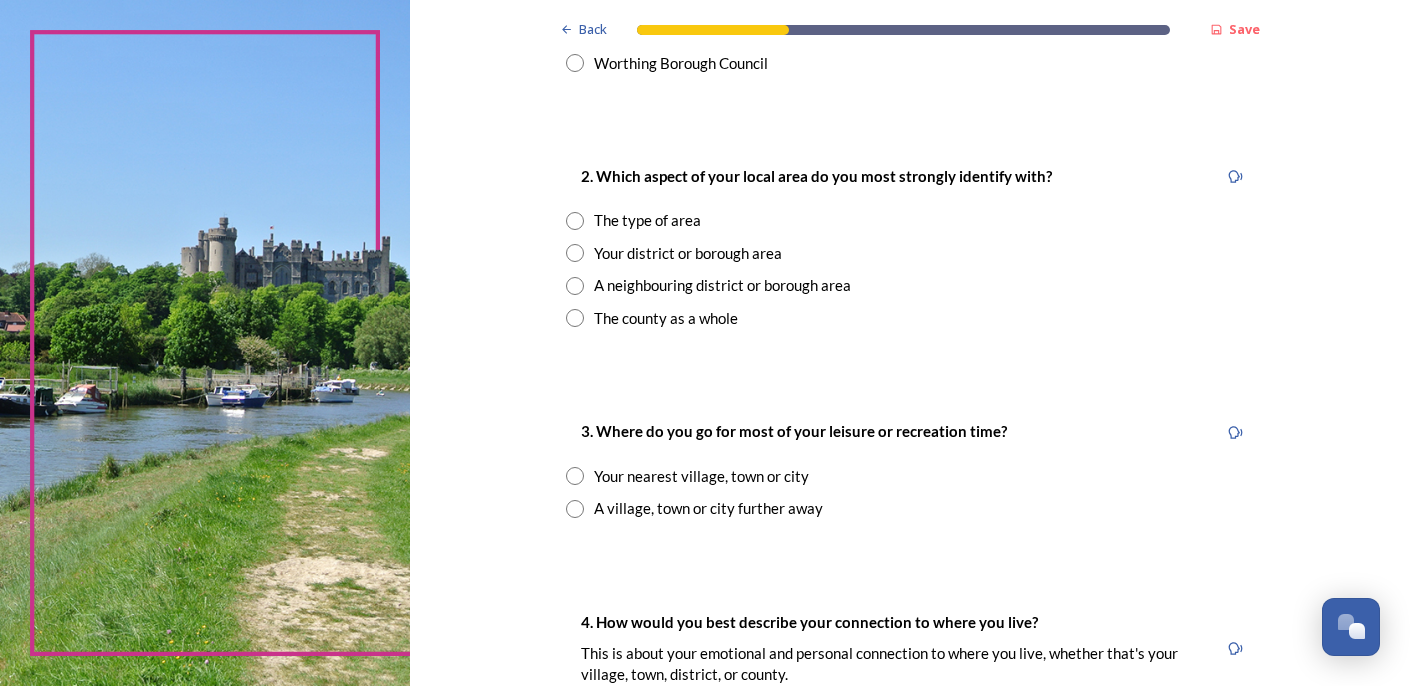 scroll, scrollTop: 726, scrollLeft: 0, axis: vertical 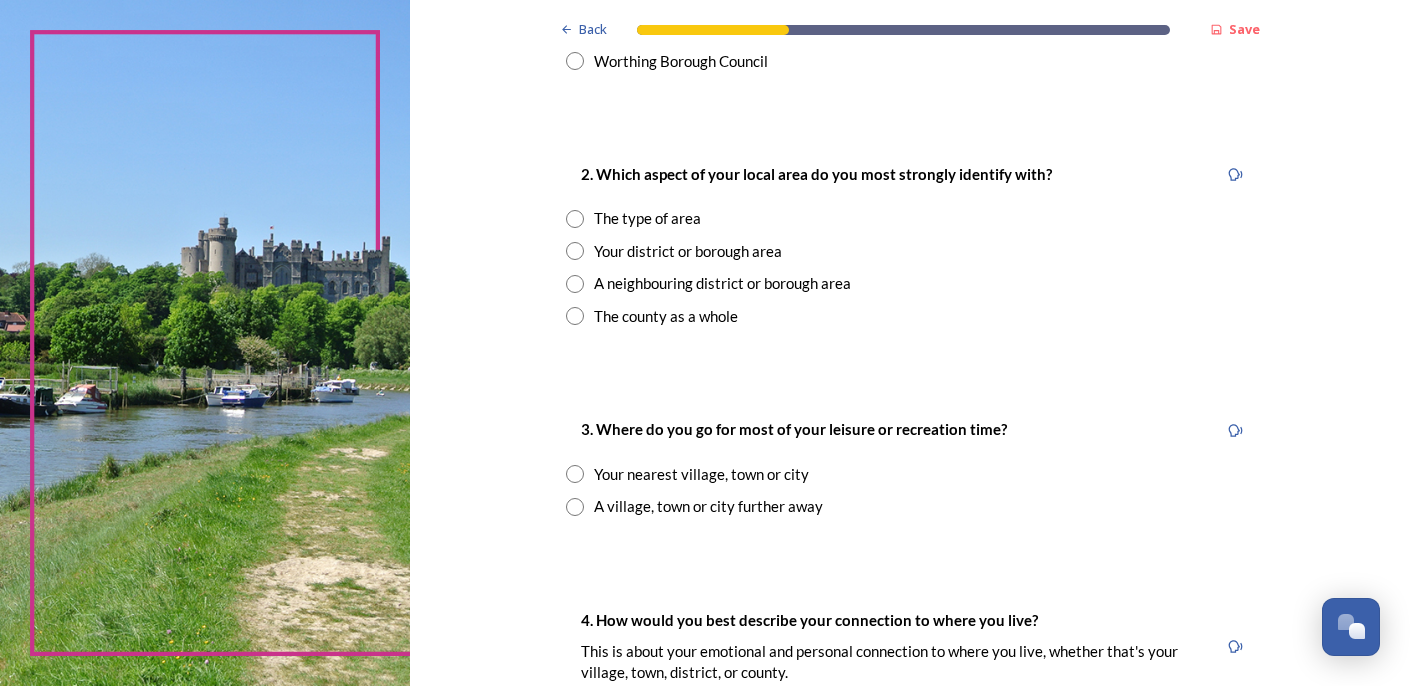 click at bounding box center [575, 251] 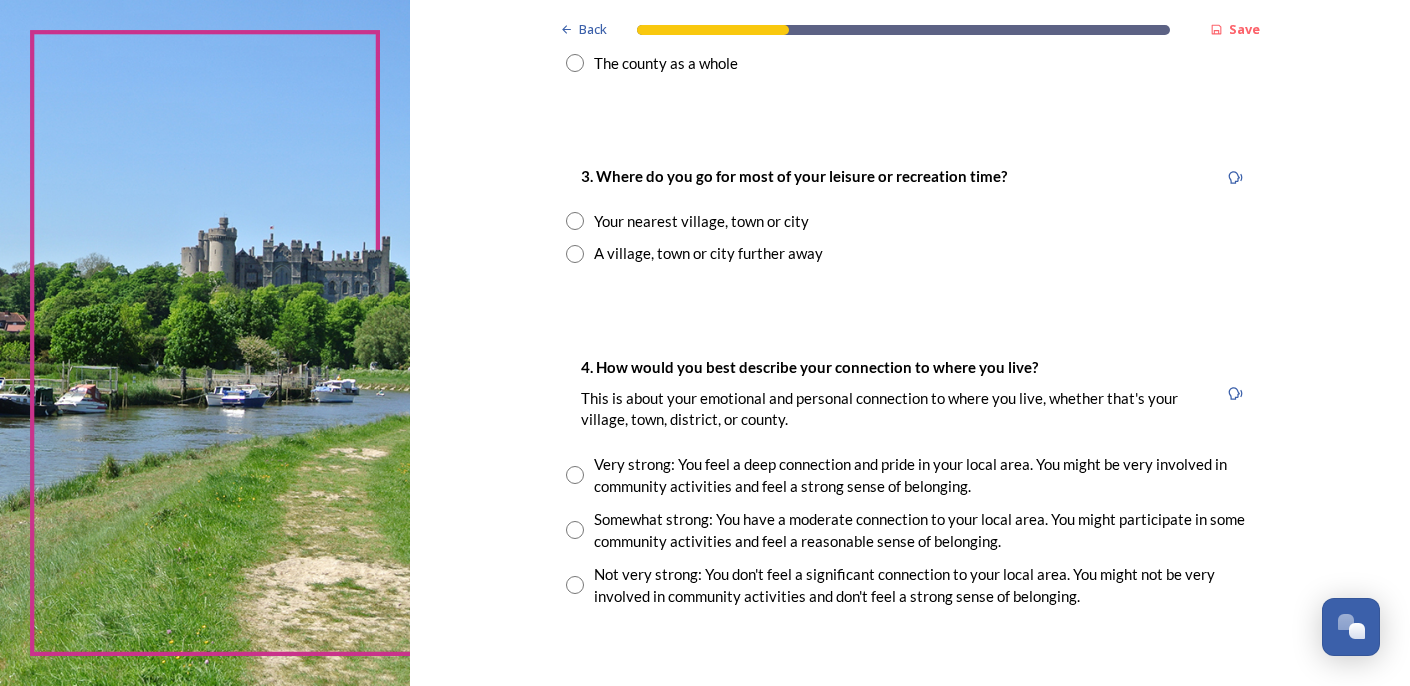 scroll, scrollTop: 982, scrollLeft: 0, axis: vertical 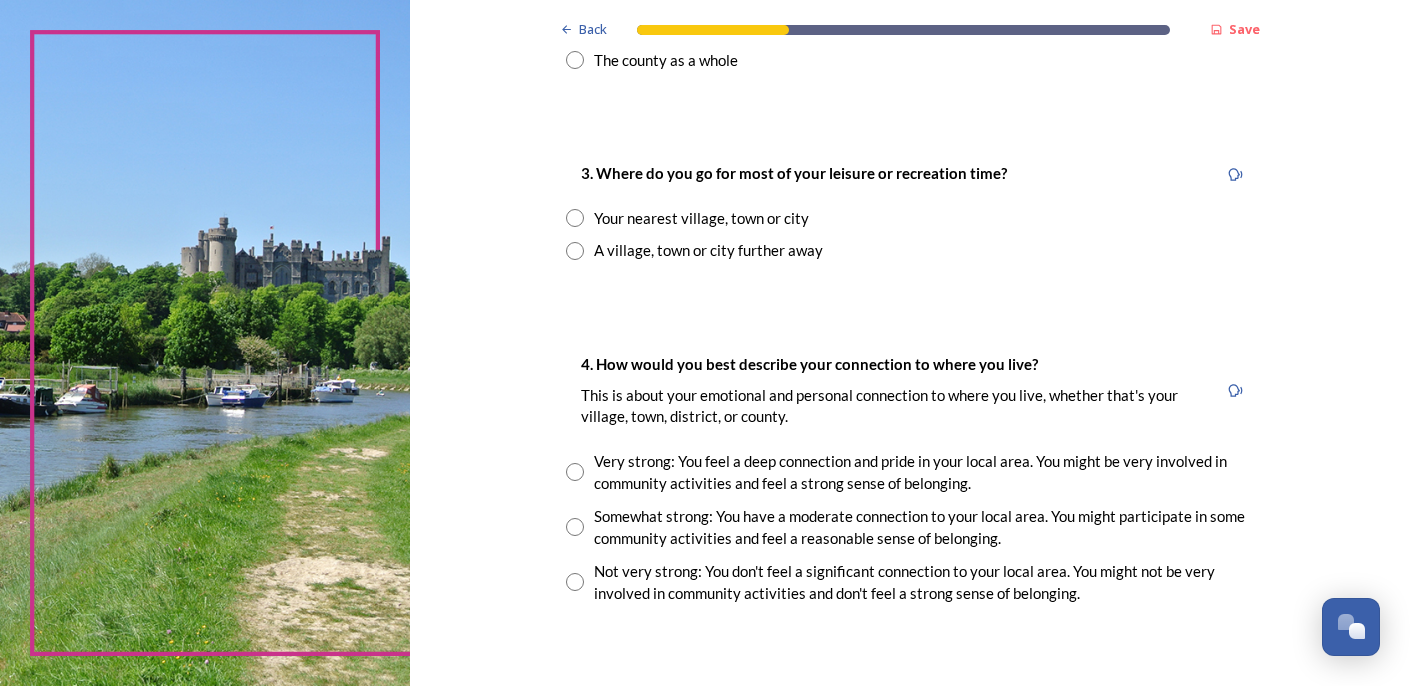 click at bounding box center (575, 218) 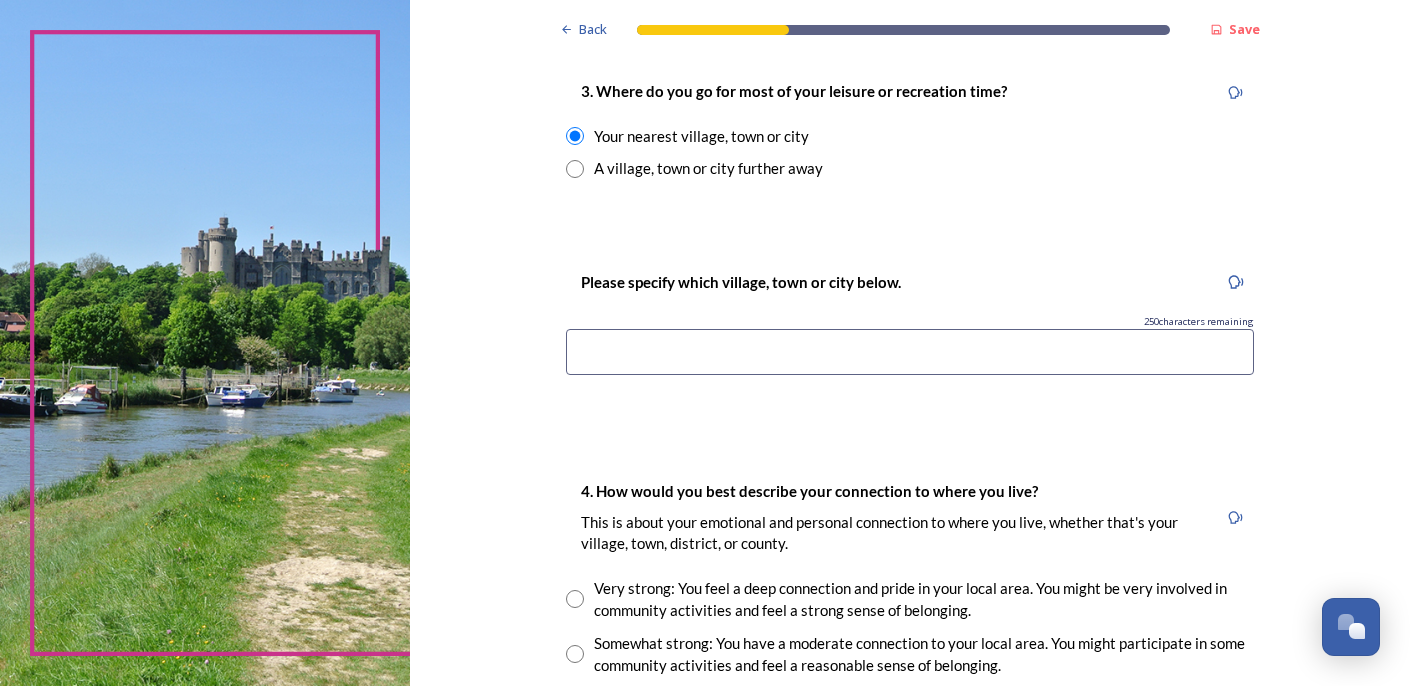 scroll, scrollTop: 1067, scrollLeft: 0, axis: vertical 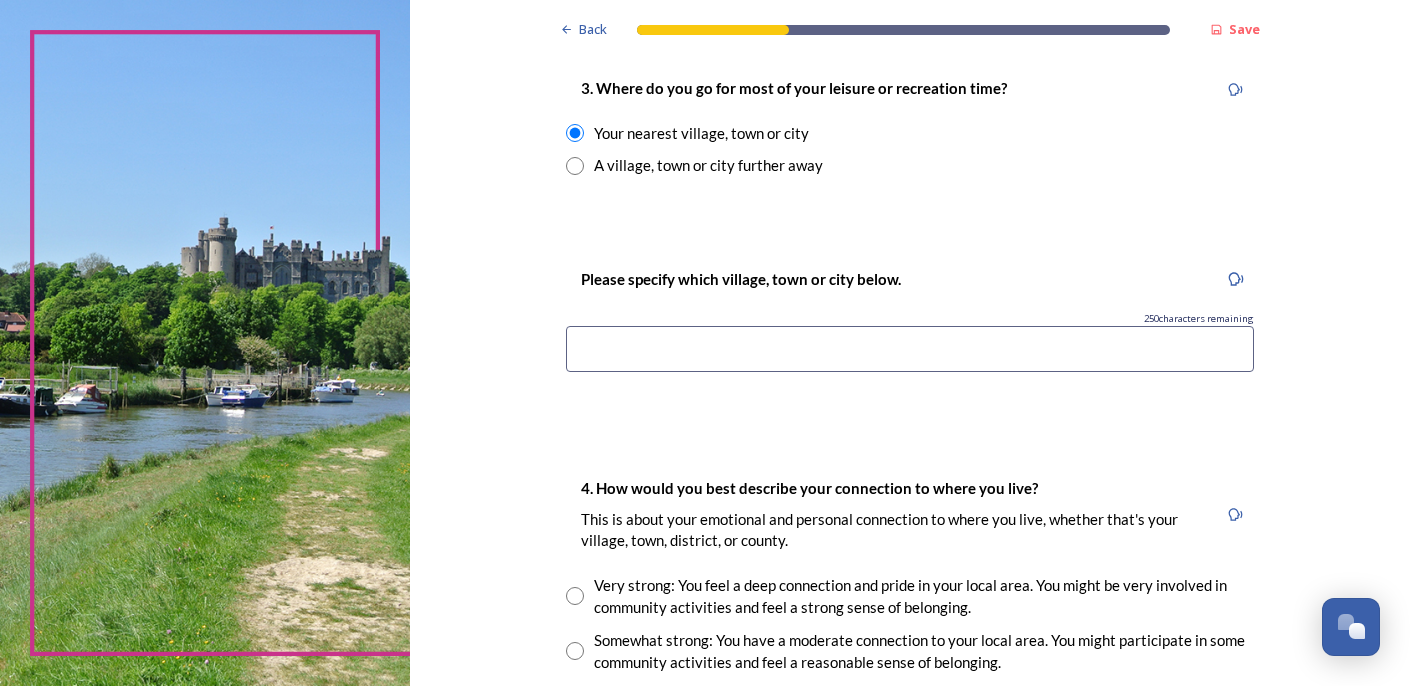 click at bounding box center [910, 349] 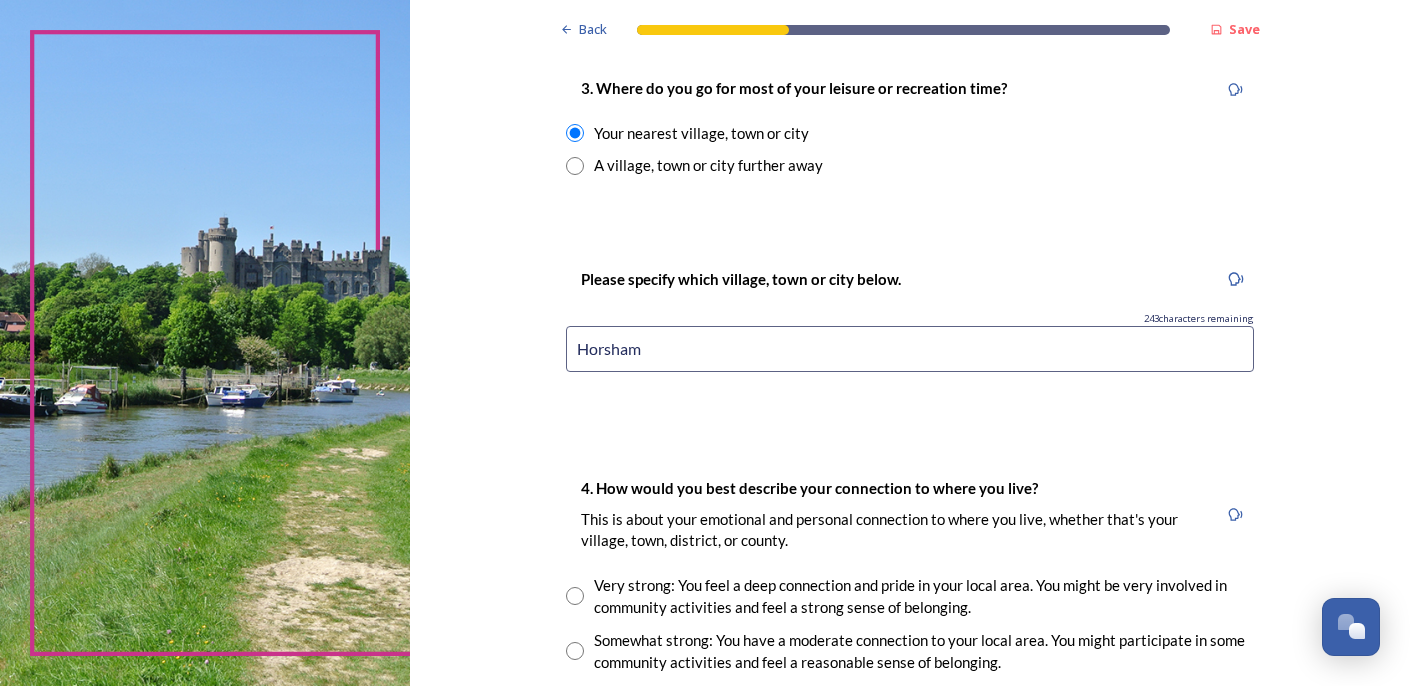 type on "Horsham" 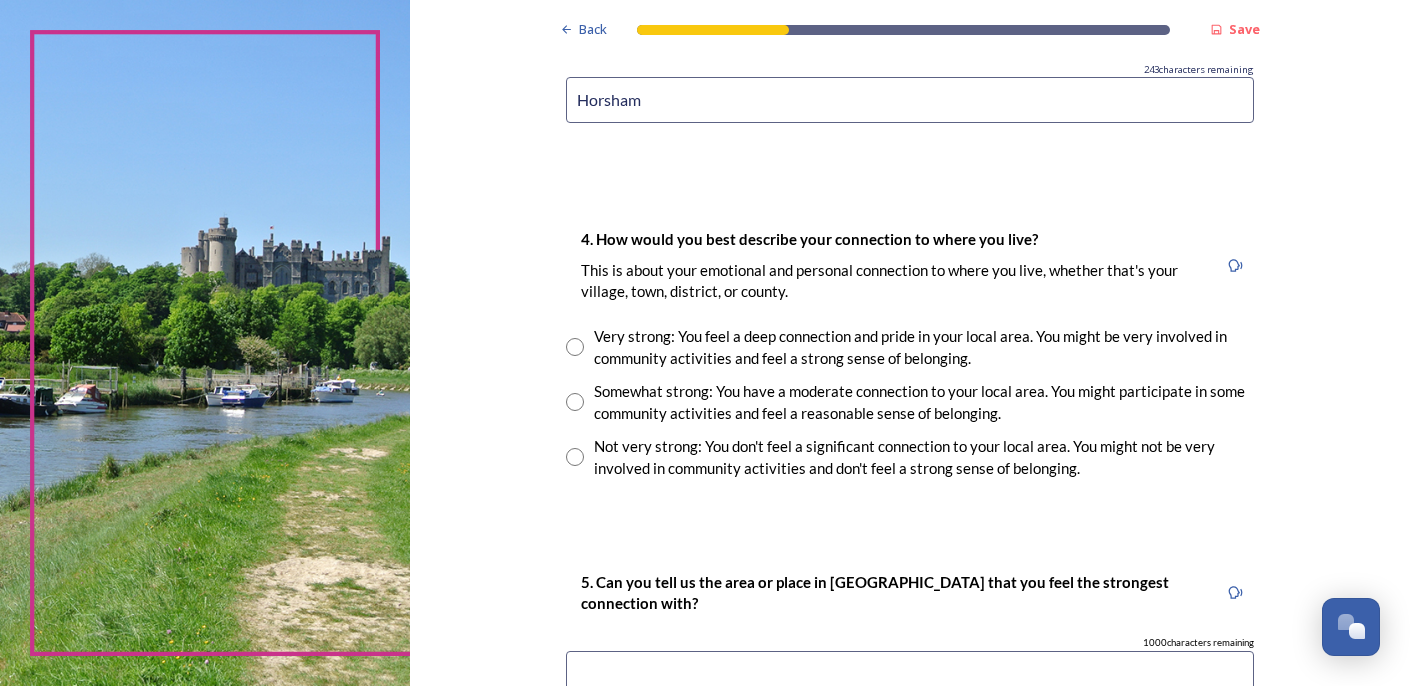 scroll, scrollTop: 1317, scrollLeft: 0, axis: vertical 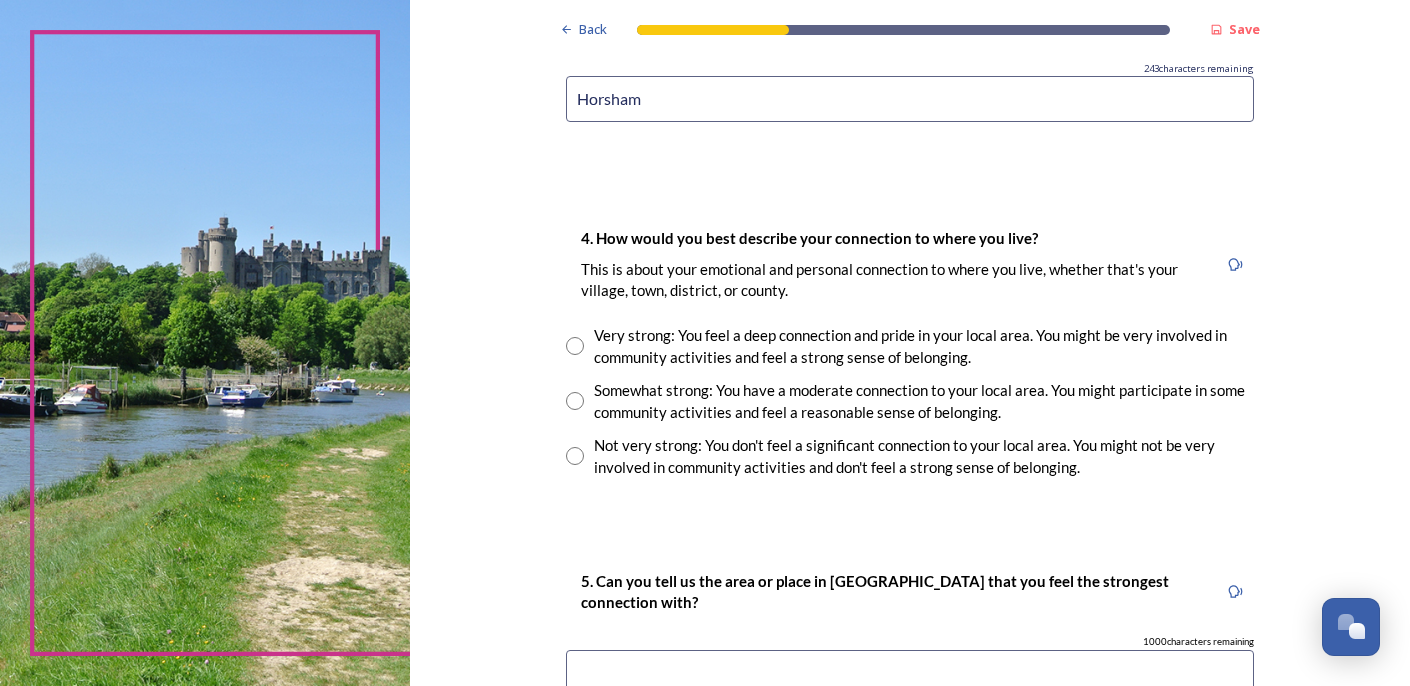 click at bounding box center (575, 401) 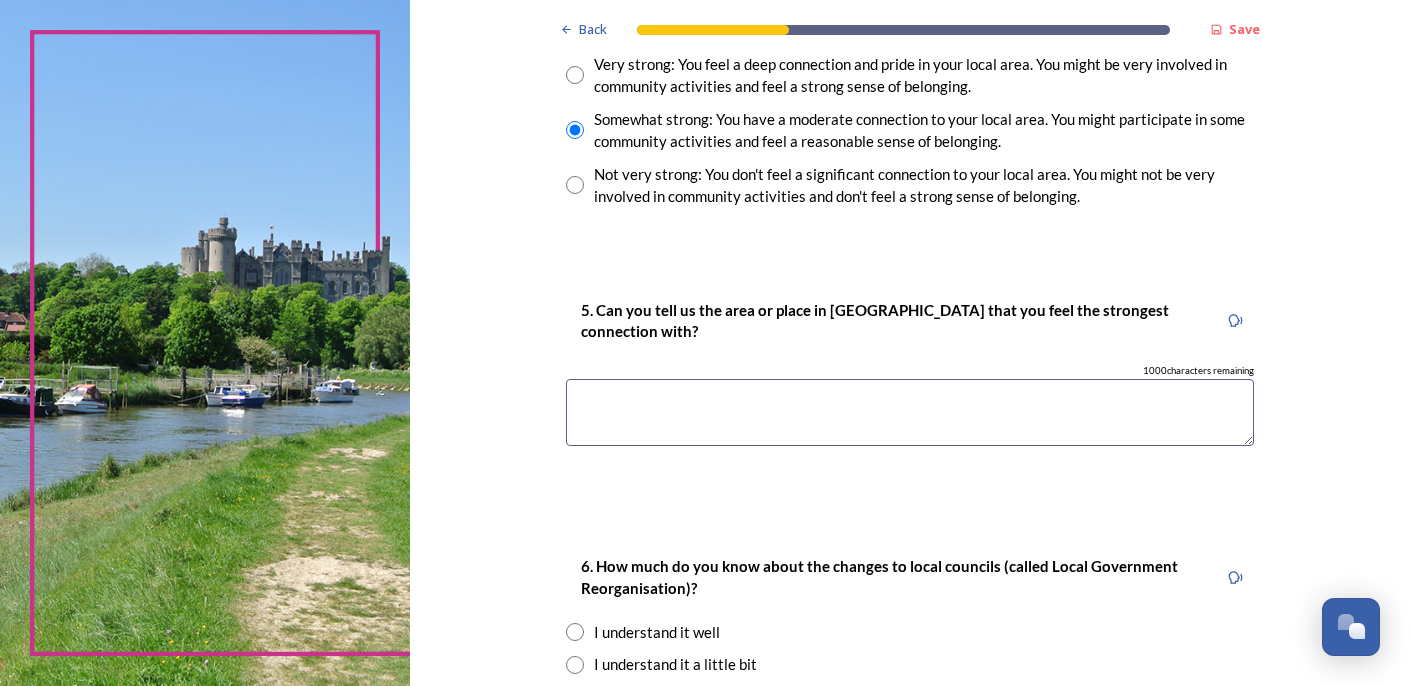 scroll, scrollTop: 1589, scrollLeft: 0, axis: vertical 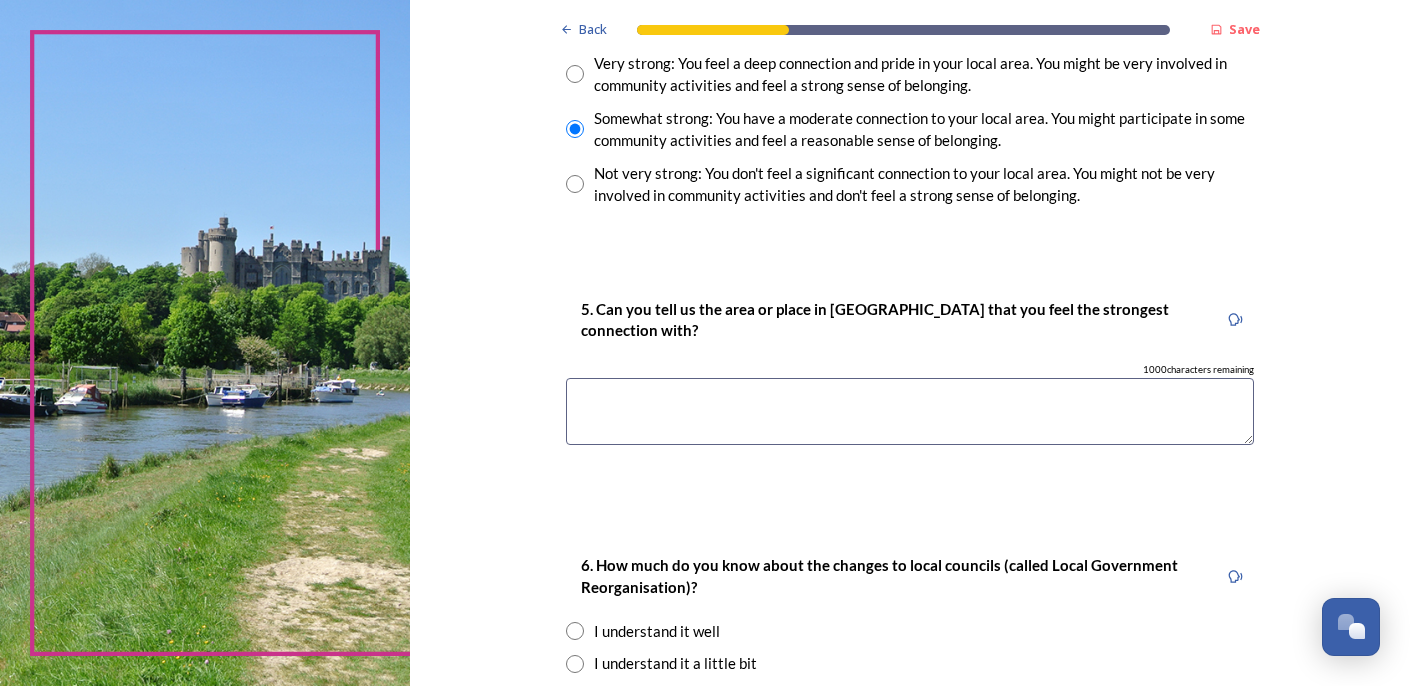 click at bounding box center [910, 411] 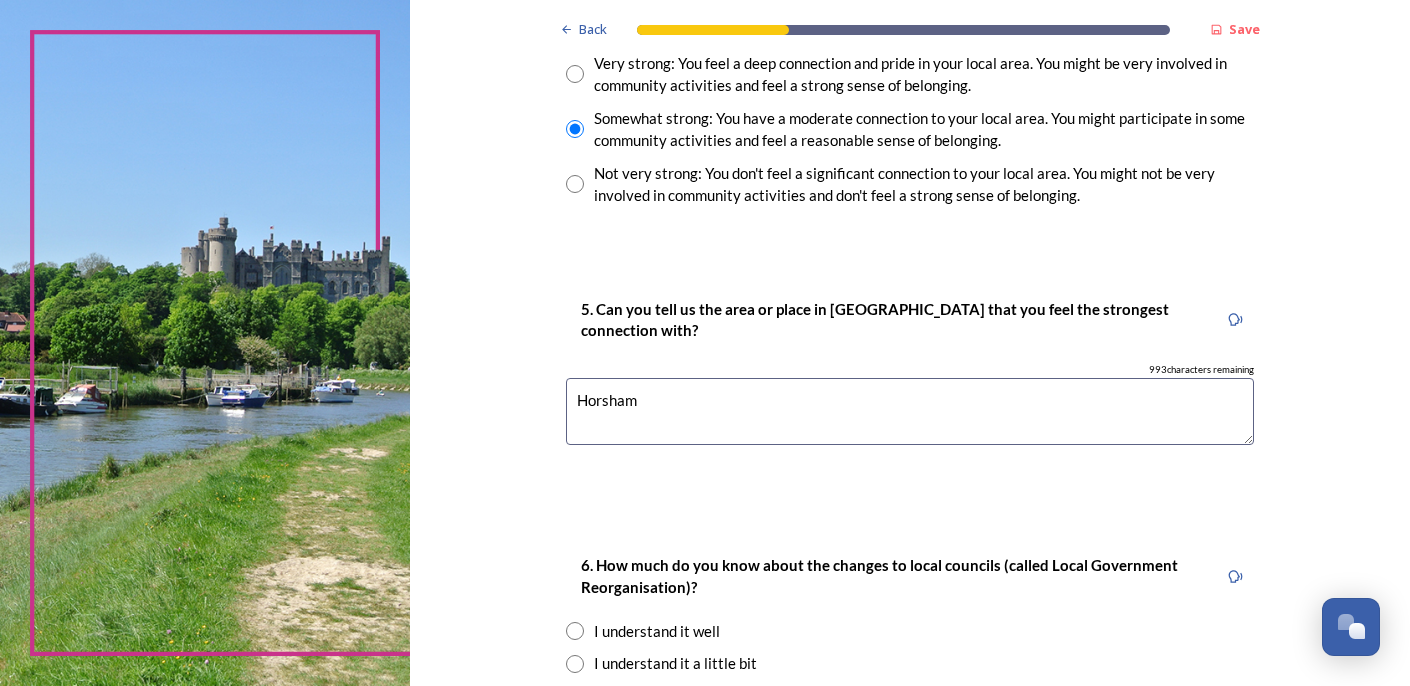 type on "Horsham" 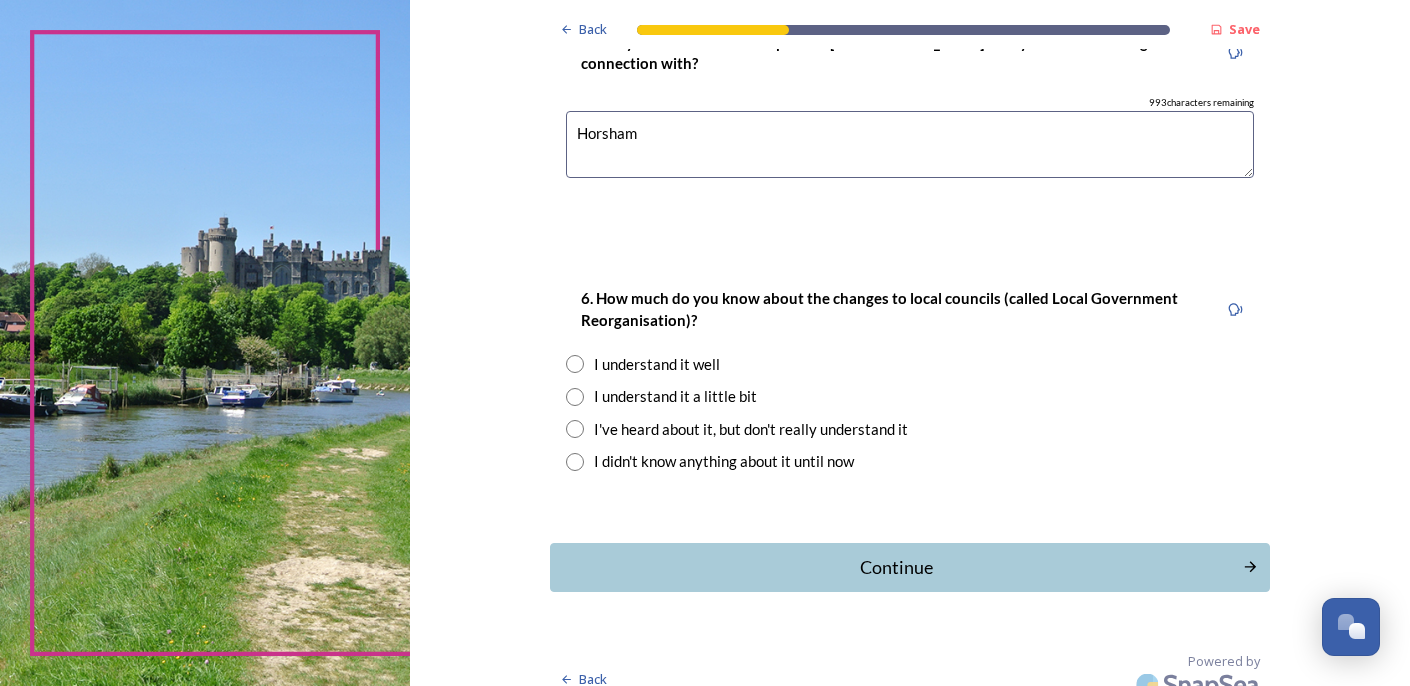 scroll, scrollTop: 1855, scrollLeft: 0, axis: vertical 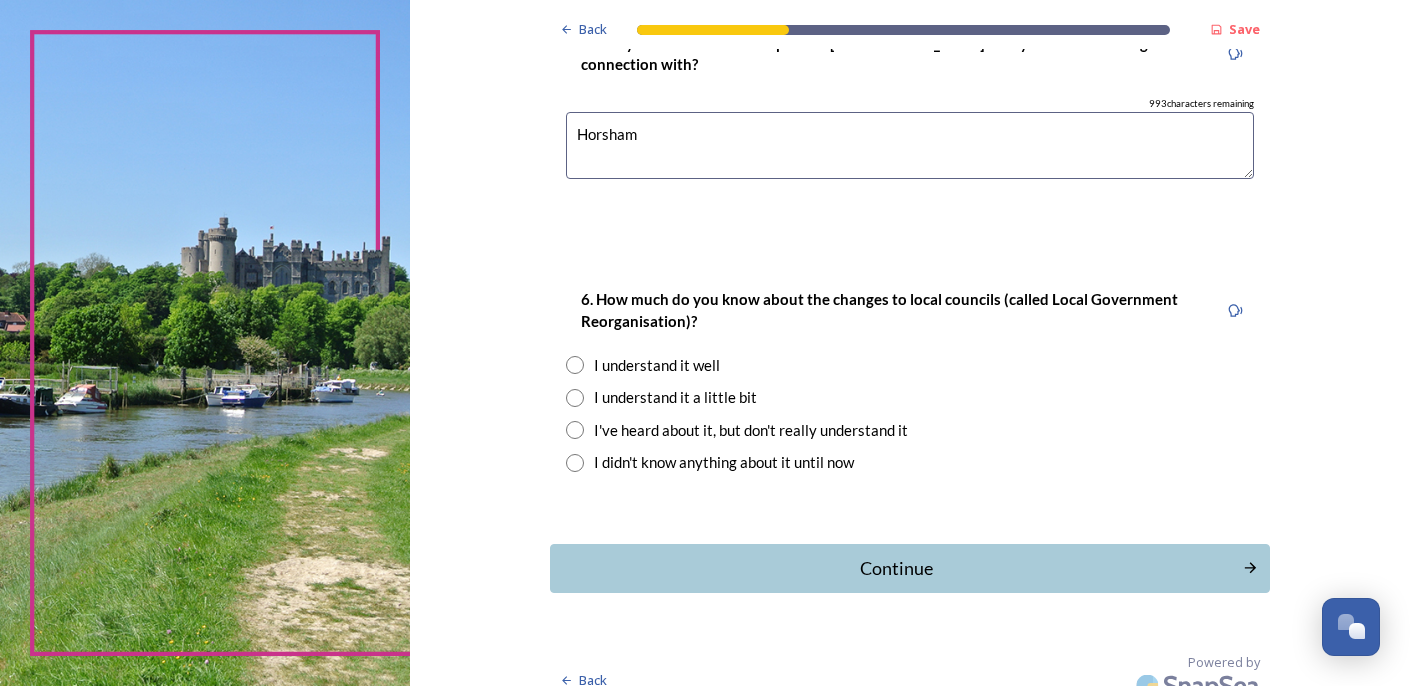 click at bounding box center [575, 430] 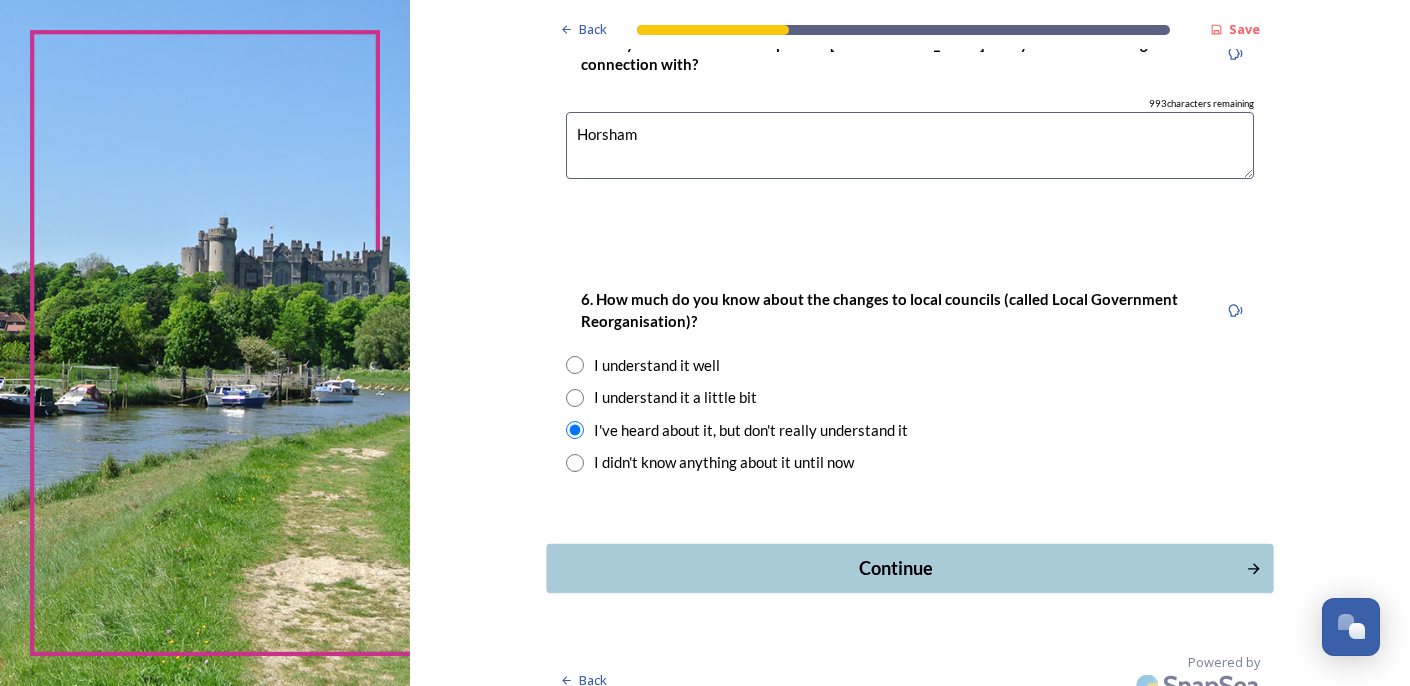 click on "Continue" at bounding box center (895, 568) 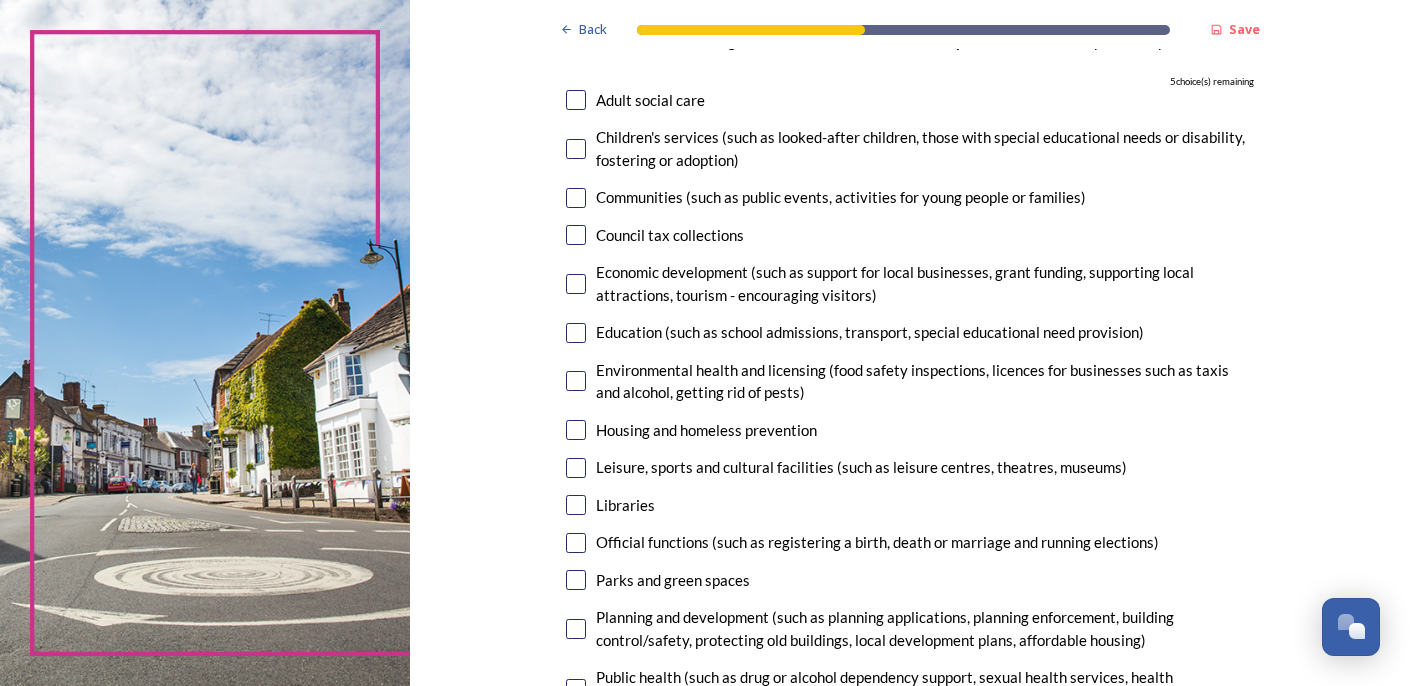 scroll, scrollTop: 199, scrollLeft: 0, axis: vertical 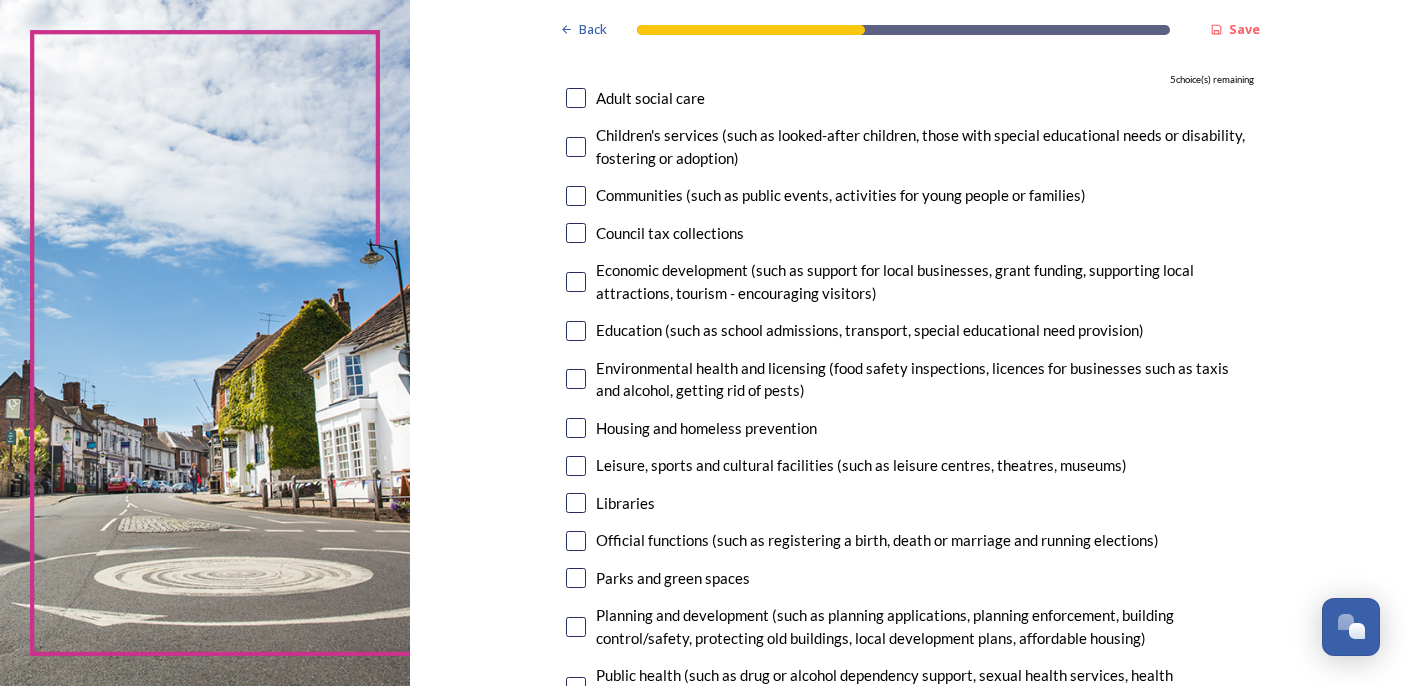 click at bounding box center [576, 233] 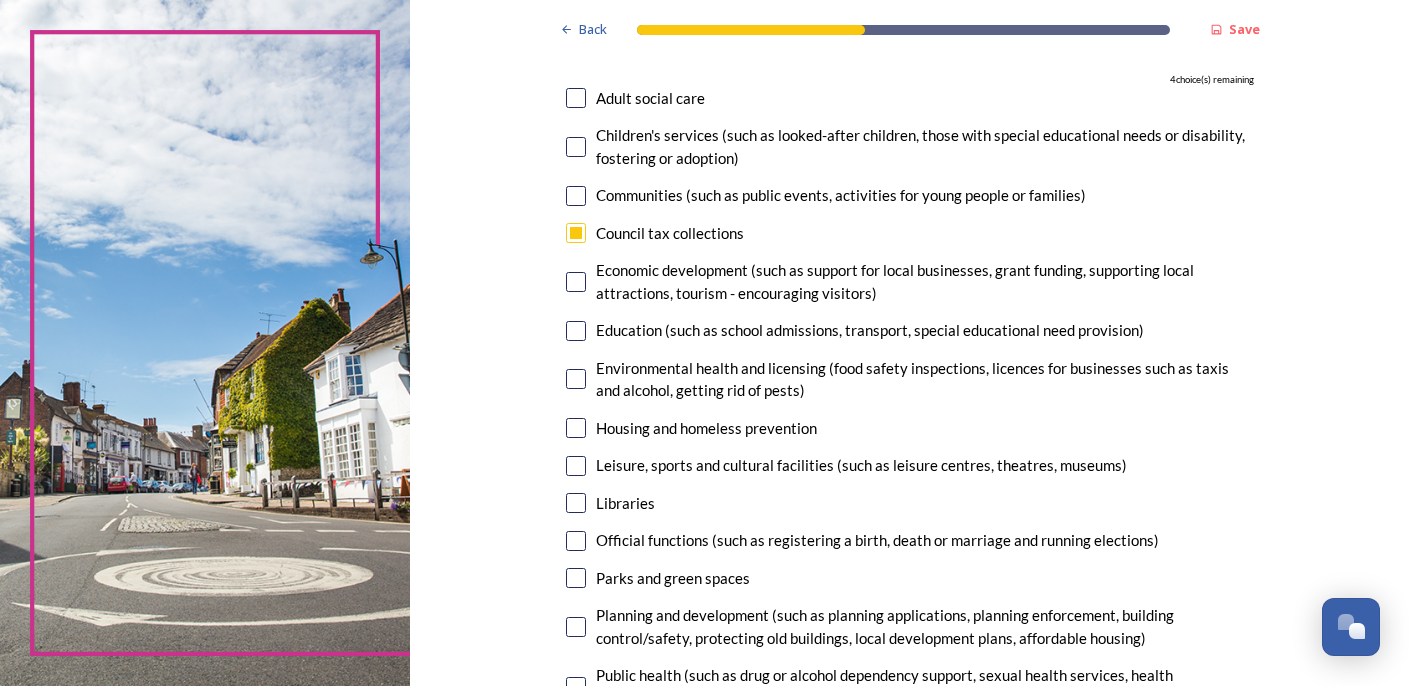 click at bounding box center (576, 282) 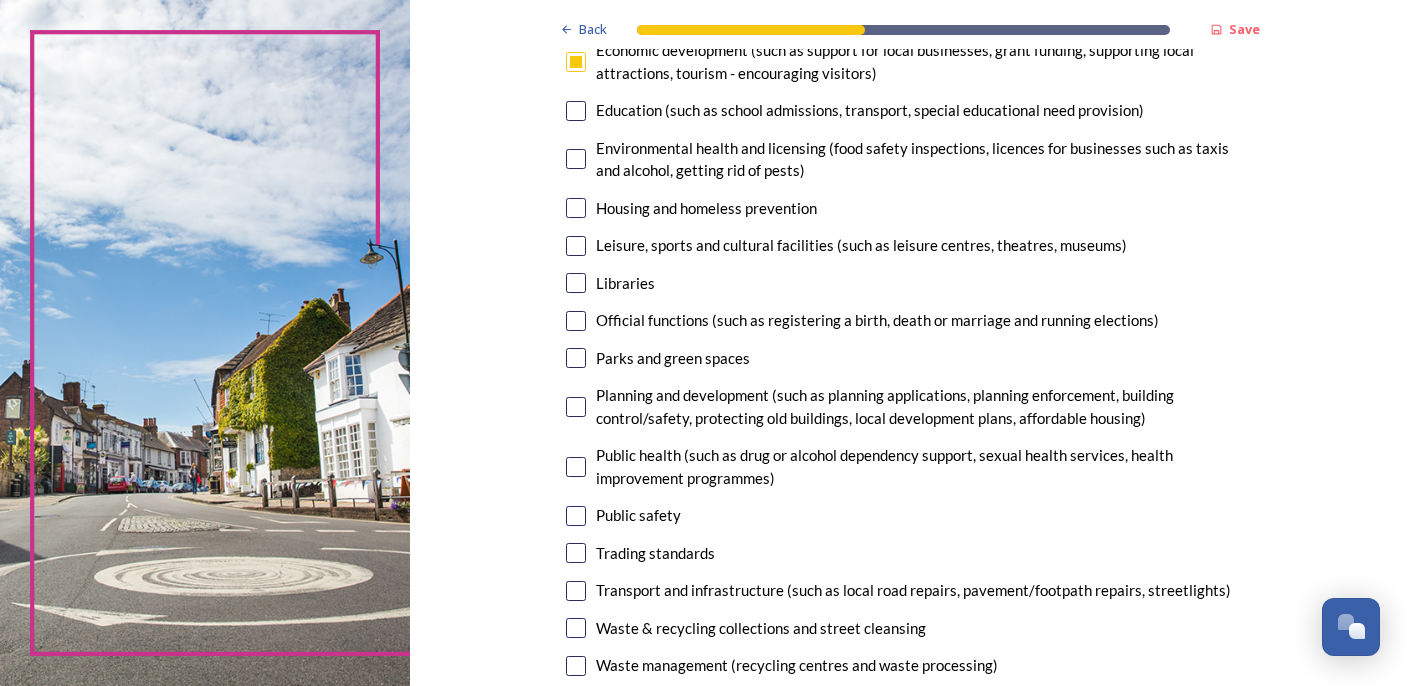 scroll, scrollTop: 426, scrollLeft: 0, axis: vertical 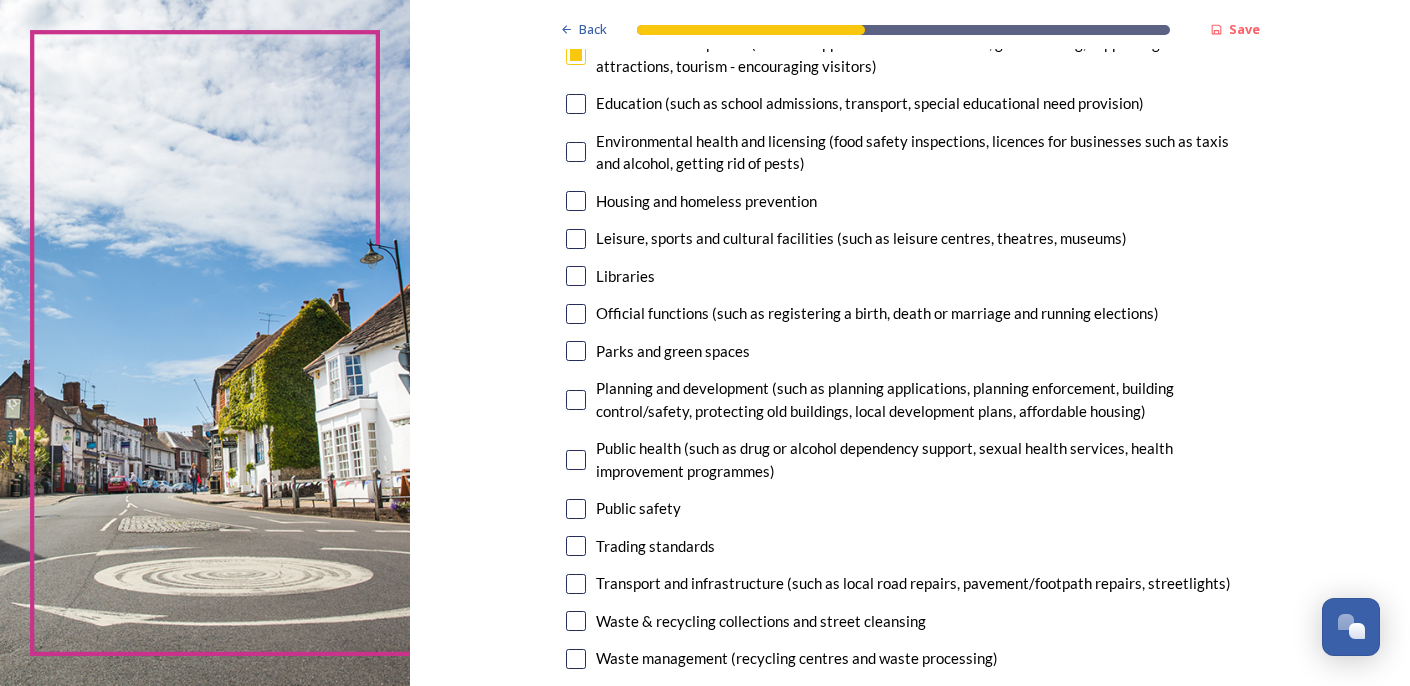 click at bounding box center [576, 152] 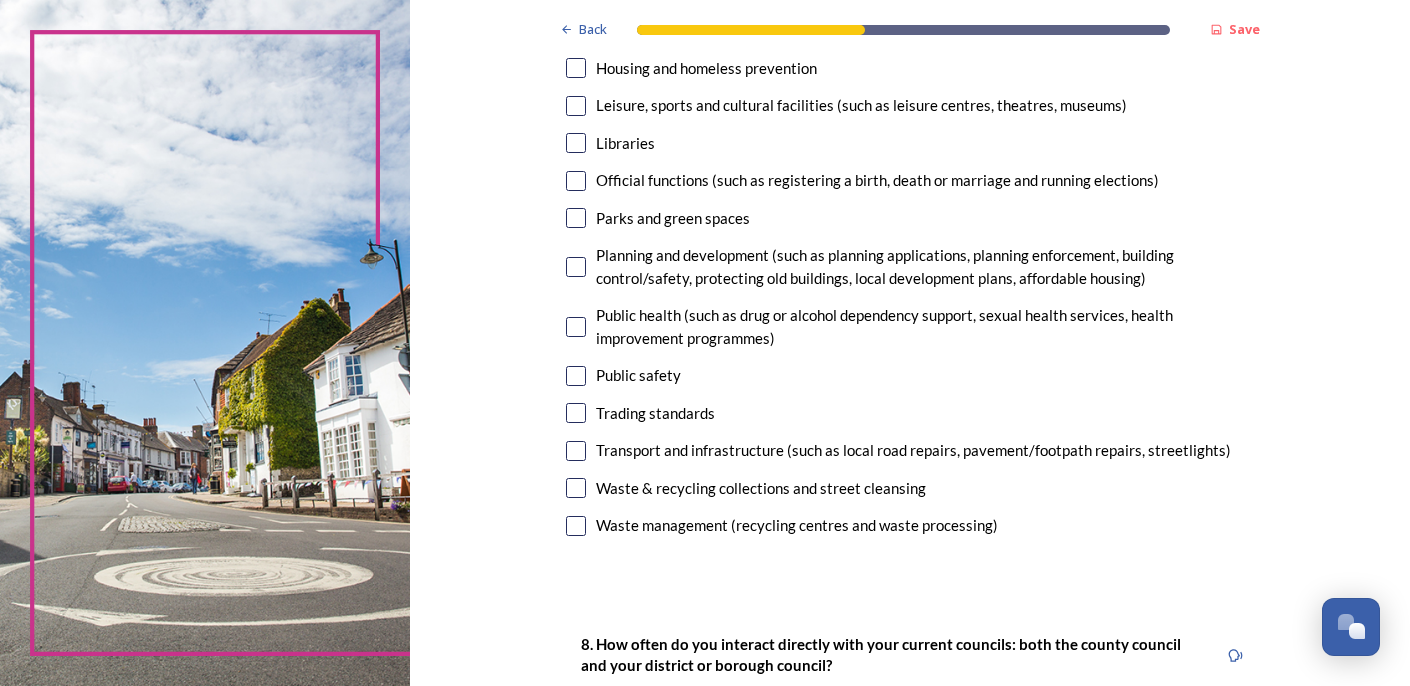 scroll, scrollTop: 562, scrollLeft: 0, axis: vertical 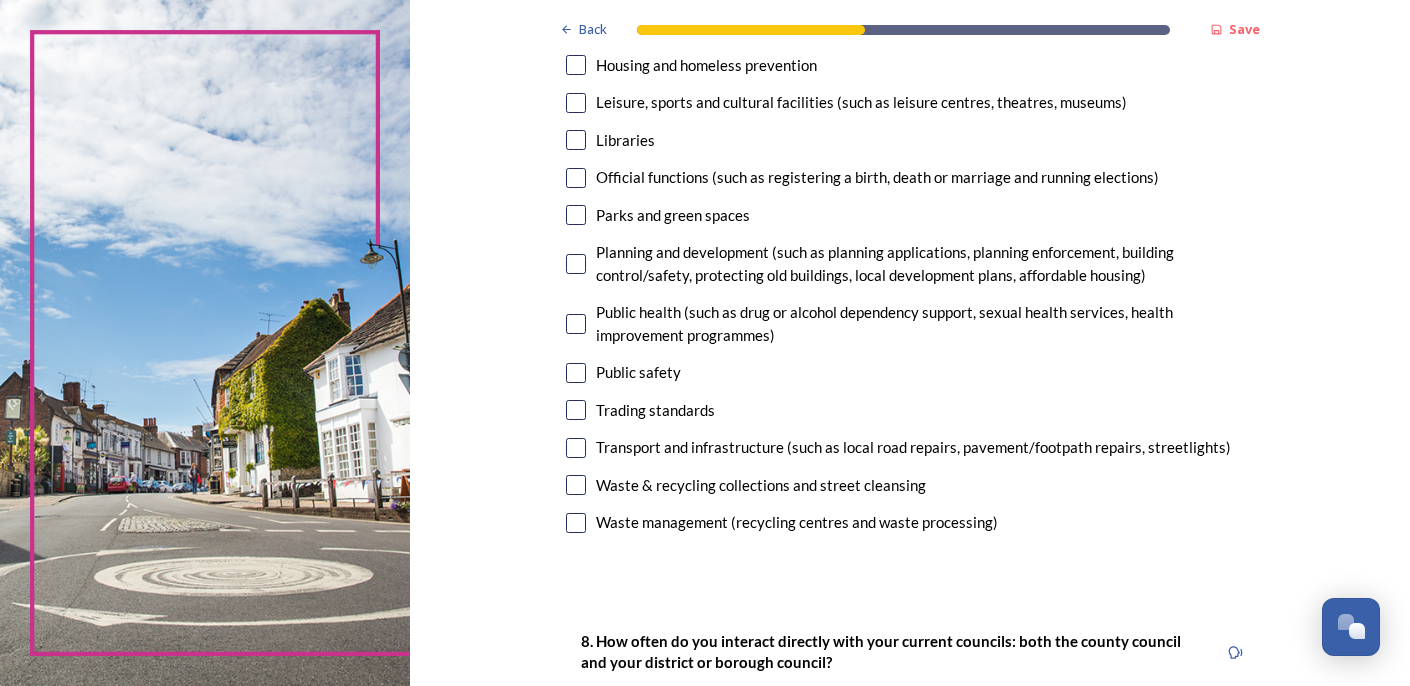 click at bounding box center (576, 103) 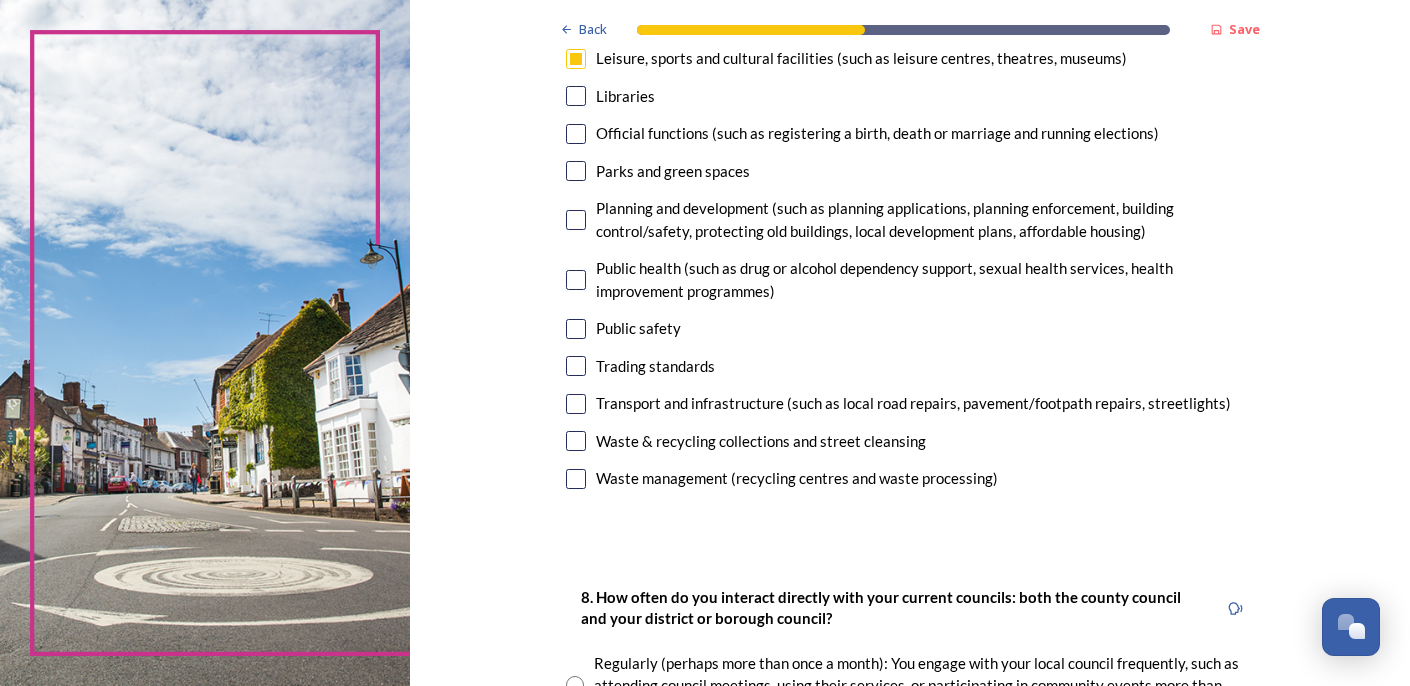 scroll, scrollTop: 605, scrollLeft: 0, axis: vertical 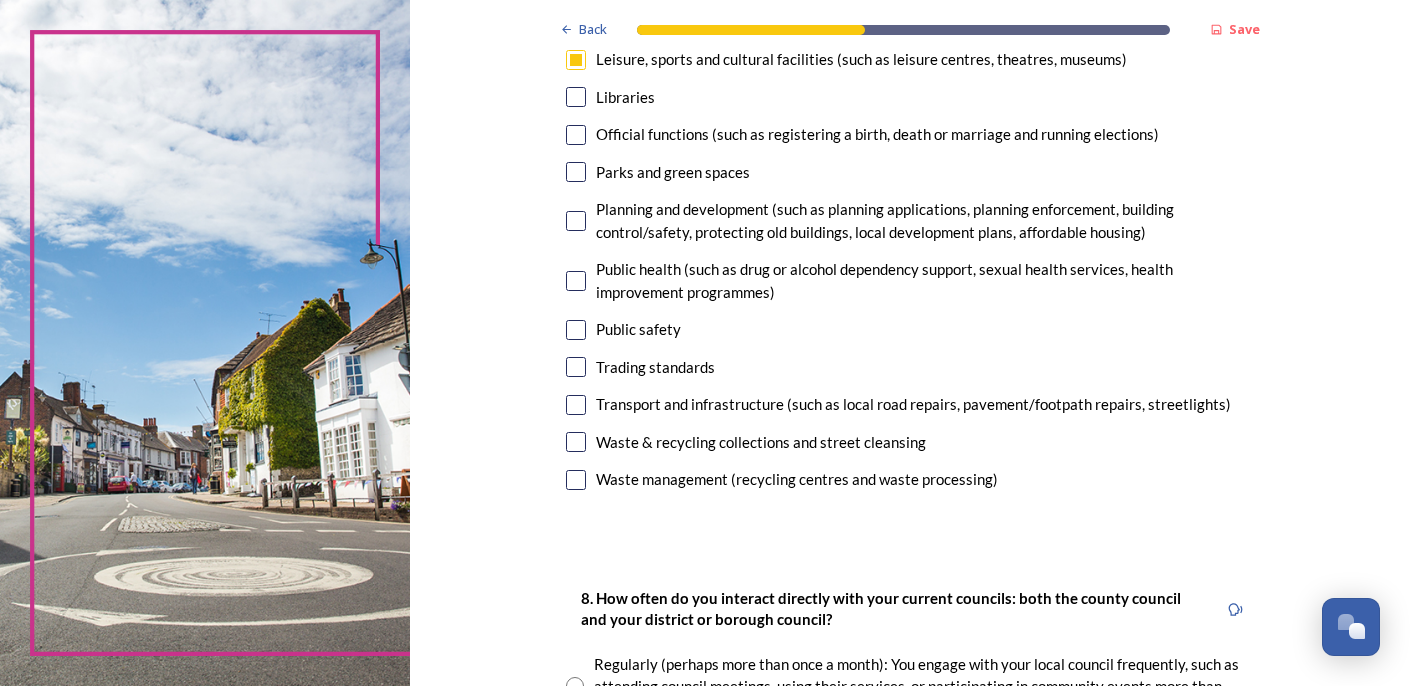 click at bounding box center [576, 172] 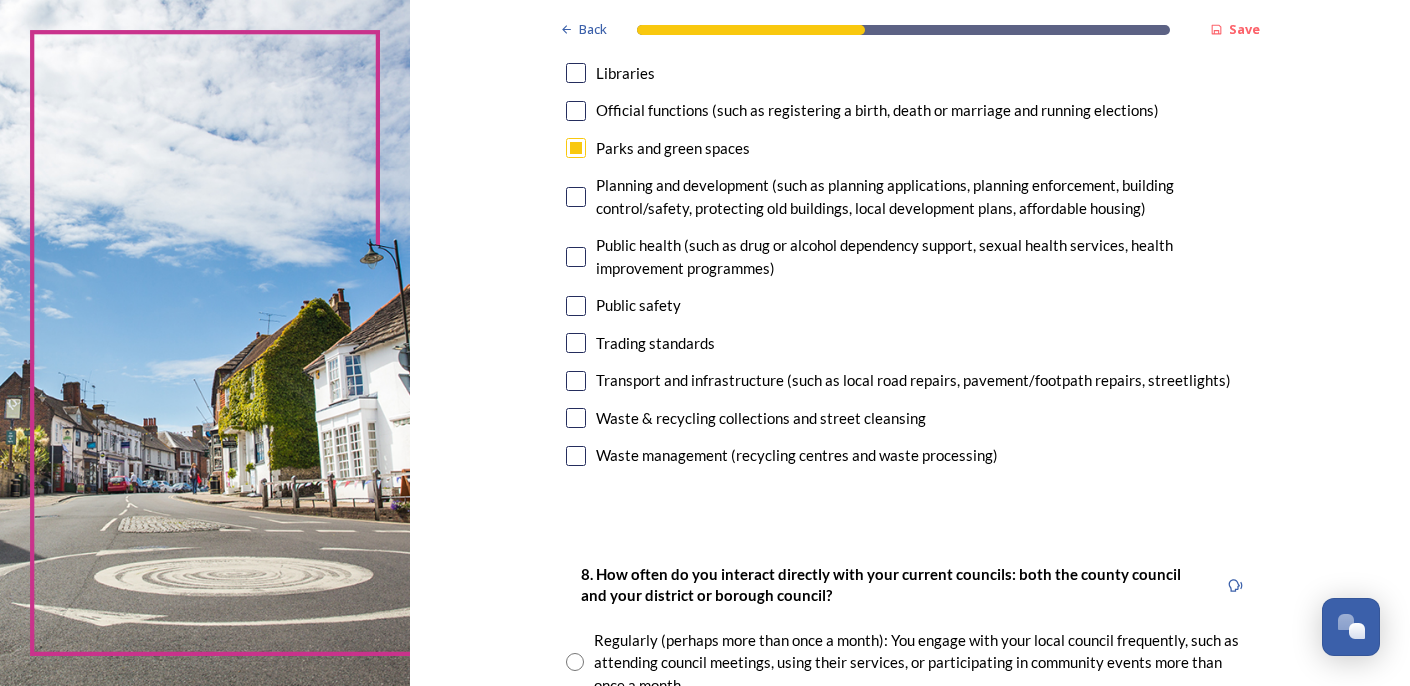scroll, scrollTop: 637, scrollLeft: 0, axis: vertical 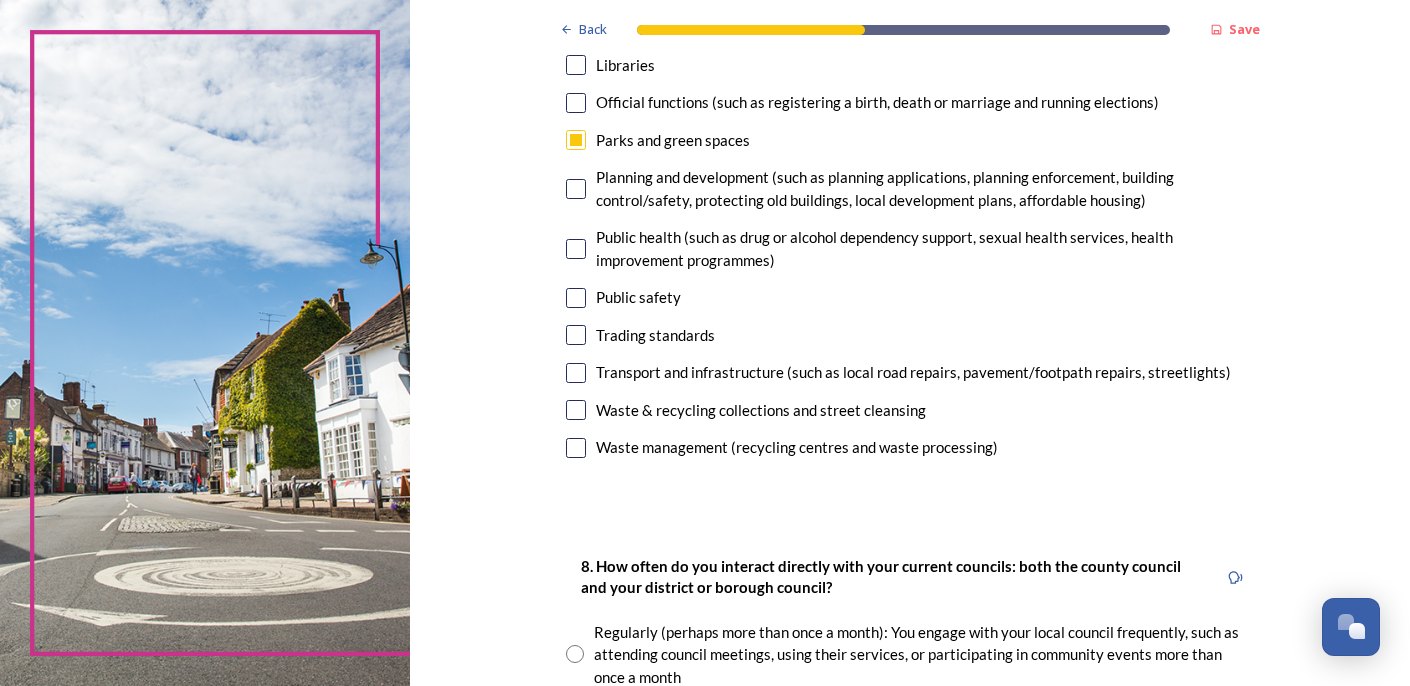 click at bounding box center (576, 189) 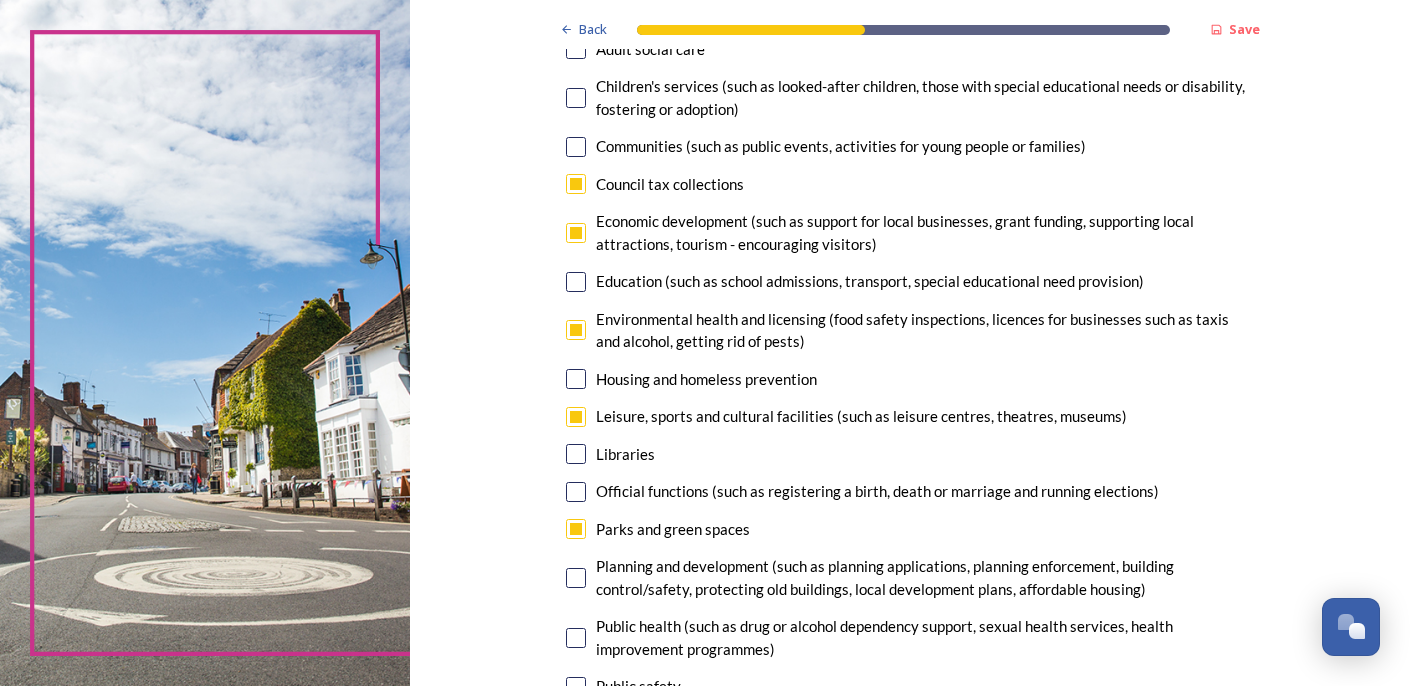 scroll, scrollTop: 249, scrollLeft: 0, axis: vertical 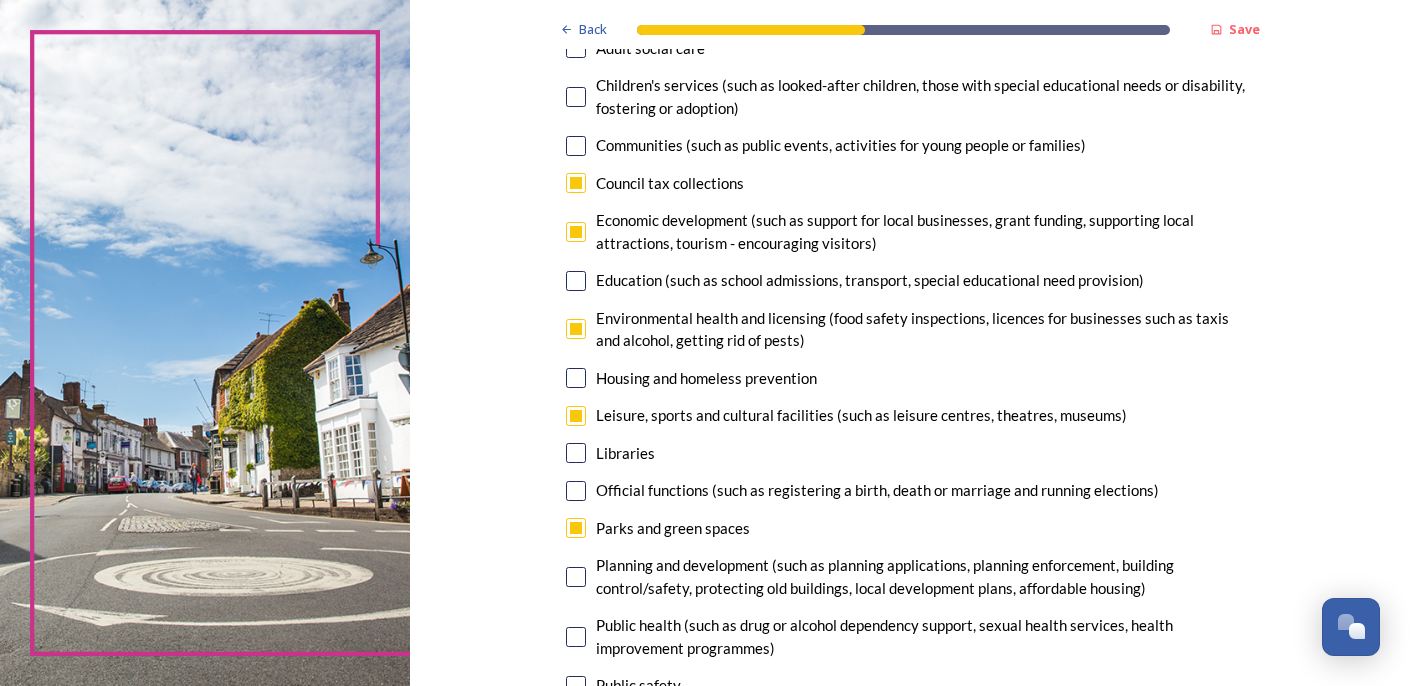 click at bounding box center [576, 183] 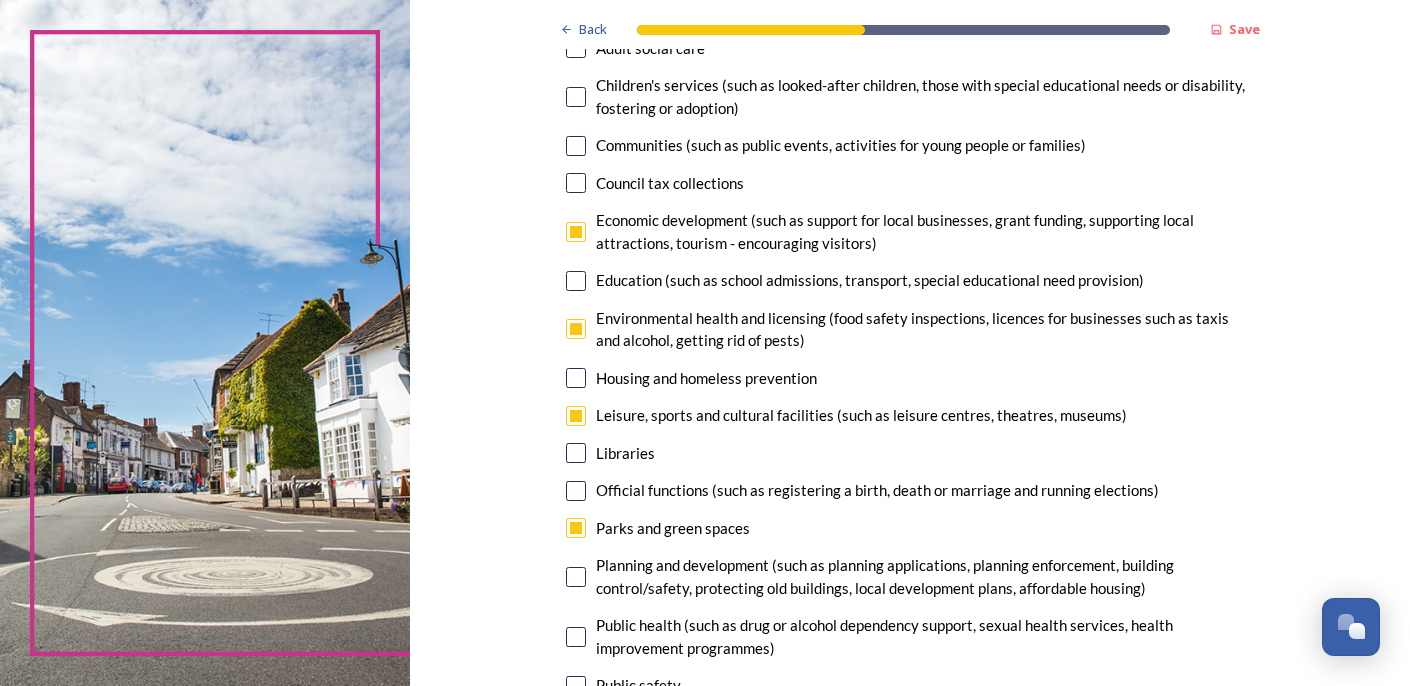 click at bounding box center [576, 232] 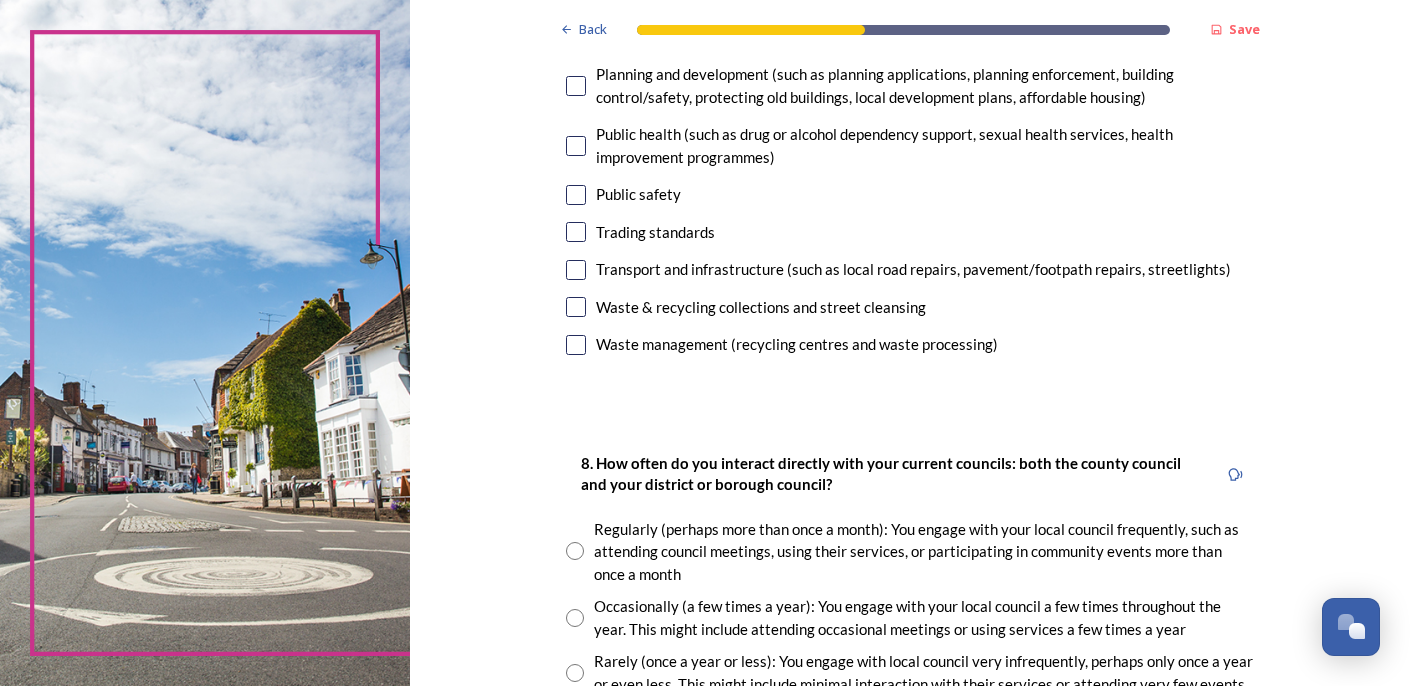 scroll, scrollTop: 762, scrollLeft: 0, axis: vertical 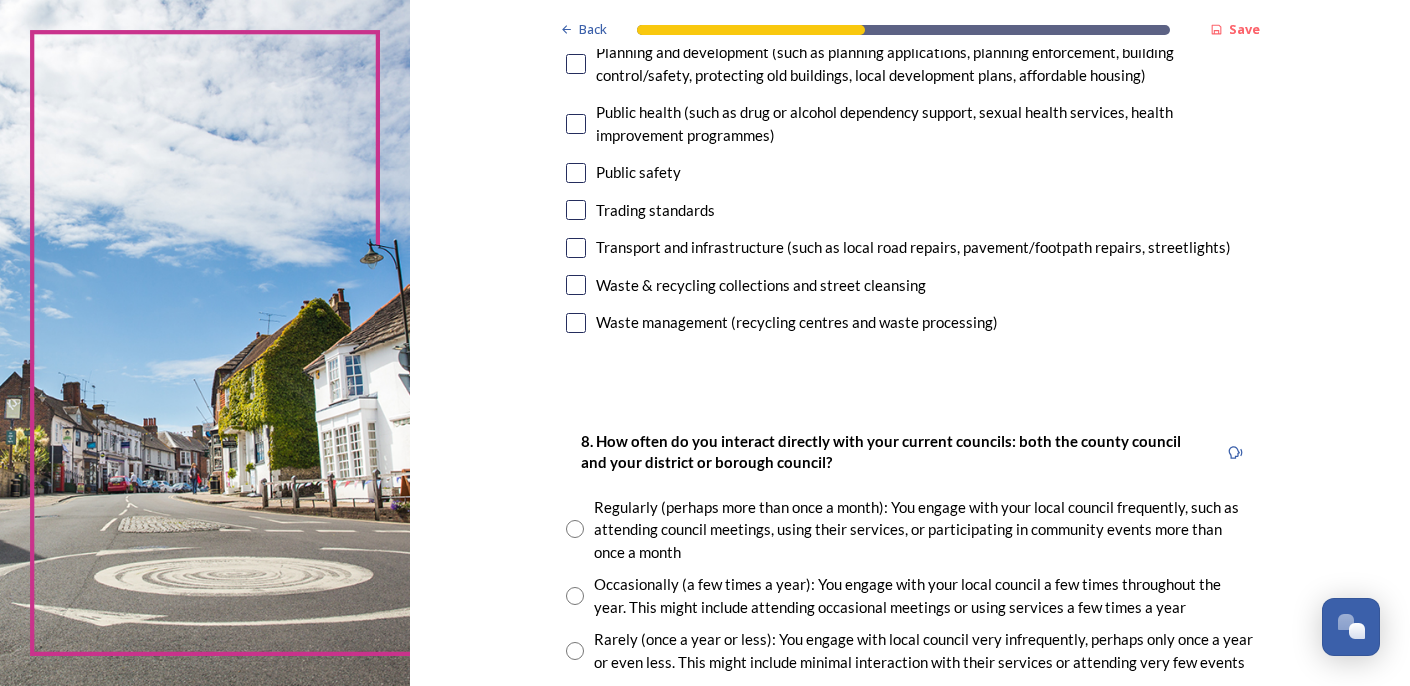 click at bounding box center [576, 173] 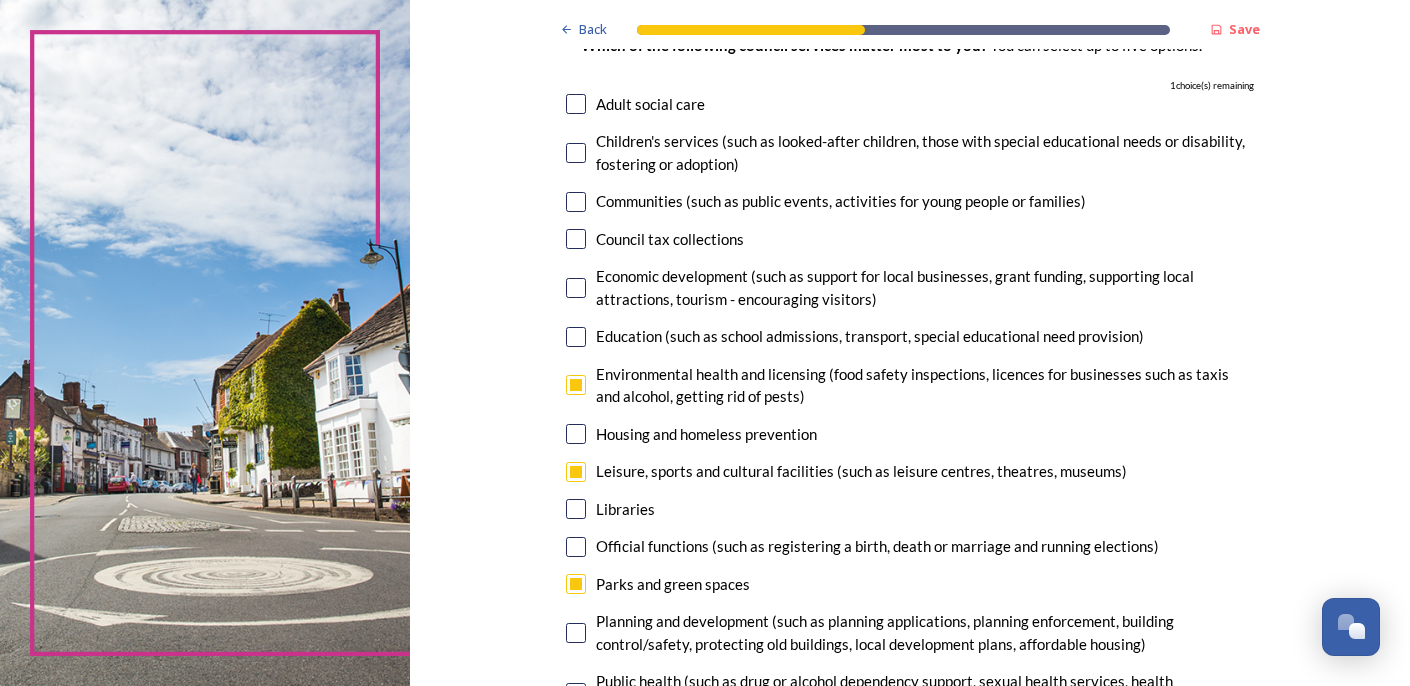 scroll, scrollTop: 196, scrollLeft: 0, axis: vertical 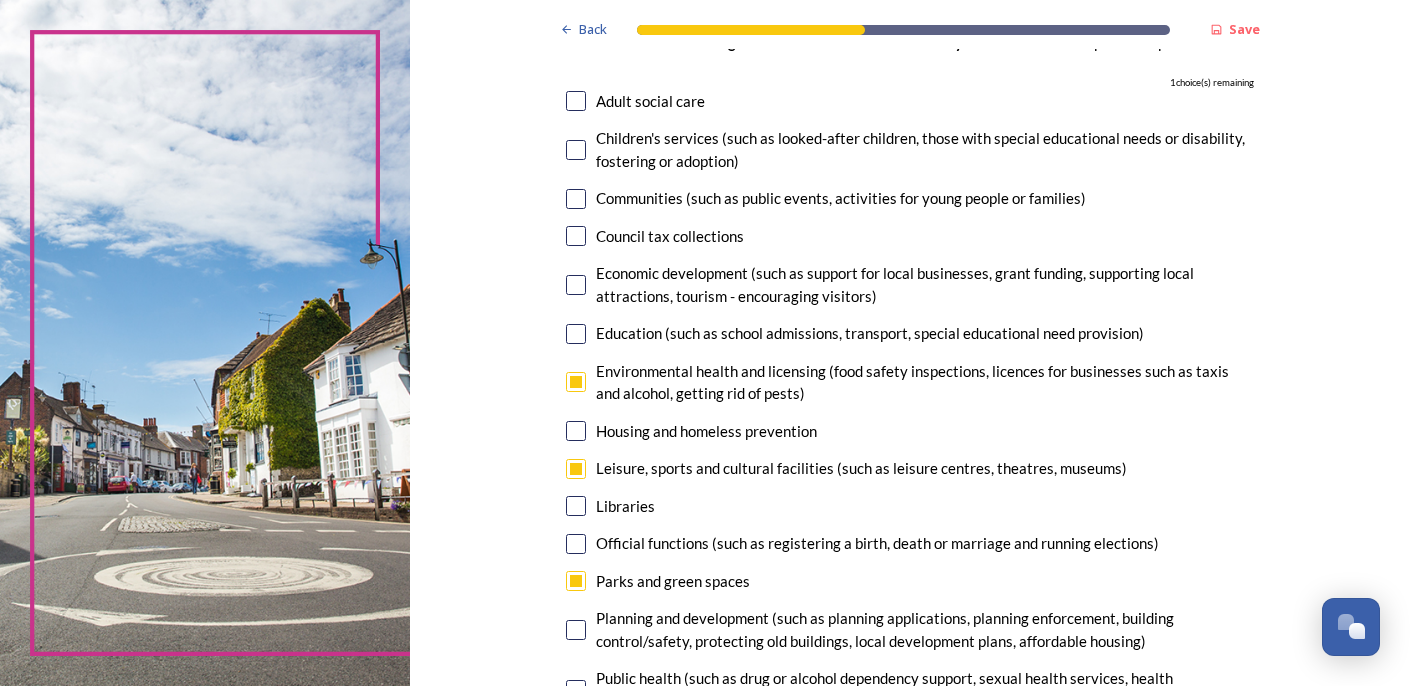 click at bounding box center (576, 285) 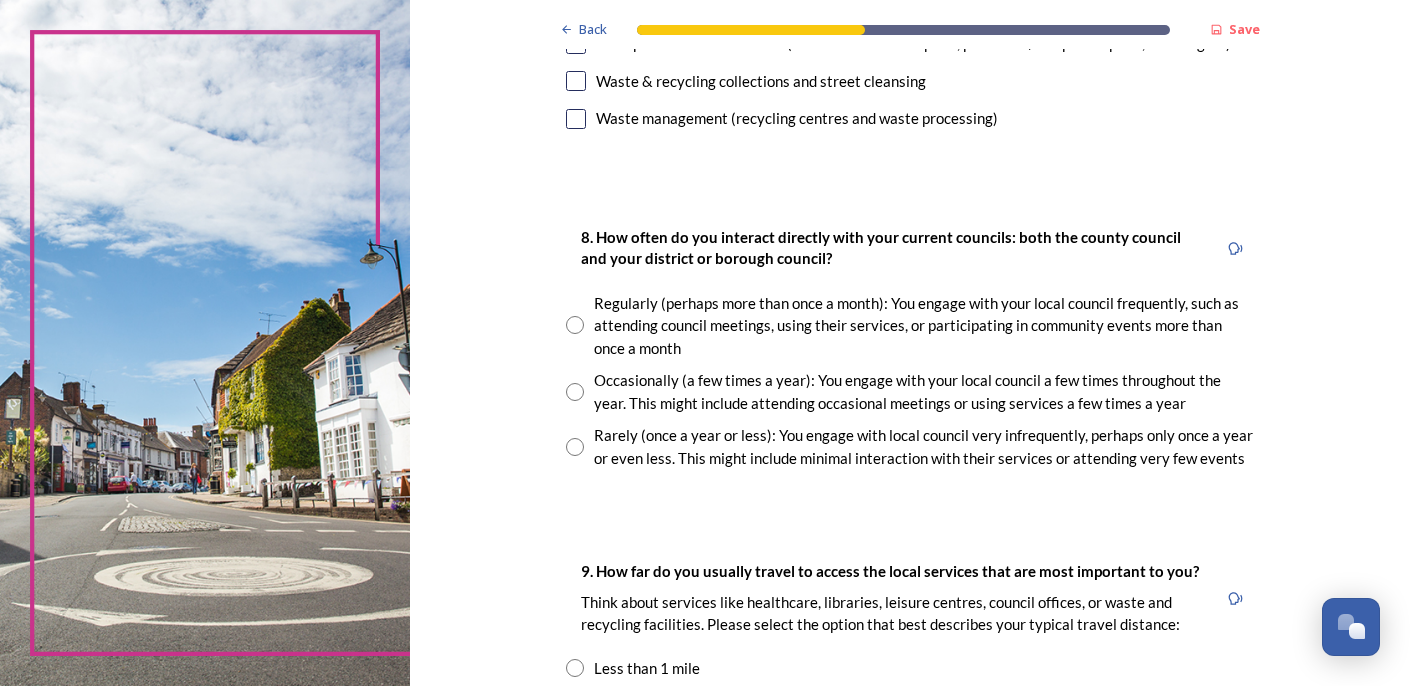 scroll, scrollTop: 963, scrollLeft: 0, axis: vertical 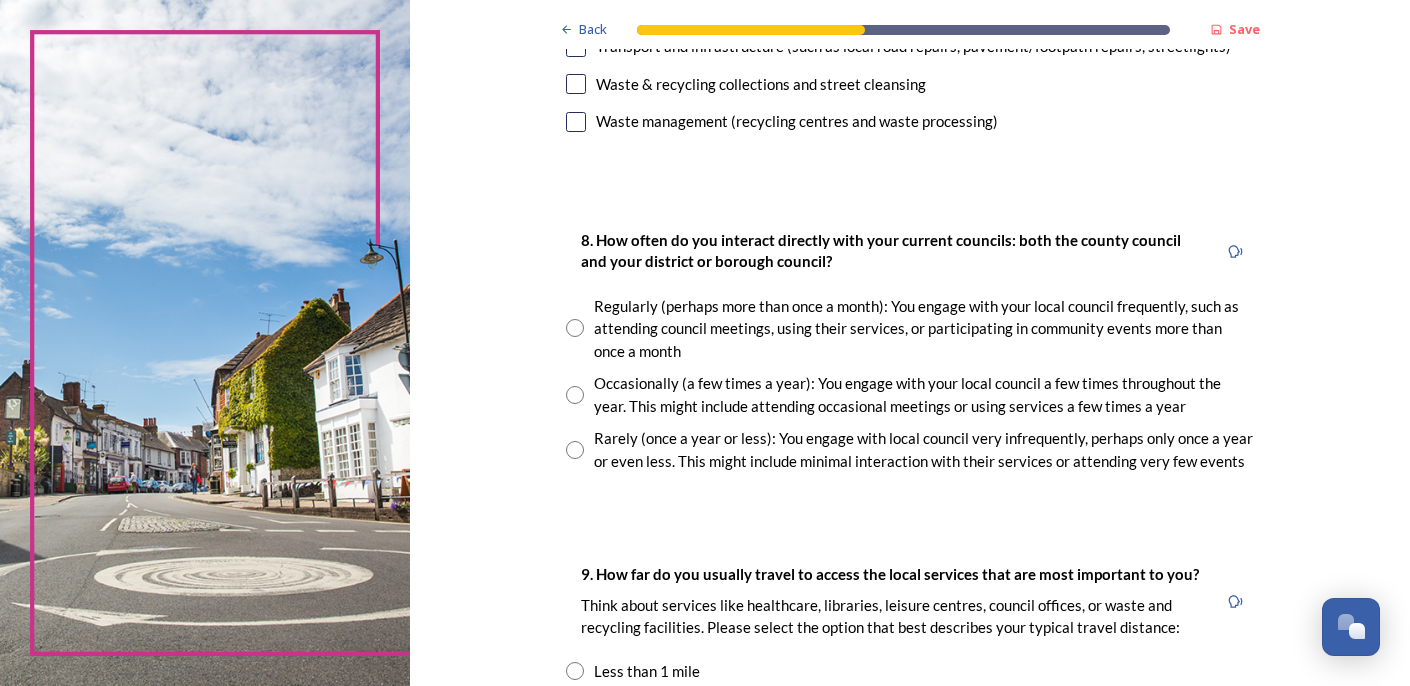 click at bounding box center [575, 450] 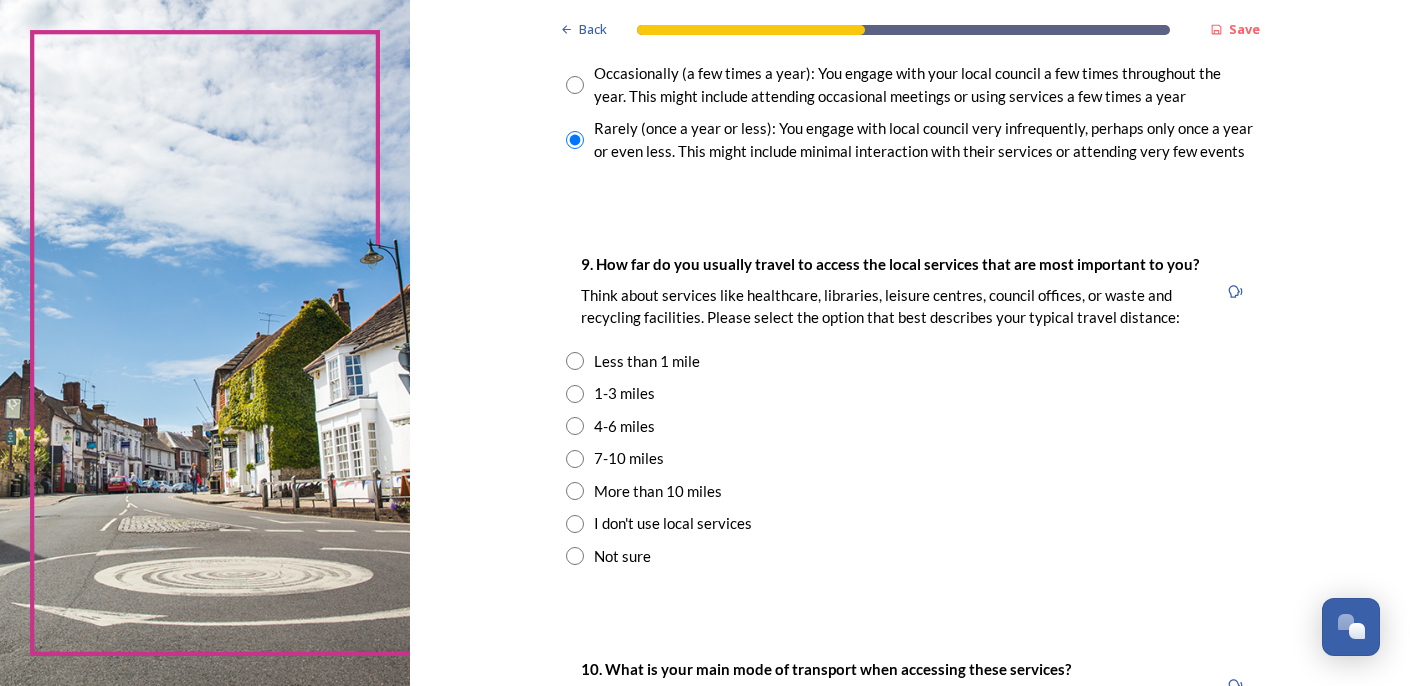 scroll, scrollTop: 1274, scrollLeft: 0, axis: vertical 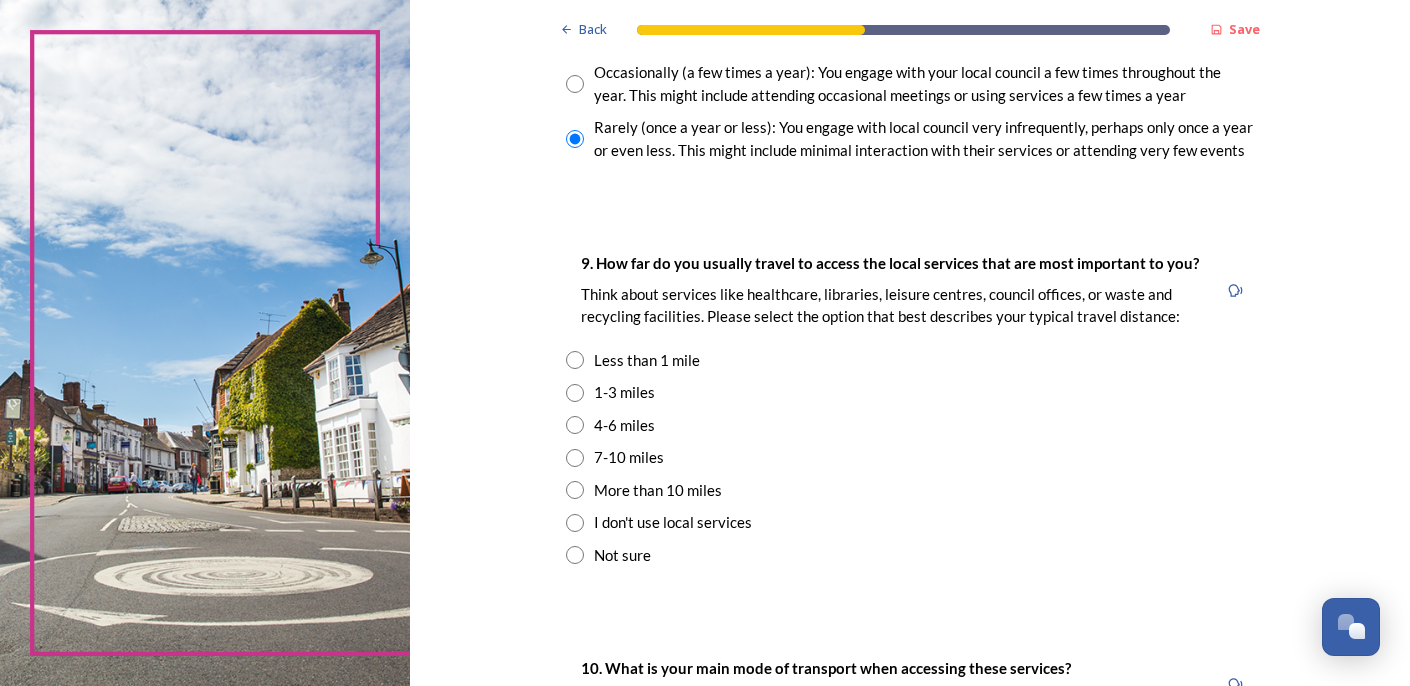 click at bounding box center [575, 393] 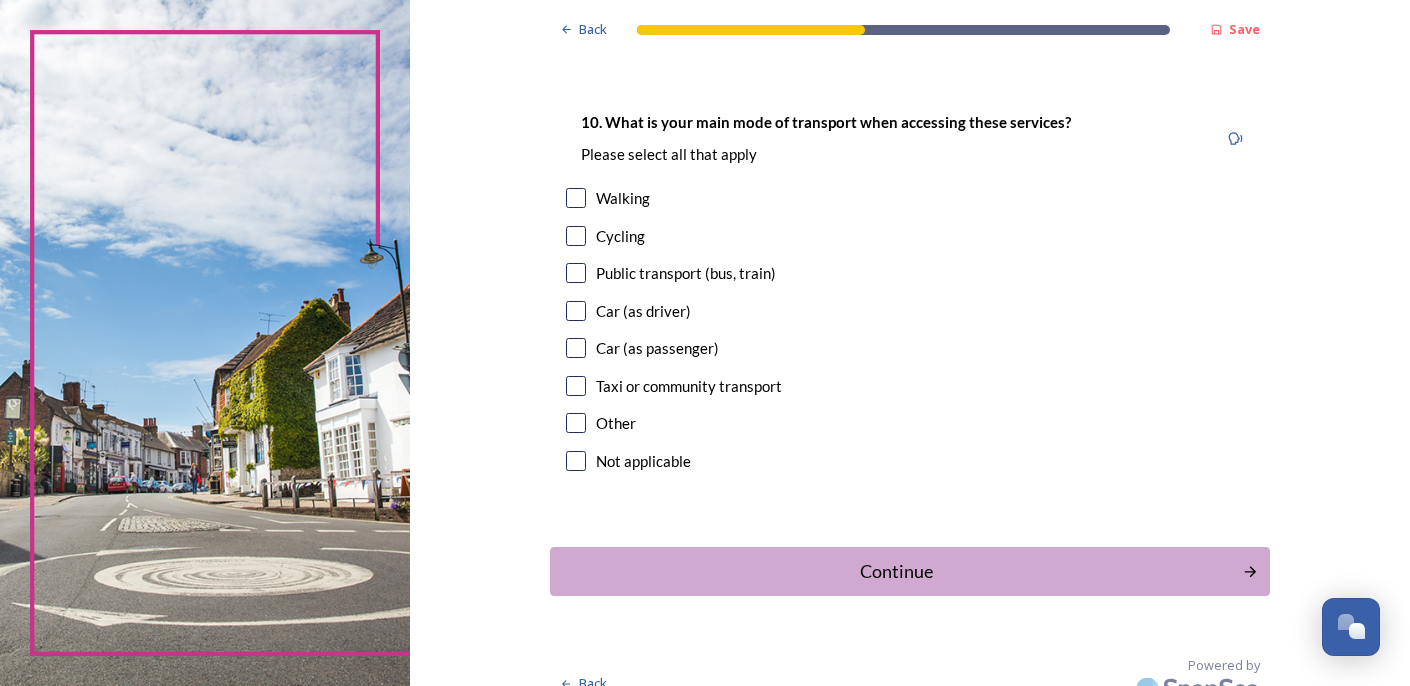 scroll, scrollTop: 1819, scrollLeft: 0, axis: vertical 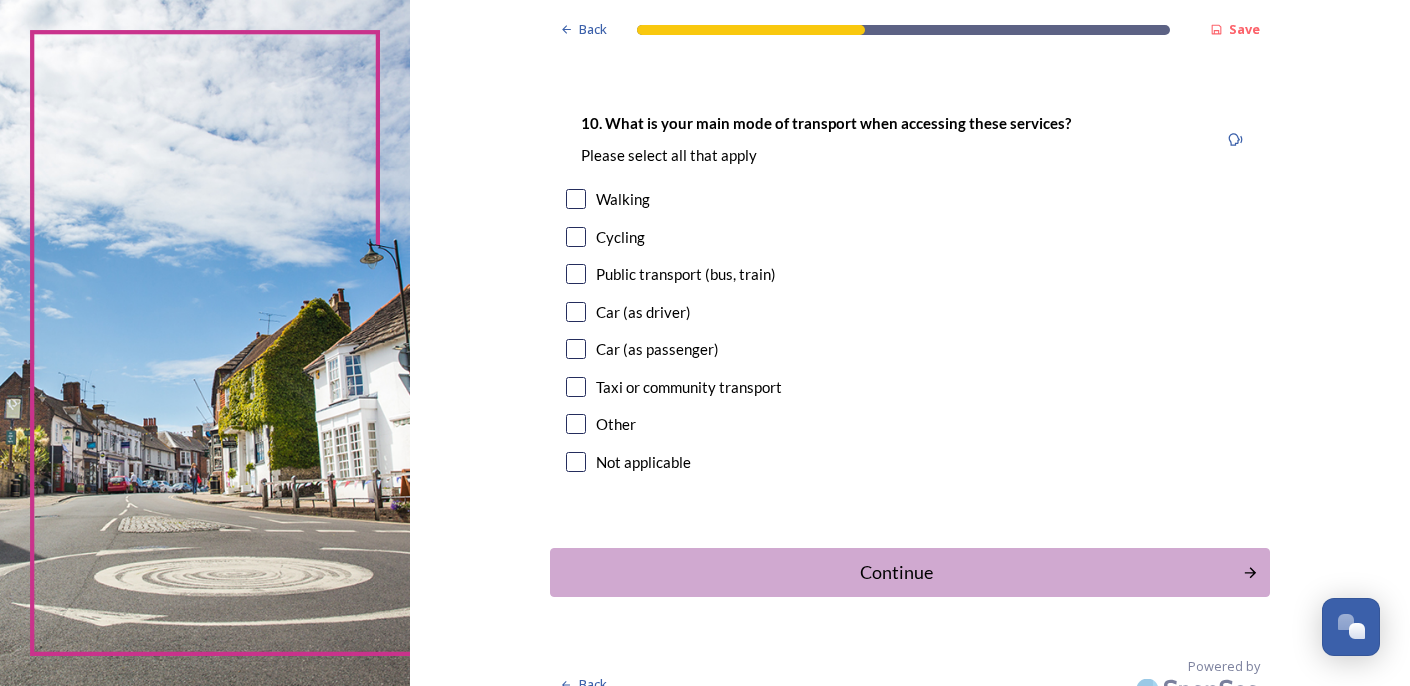 click at bounding box center [576, 312] 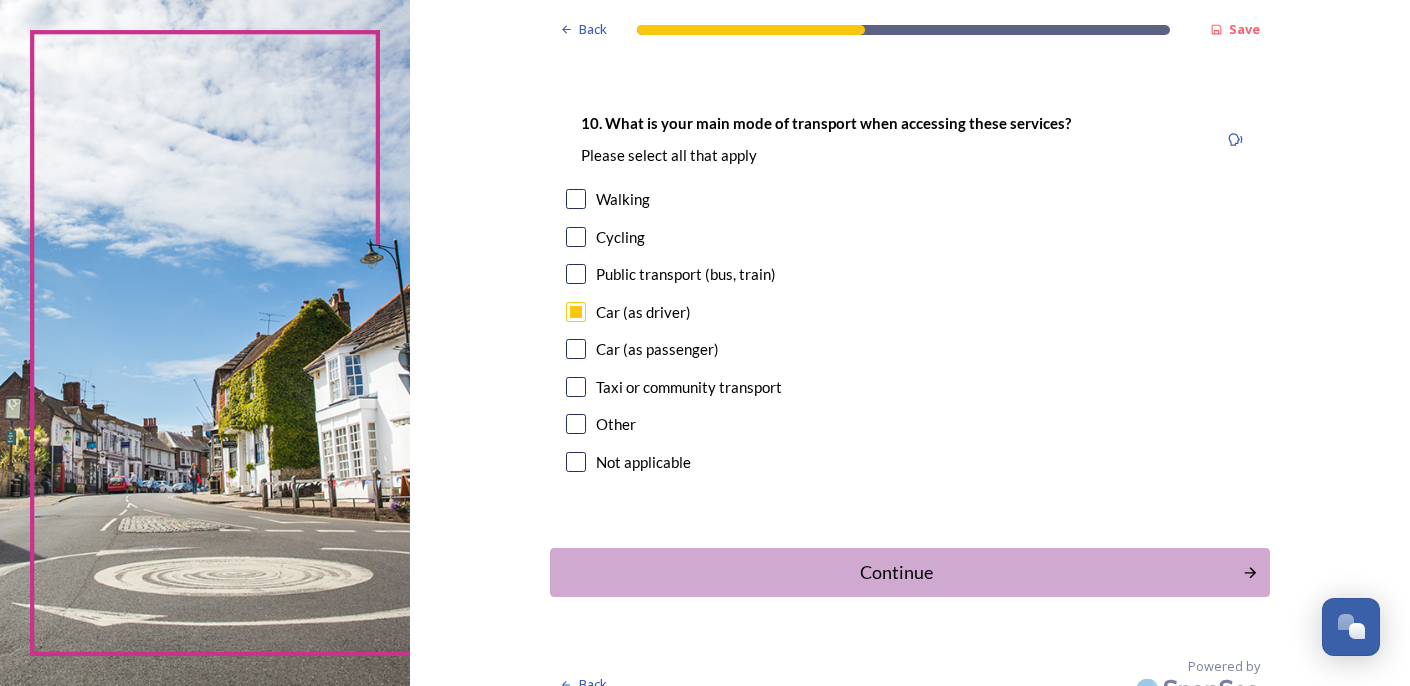 scroll, scrollTop: 0, scrollLeft: 0, axis: both 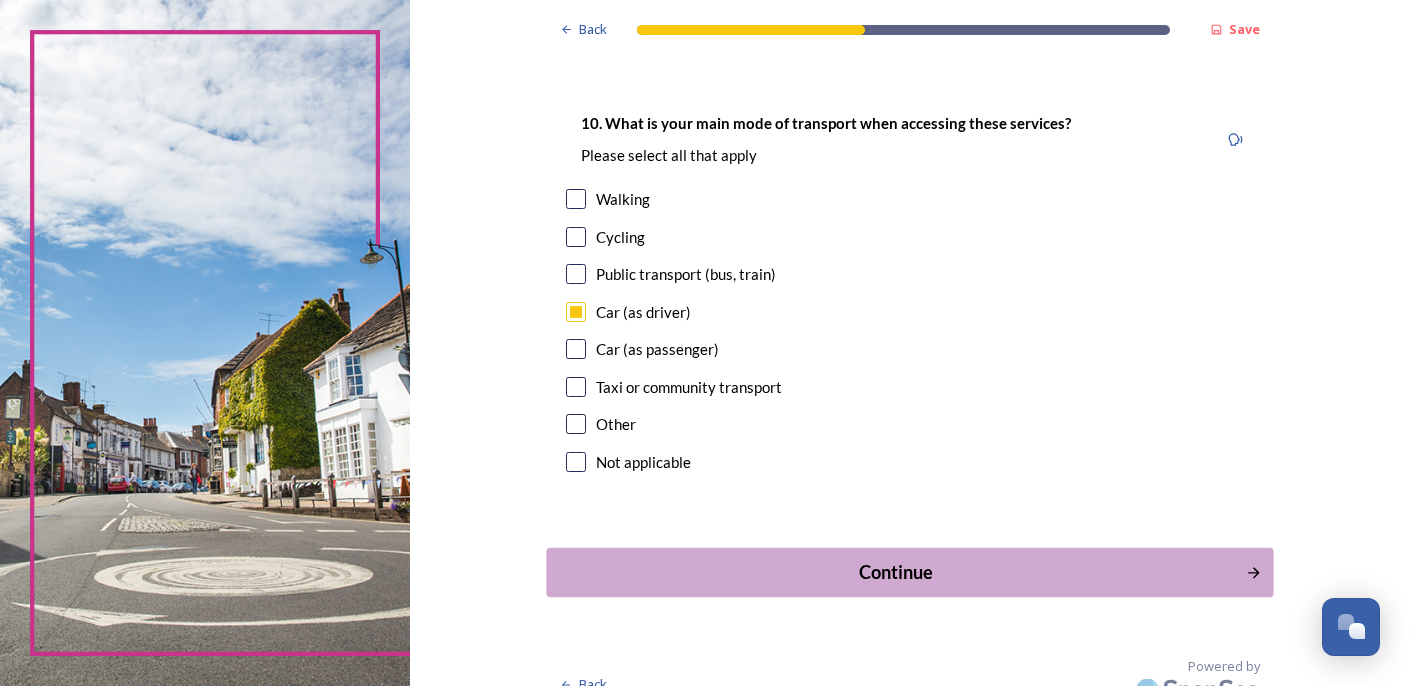 click on "Continue" at bounding box center [895, 572] 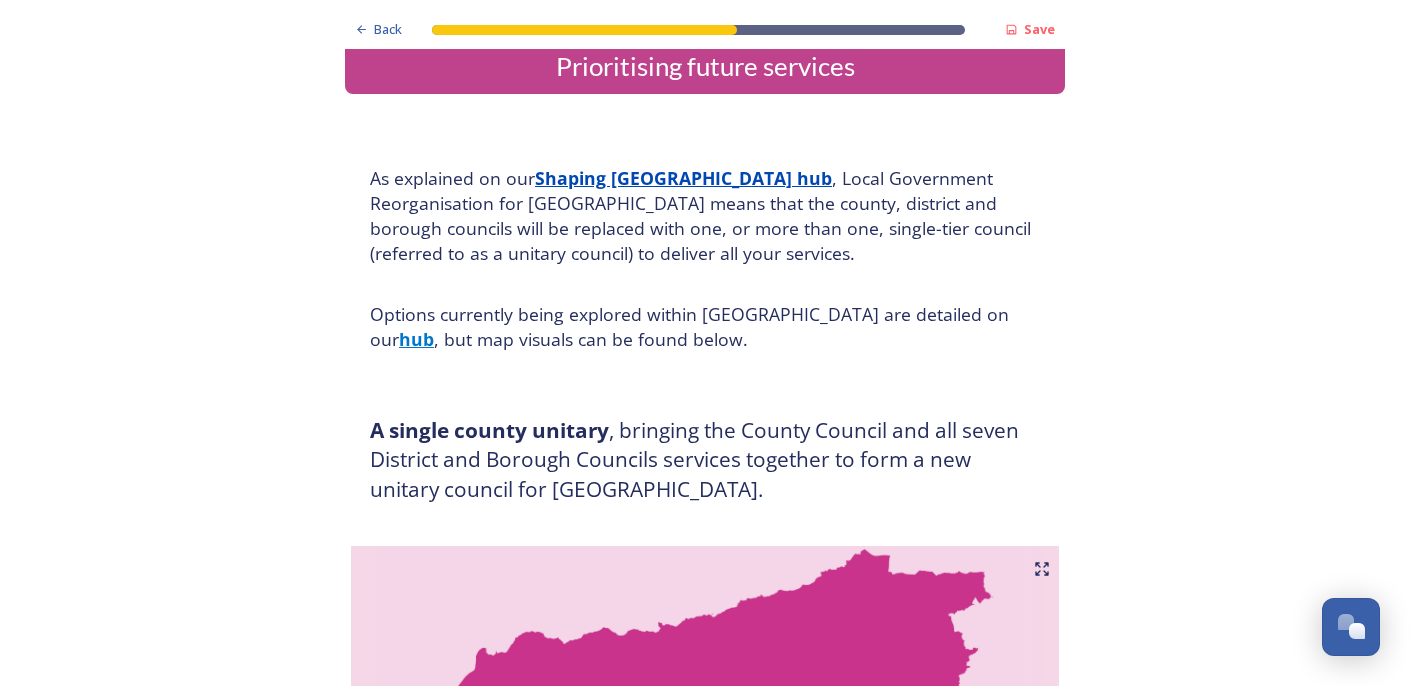 scroll, scrollTop: 34, scrollLeft: 0, axis: vertical 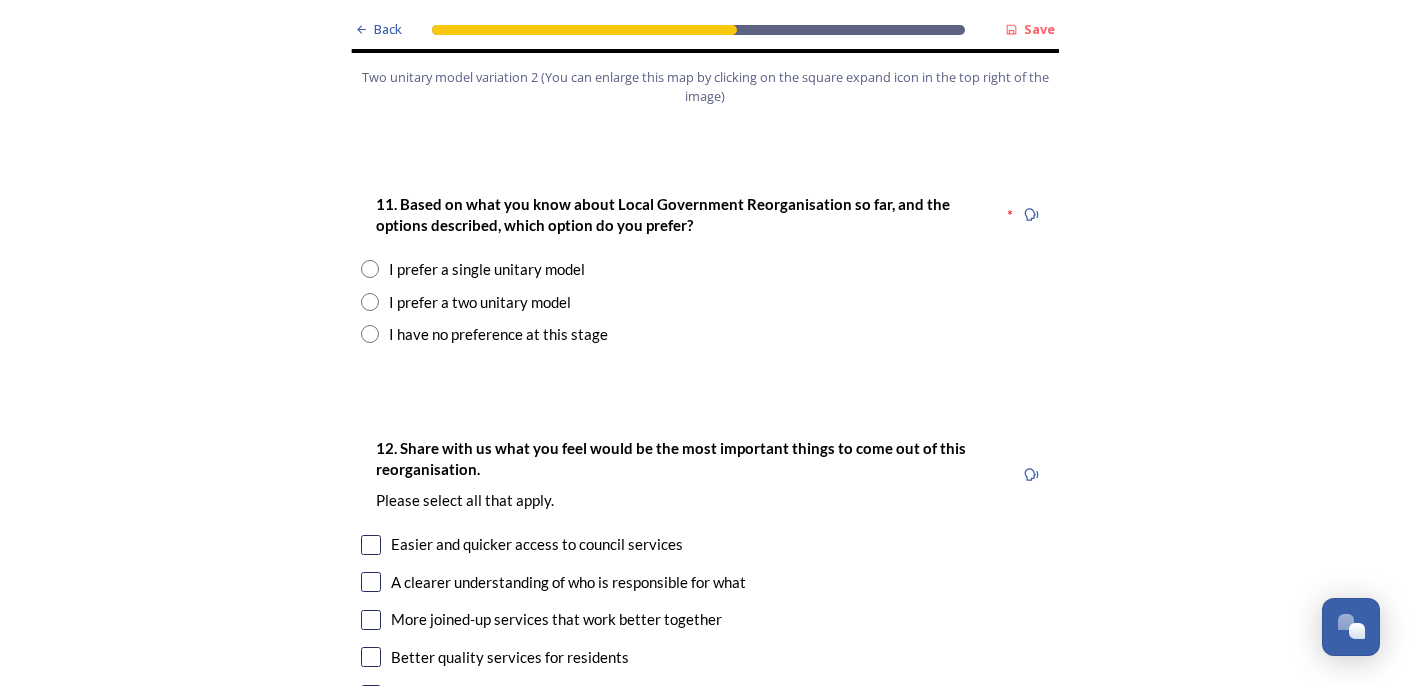 click at bounding box center [370, 302] 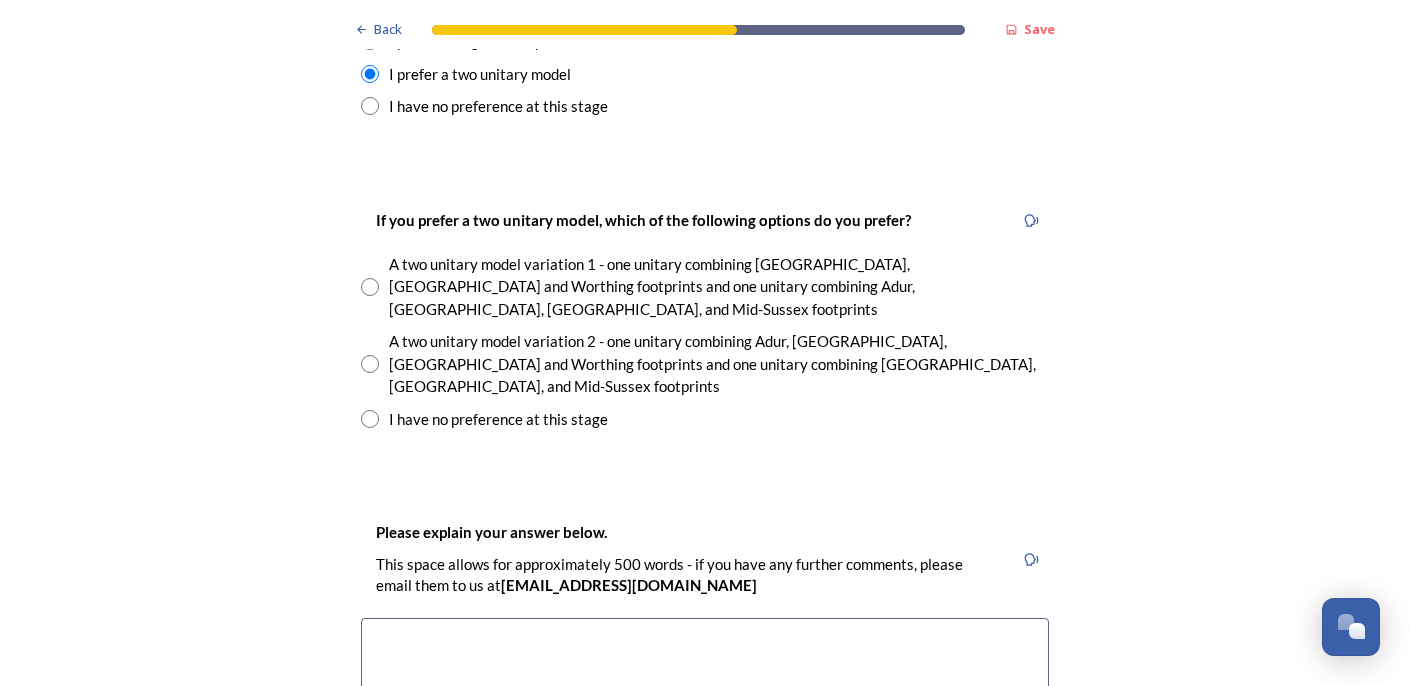scroll, scrollTop: 2835, scrollLeft: 0, axis: vertical 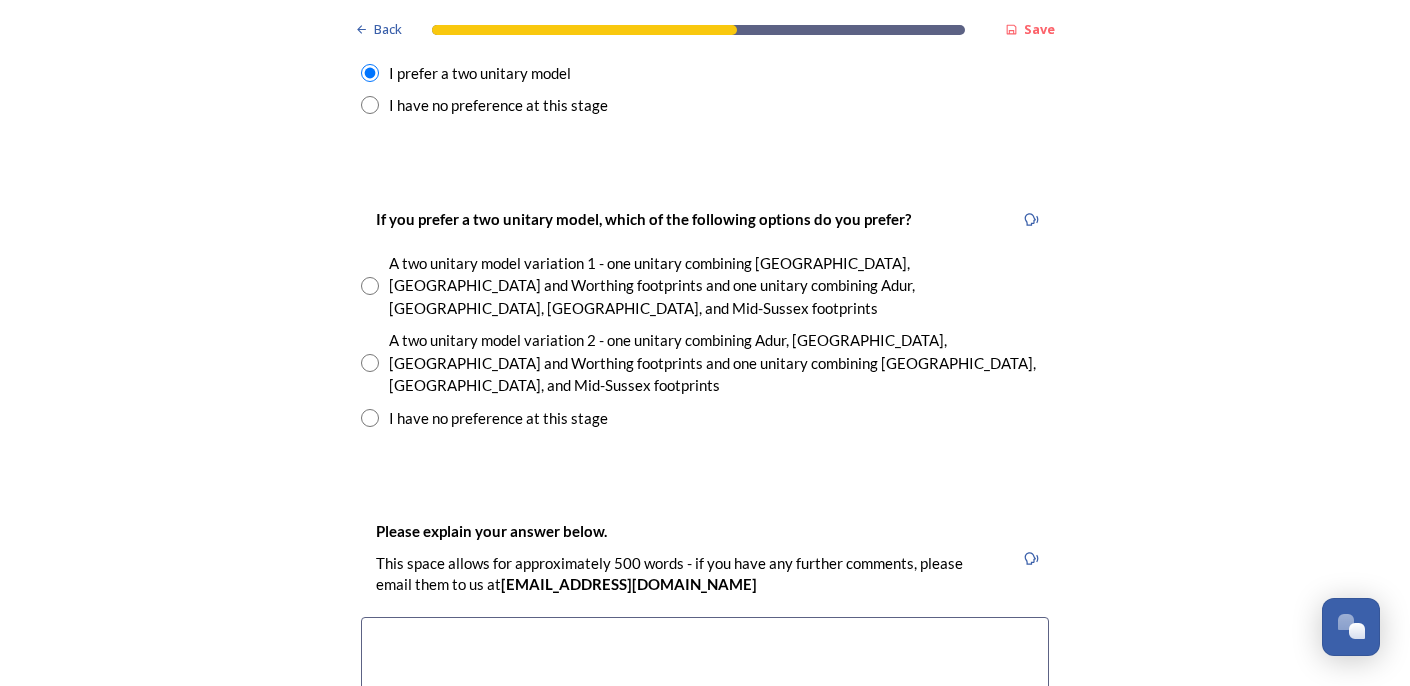 click at bounding box center [370, 286] 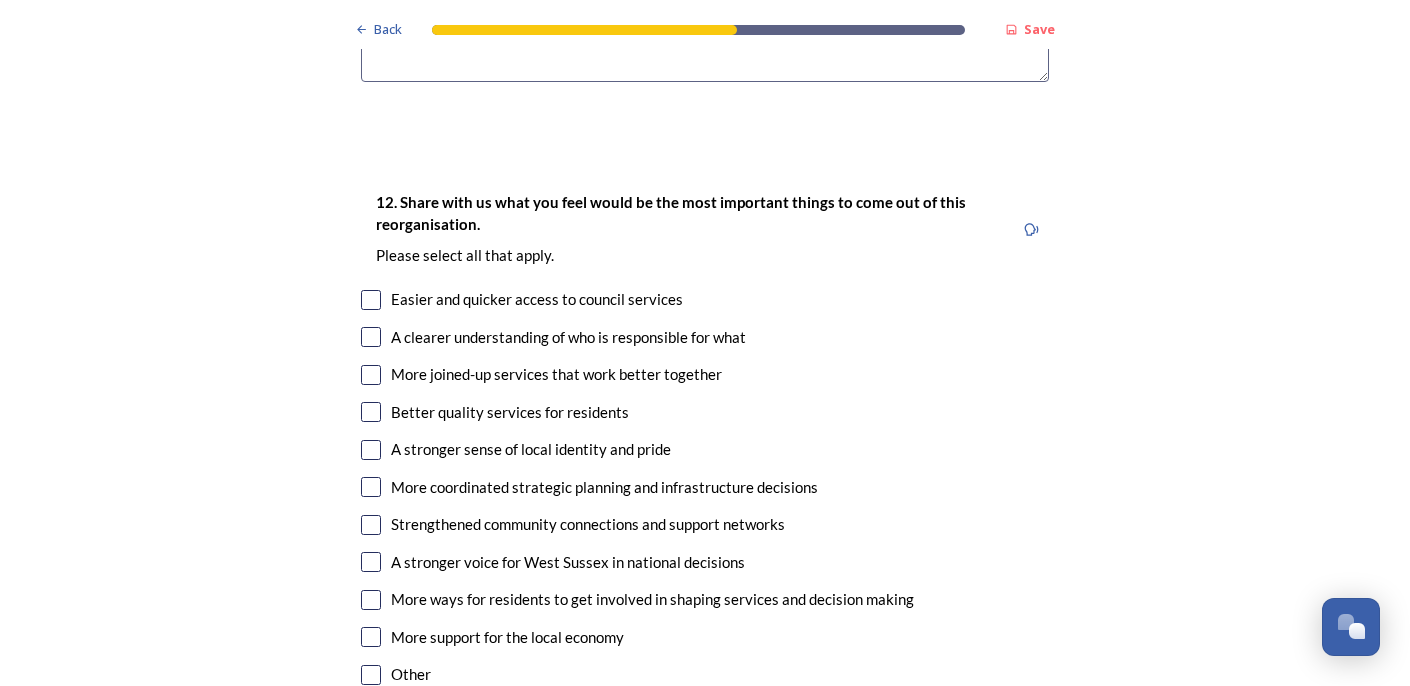 scroll, scrollTop: 3596, scrollLeft: 0, axis: vertical 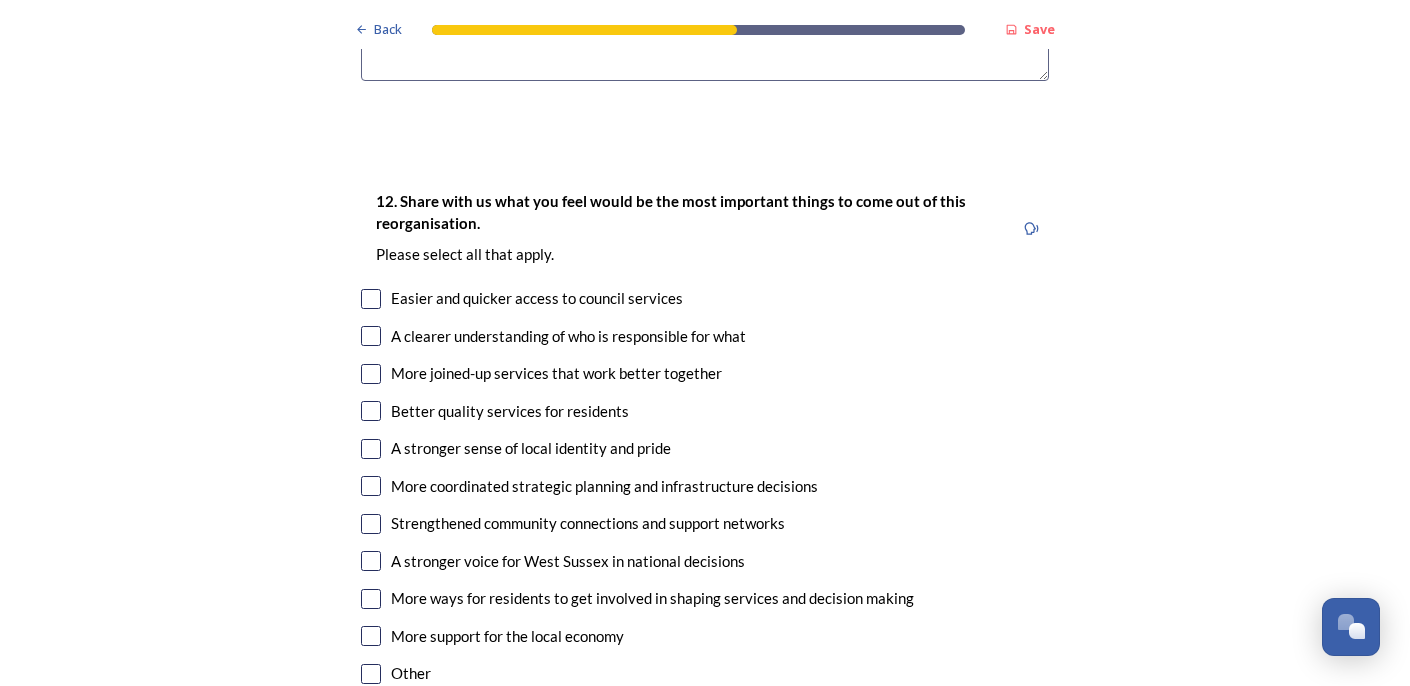 click at bounding box center [371, 299] 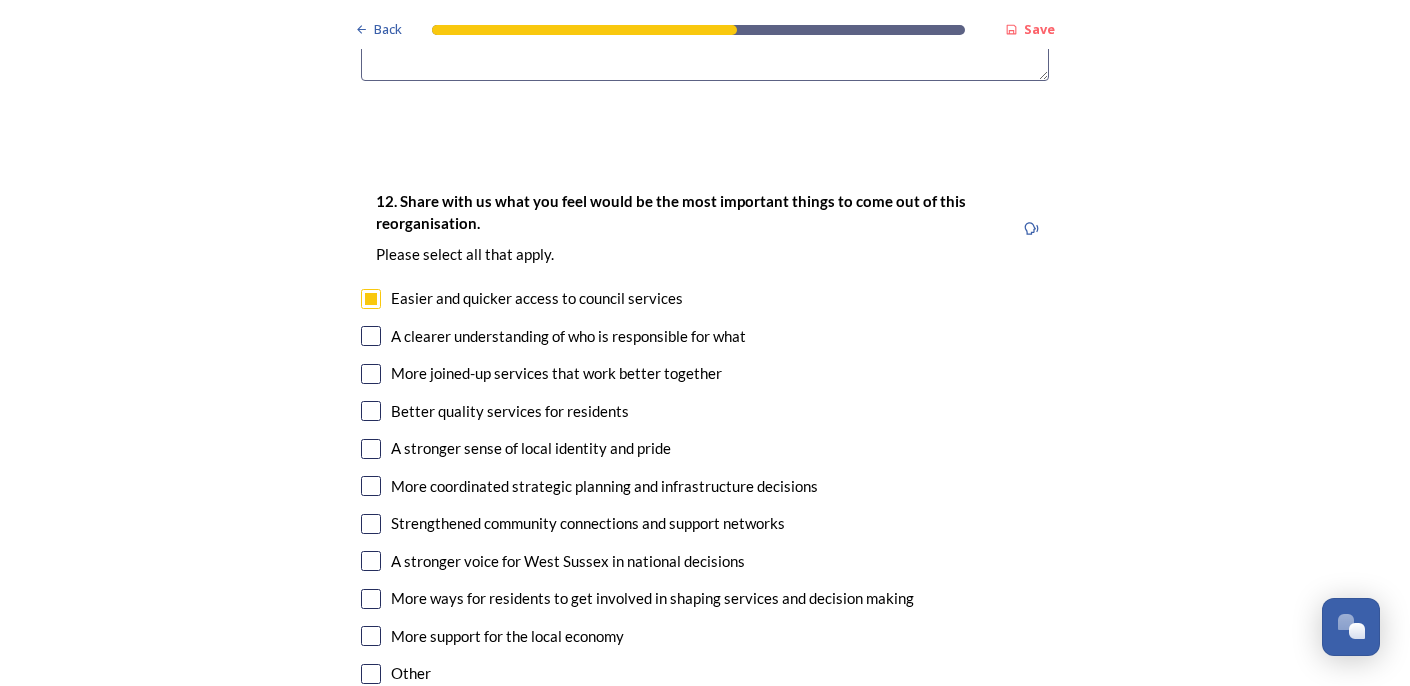click at bounding box center [371, 374] 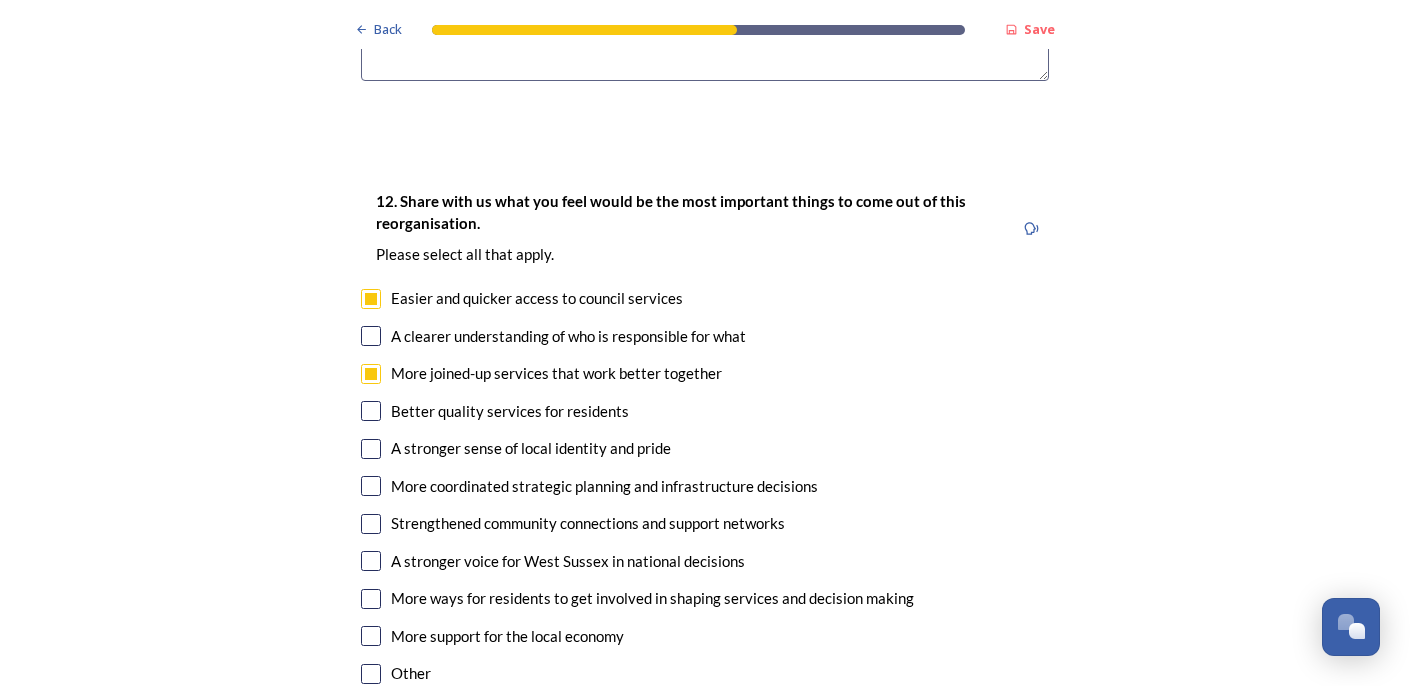 click at bounding box center [371, 411] 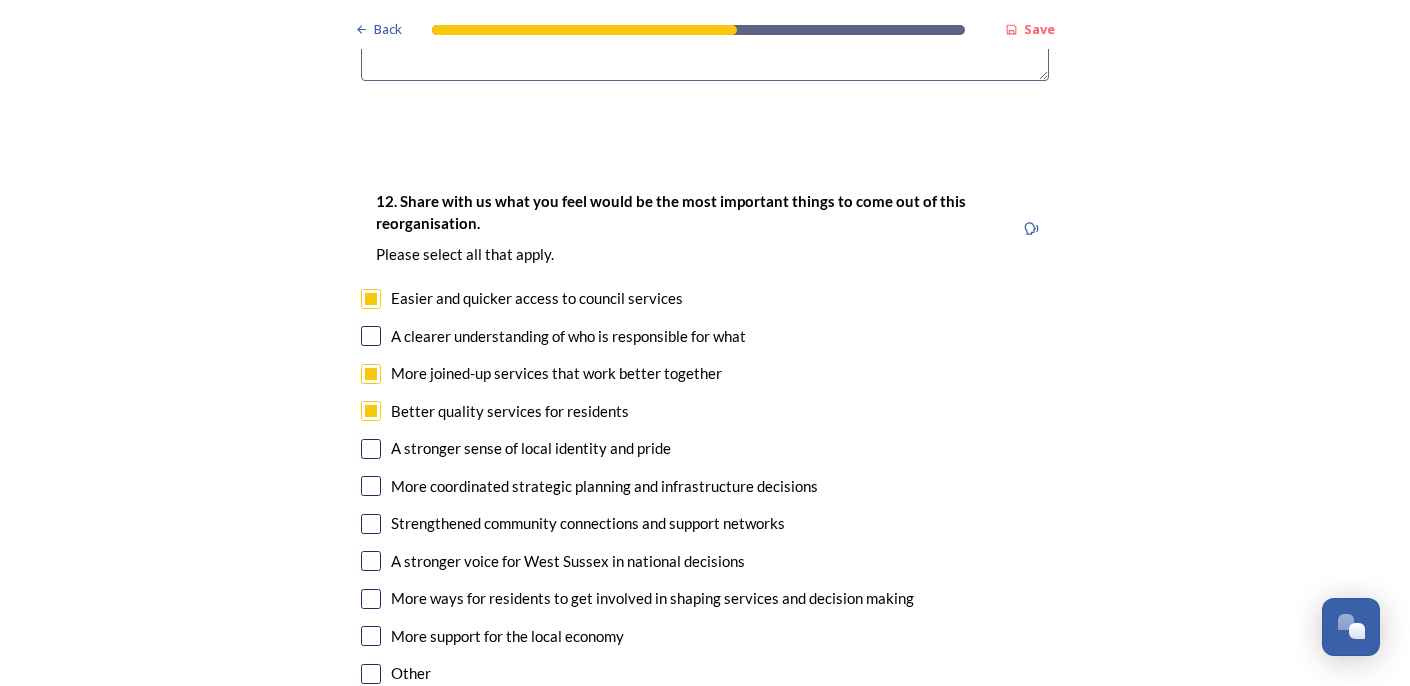 click at bounding box center [371, 449] 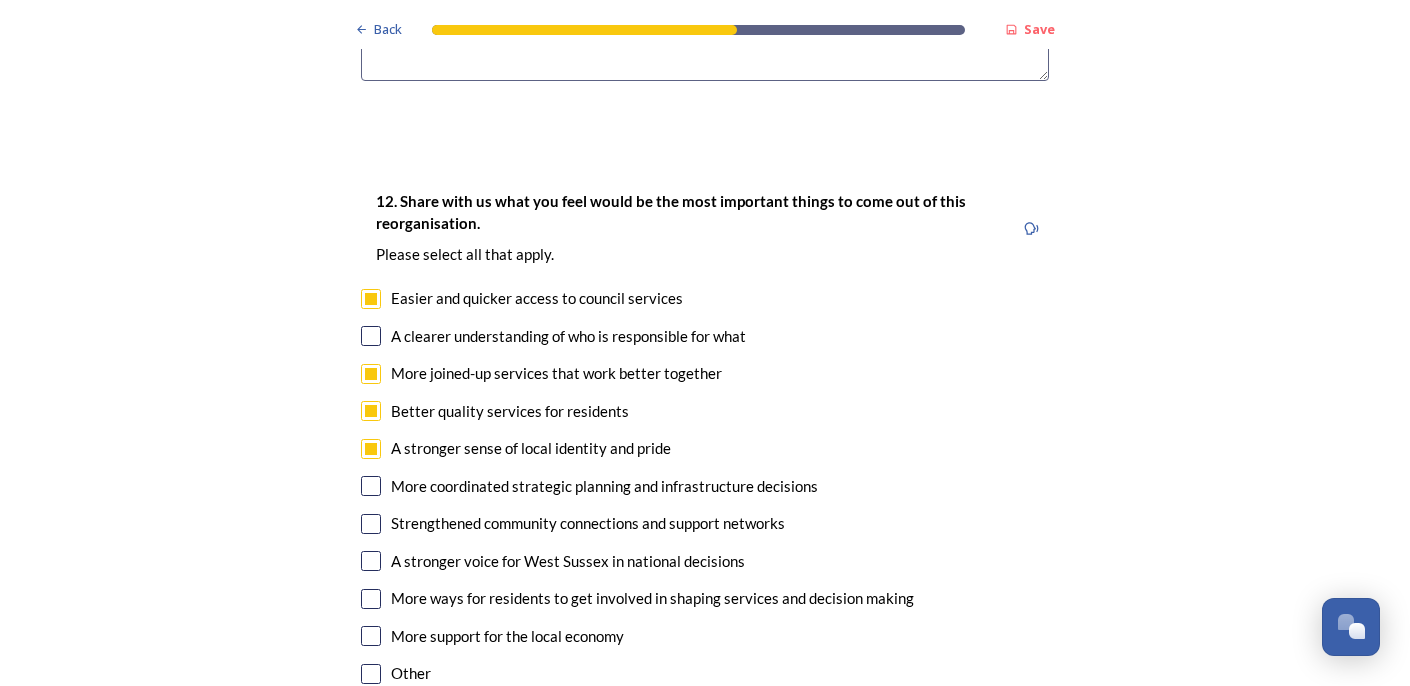 click at bounding box center [371, 486] 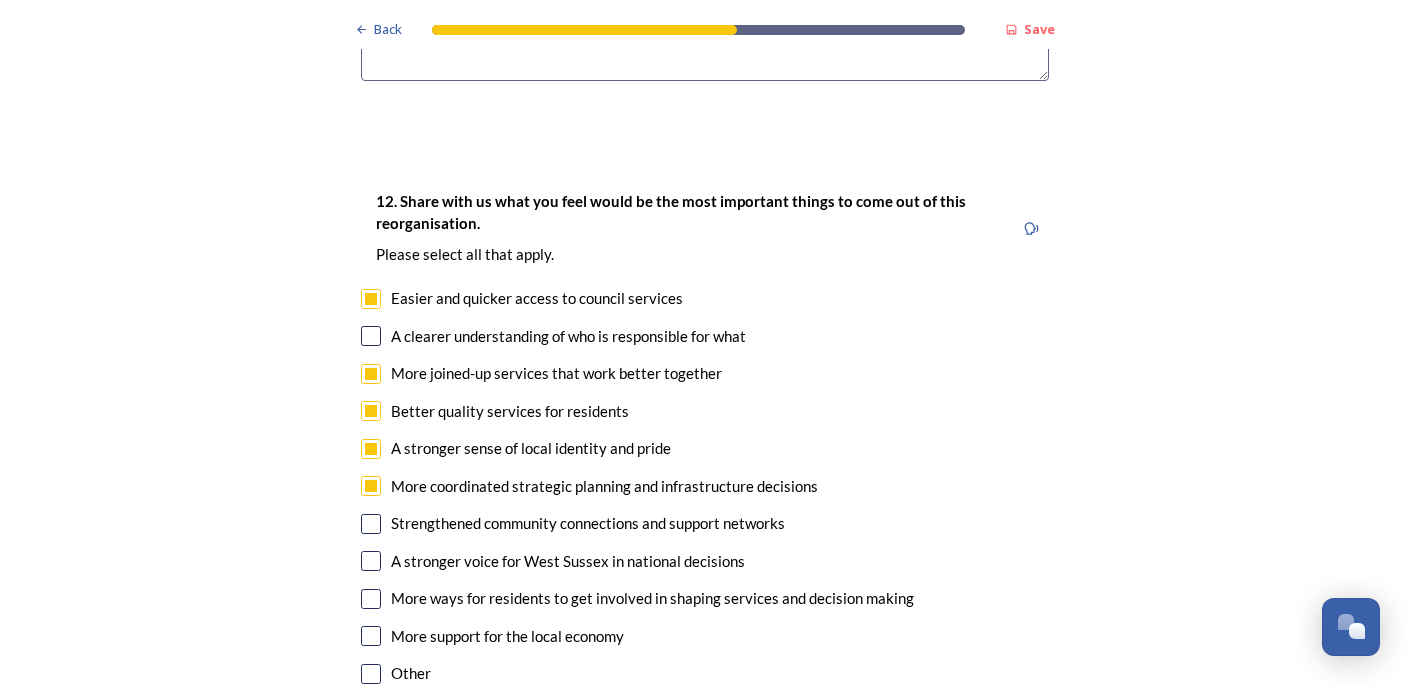 click at bounding box center (371, 524) 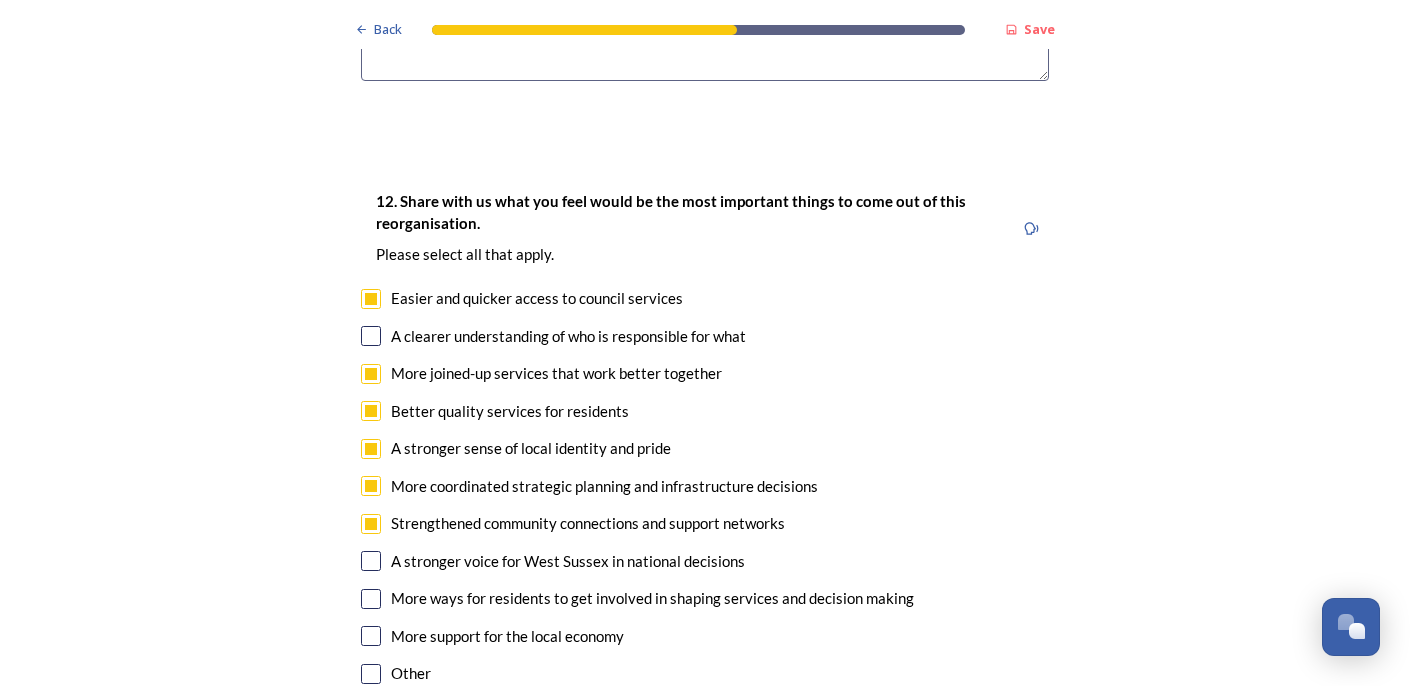 click at bounding box center [371, 561] 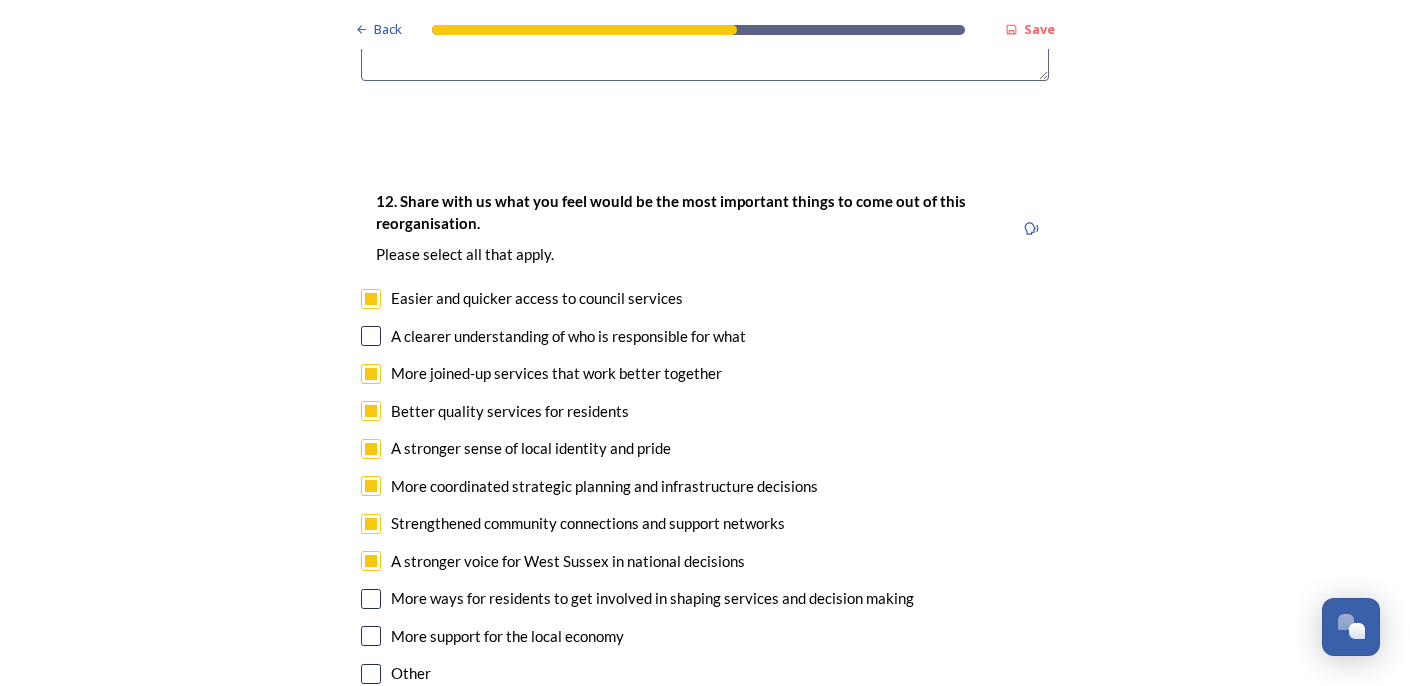 click at bounding box center [371, 599] 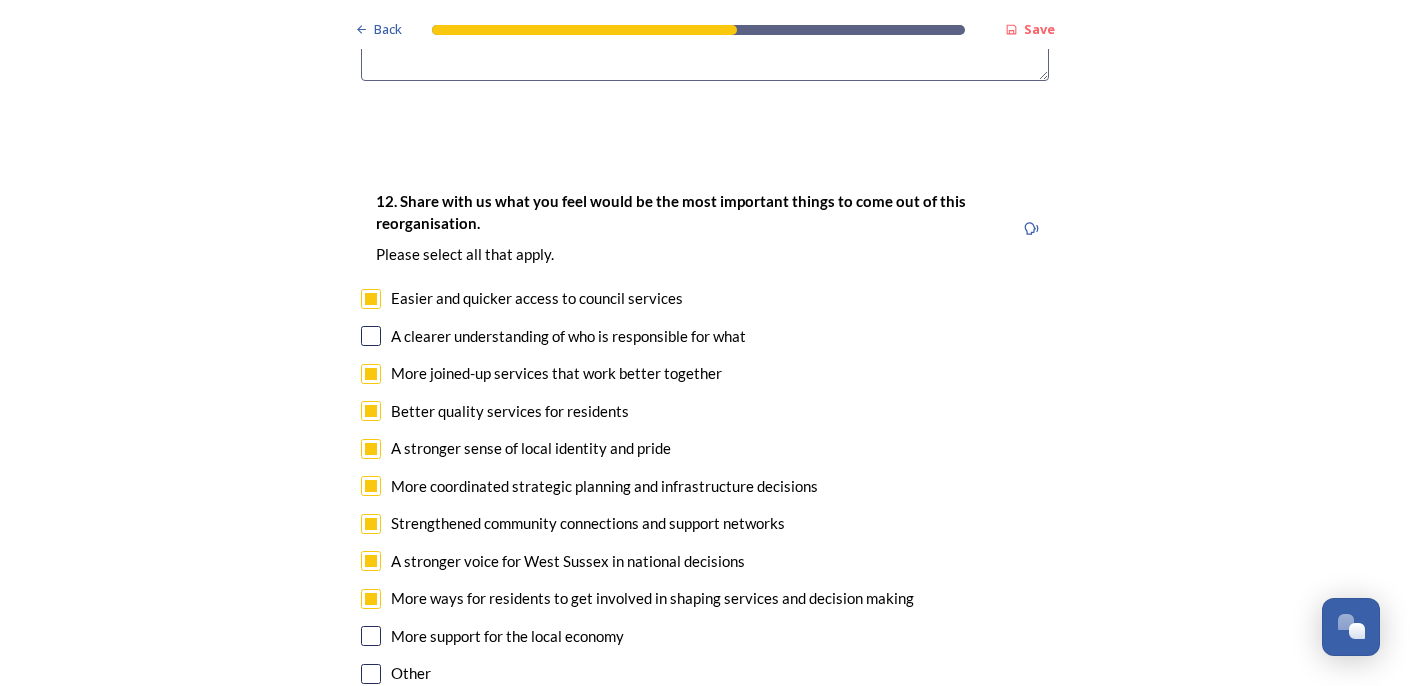 click at bounding box center (371, 636) 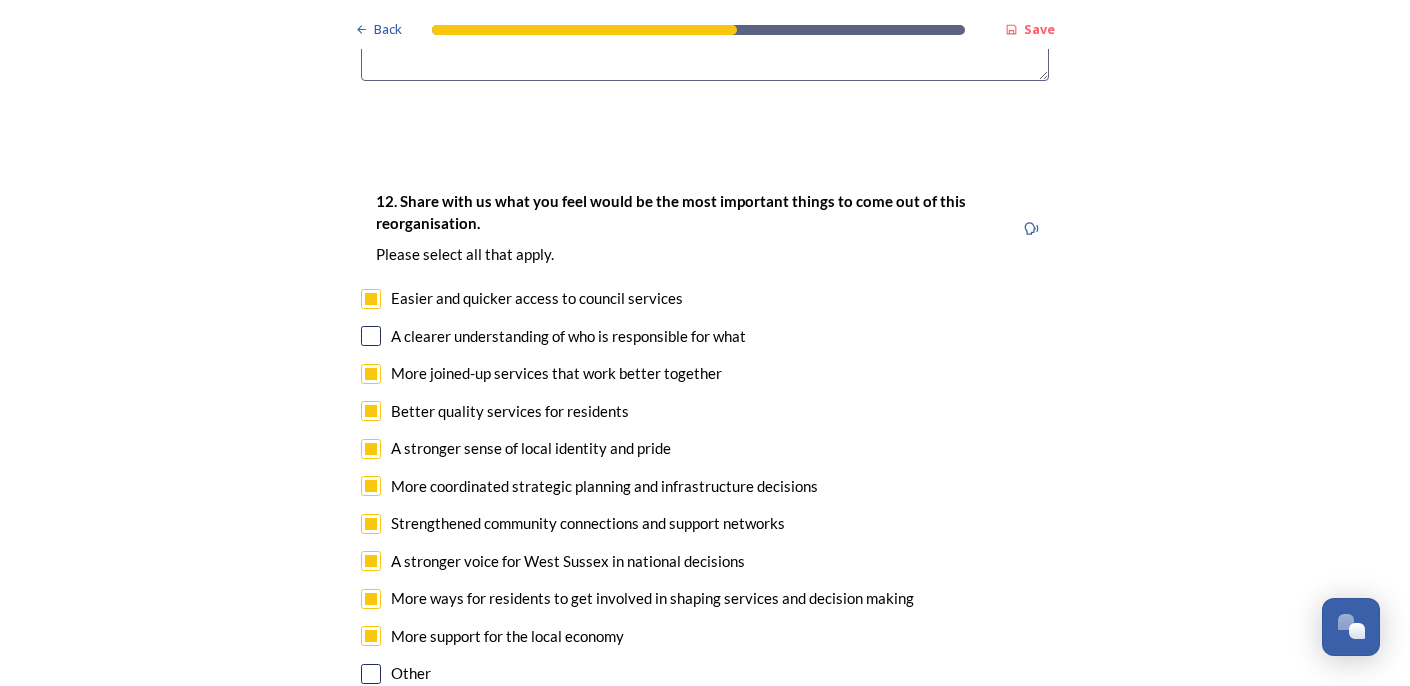 click at bounding box center (371, 336) 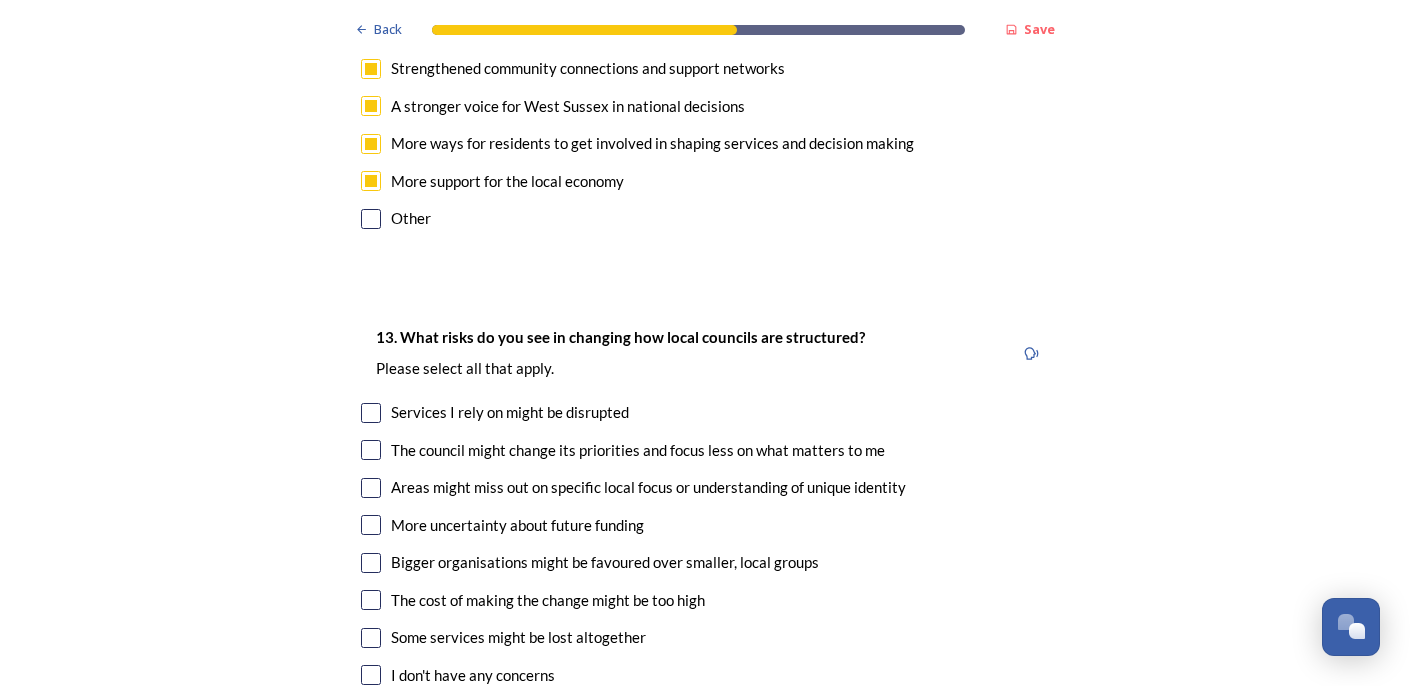 scroll, scrollTop: 4042, scrollLeft: 0, axis: vertical 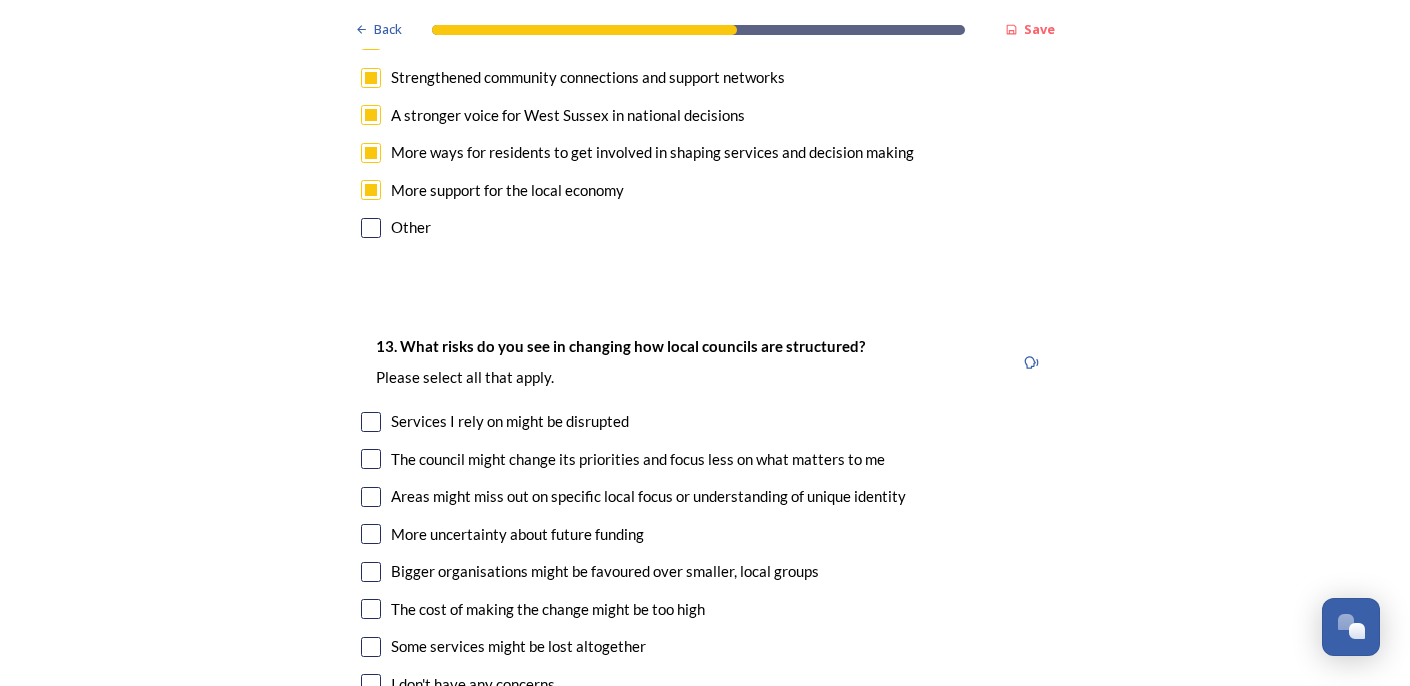 click at bounding box center (371, 459) 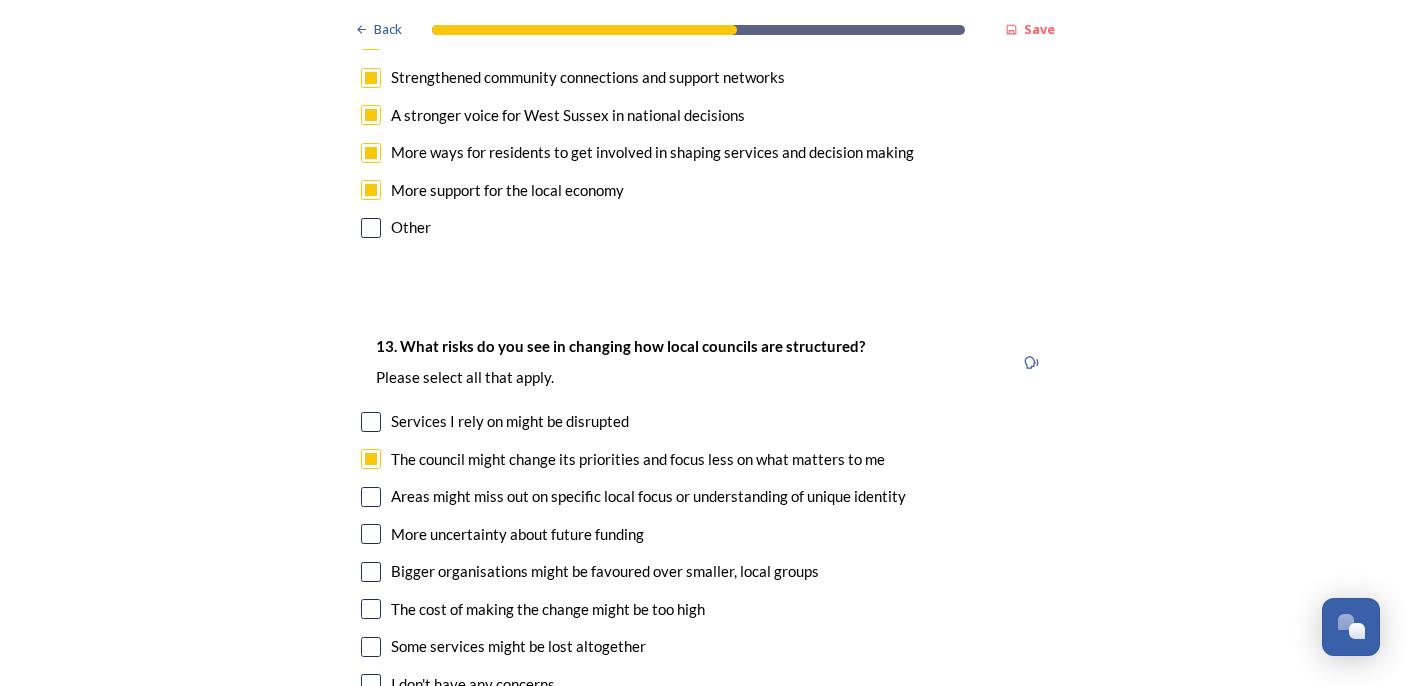 click at bounding box center [371, 534] 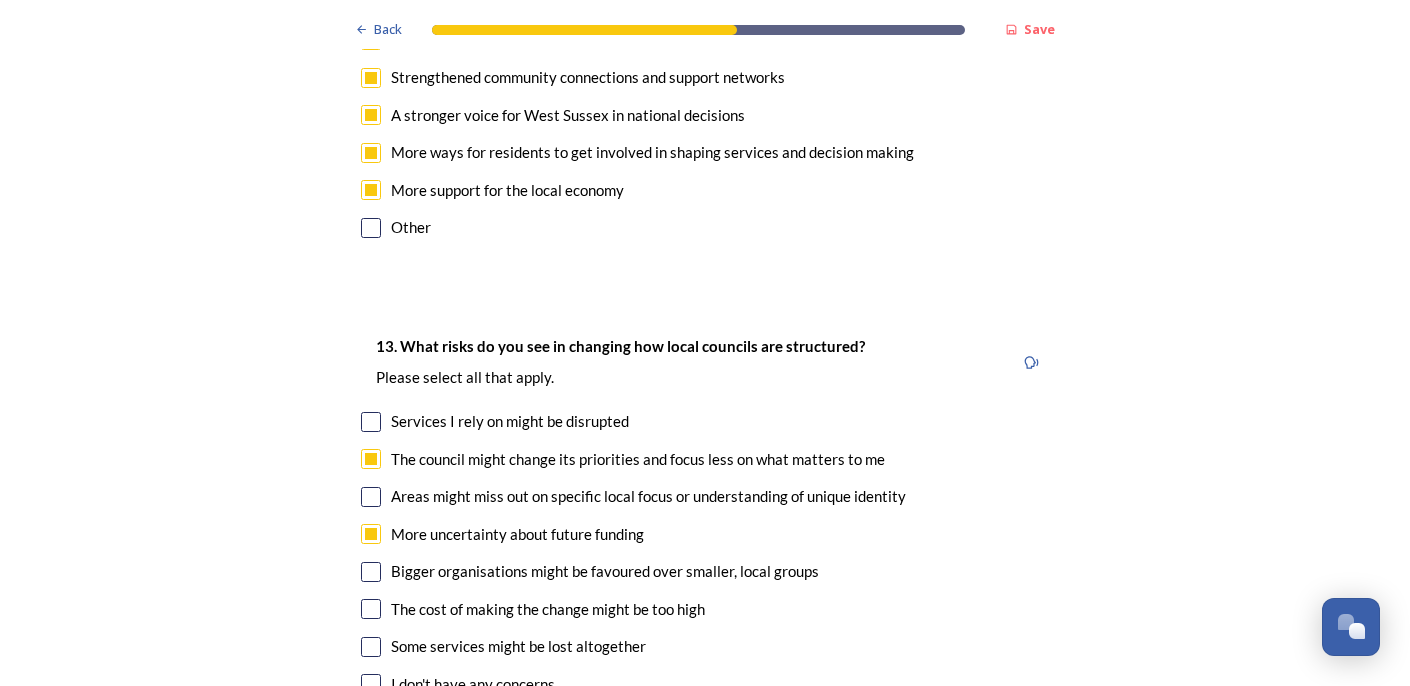click at bounding box center (371, 647) 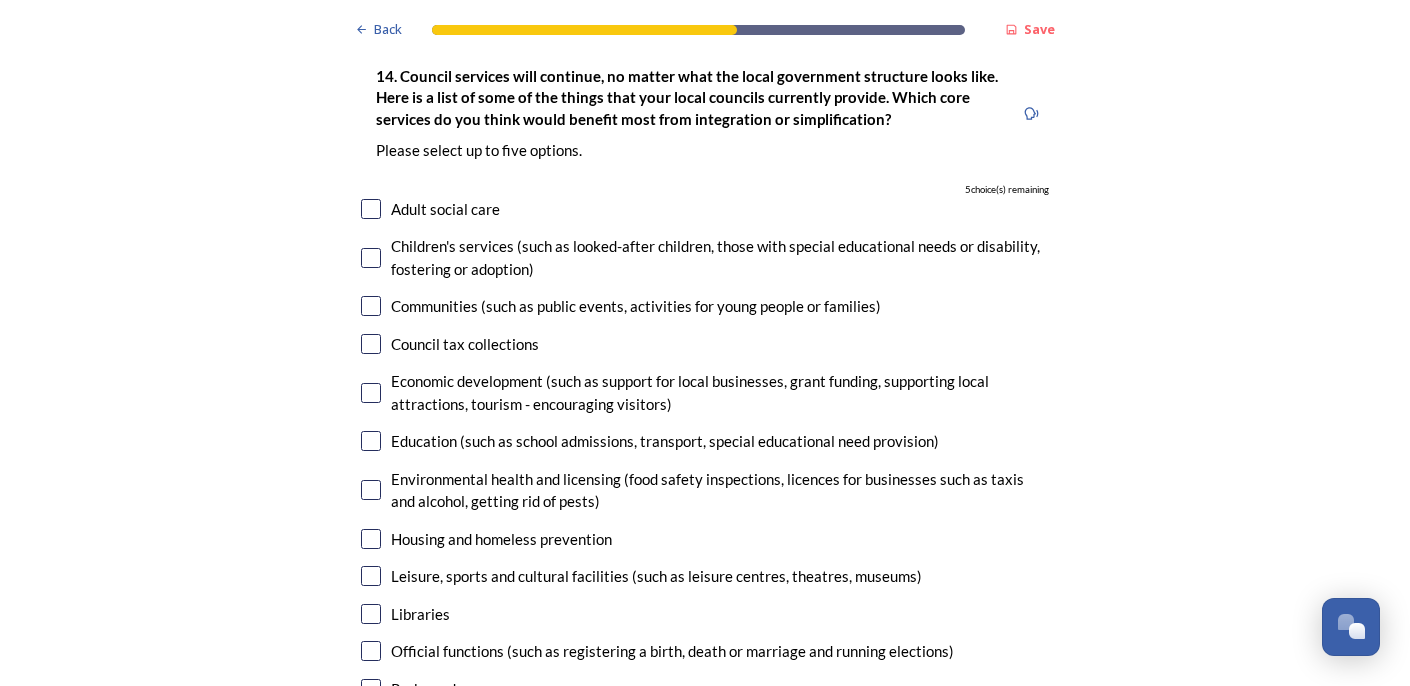 scroll, scrollTop: 4807, scrollLeft: 0, axis: vertical 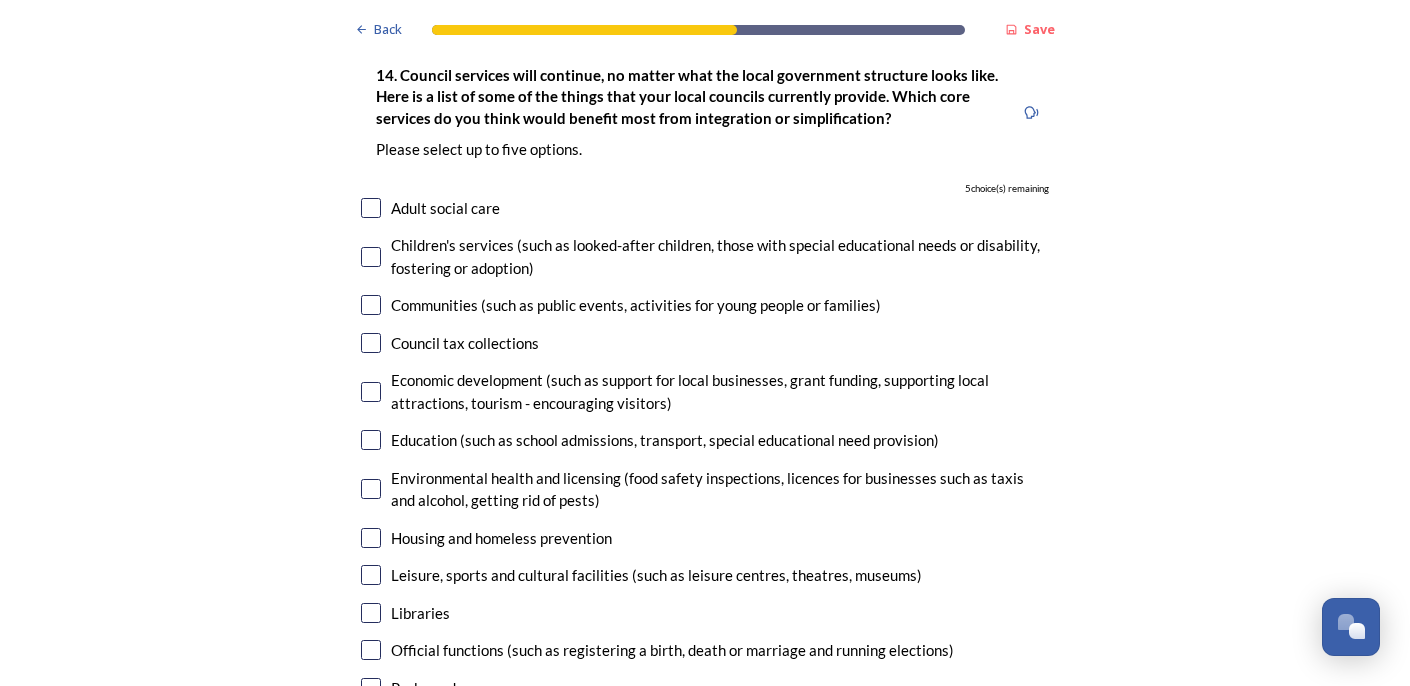 click at bounding box center [371, 305] 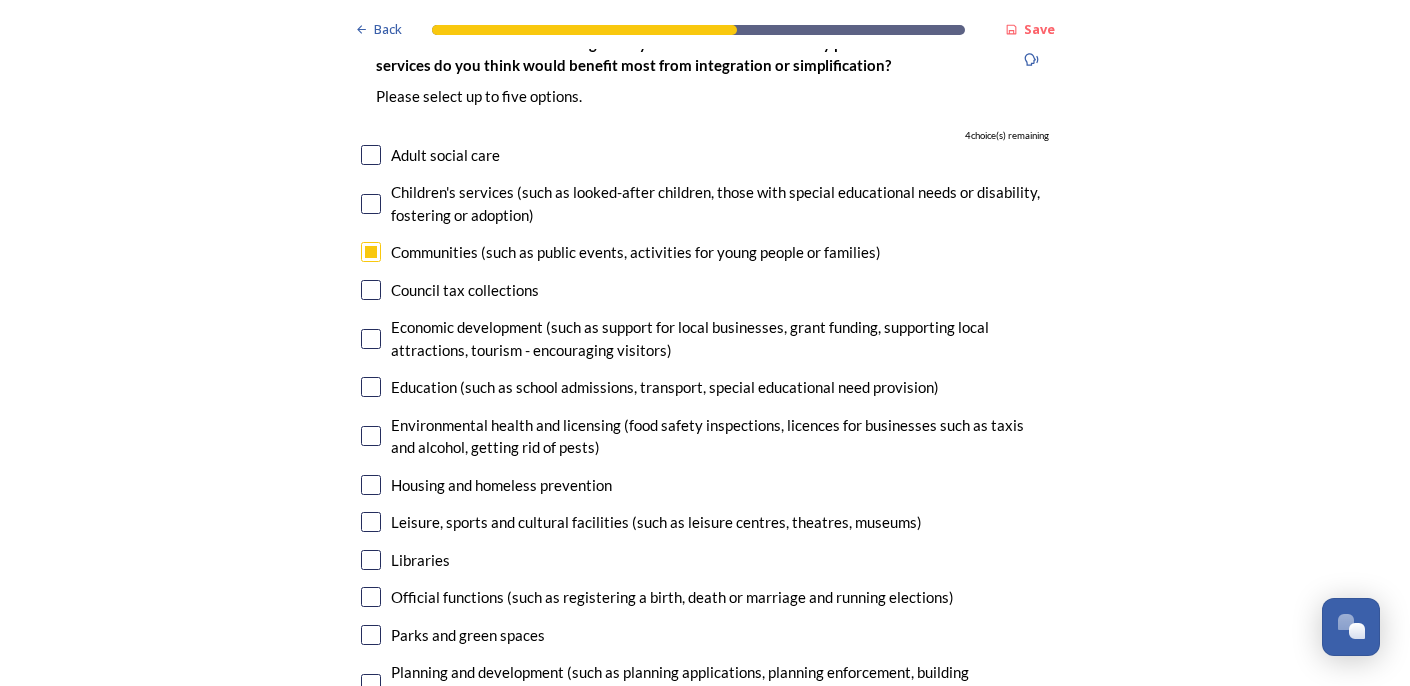 scroll, scrollTop: 4863, scrollLeft: 0, axis: vertical 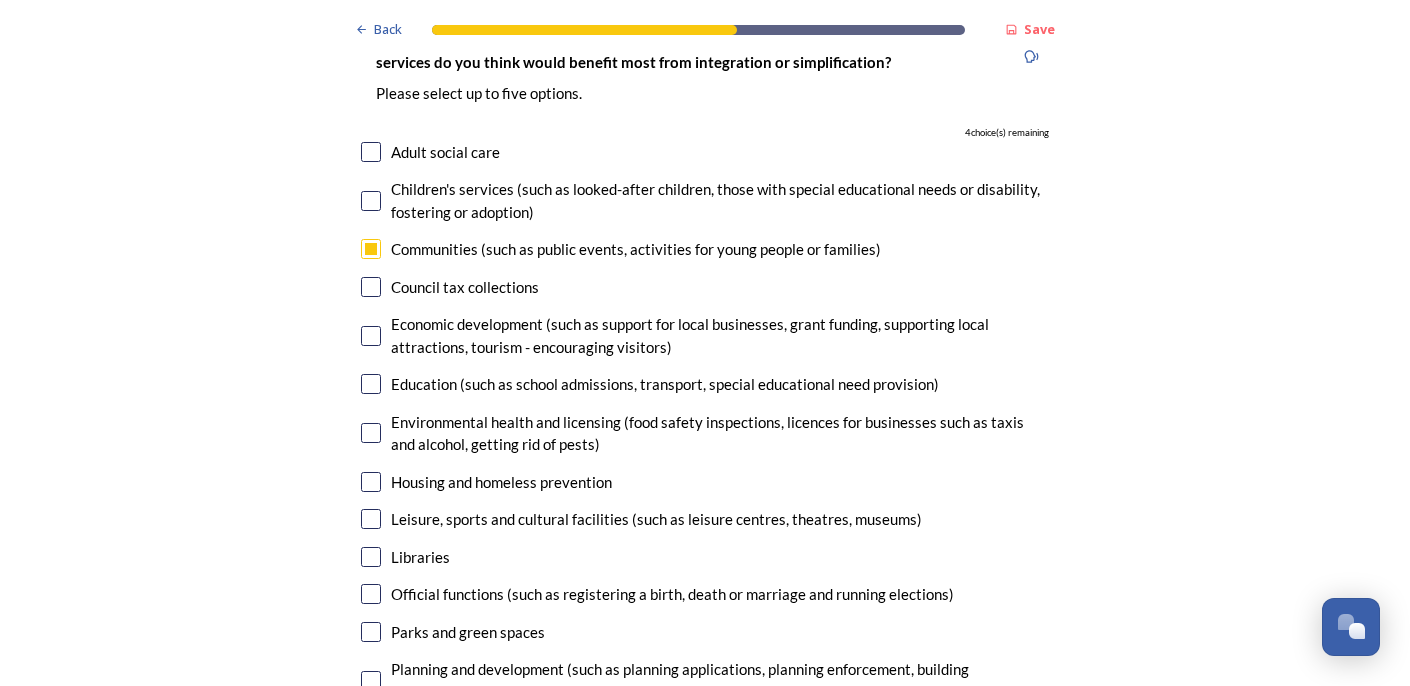 click at bounding box center (371, 433) 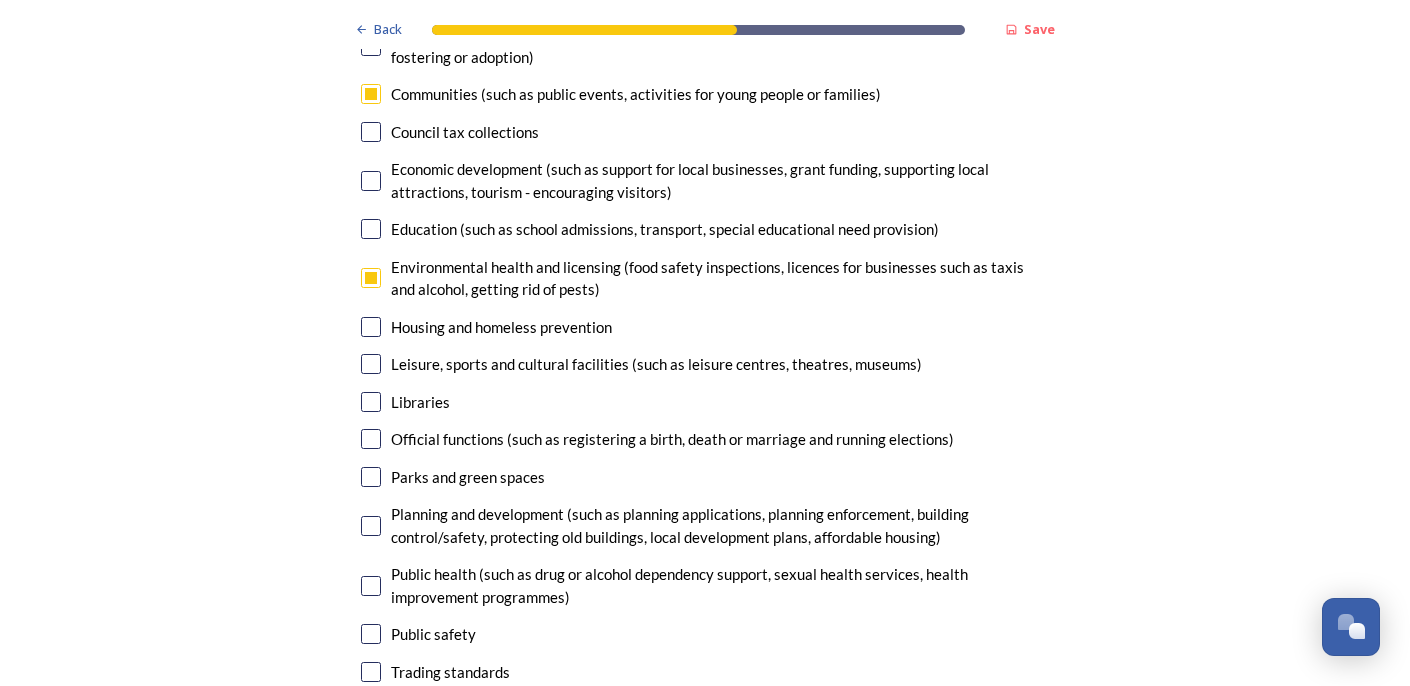 scroll, scrollTop: 5019, scrollLeft: 0, axis: vertical 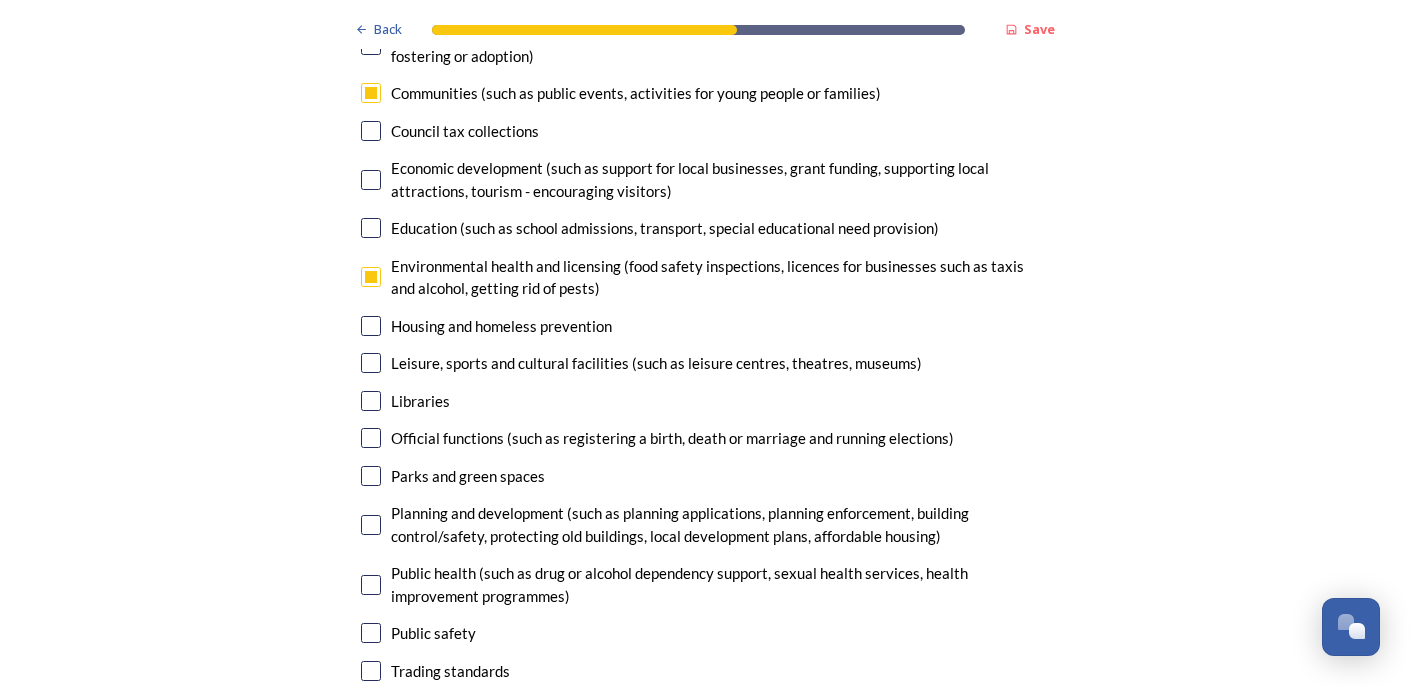 click at bounding box center (371, 363) 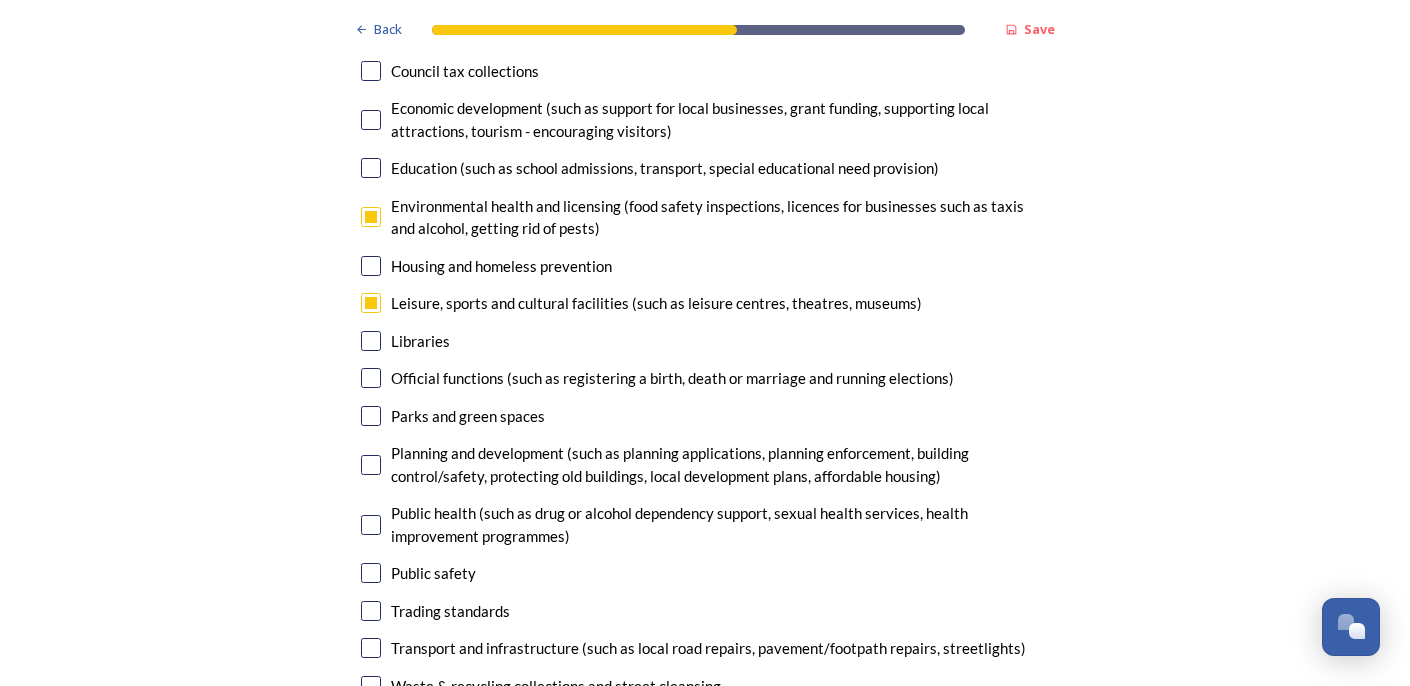 scroll, scrollTop: 5080, scrollLeft: 0, axis: vertical 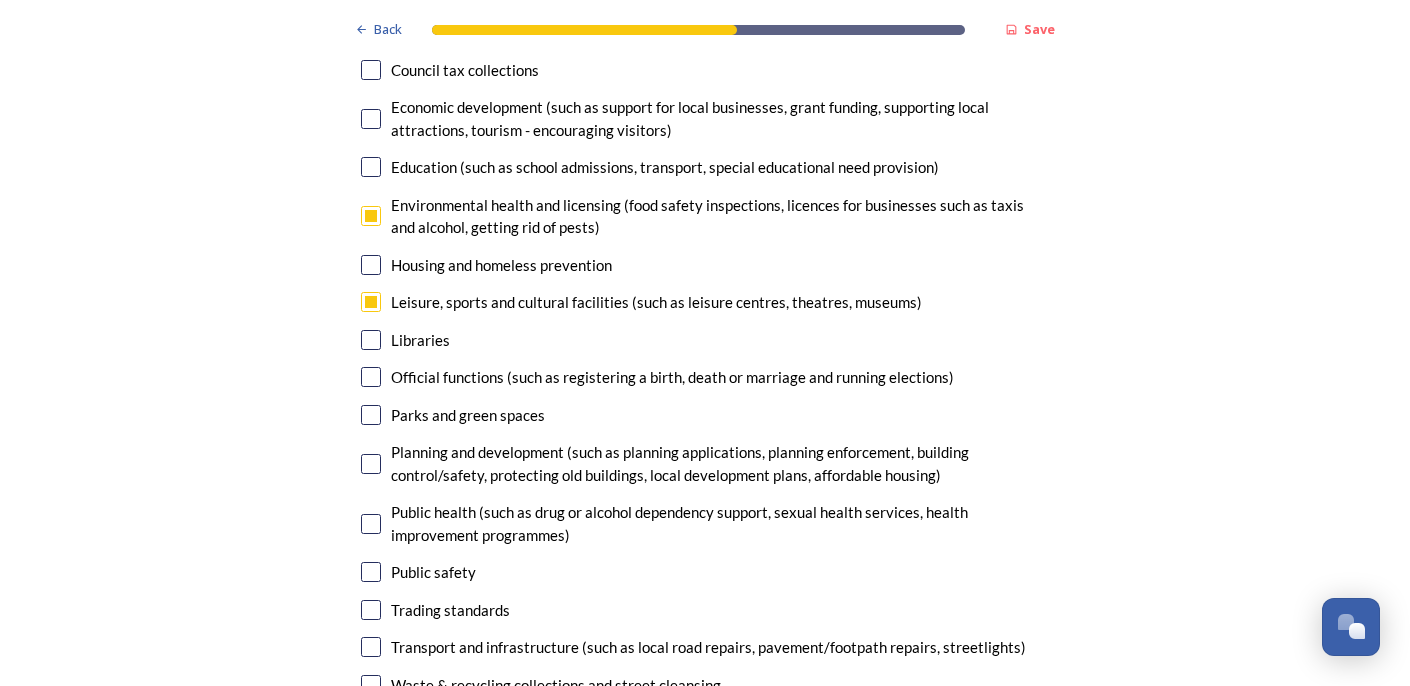 click at bounding box center [371, 415] 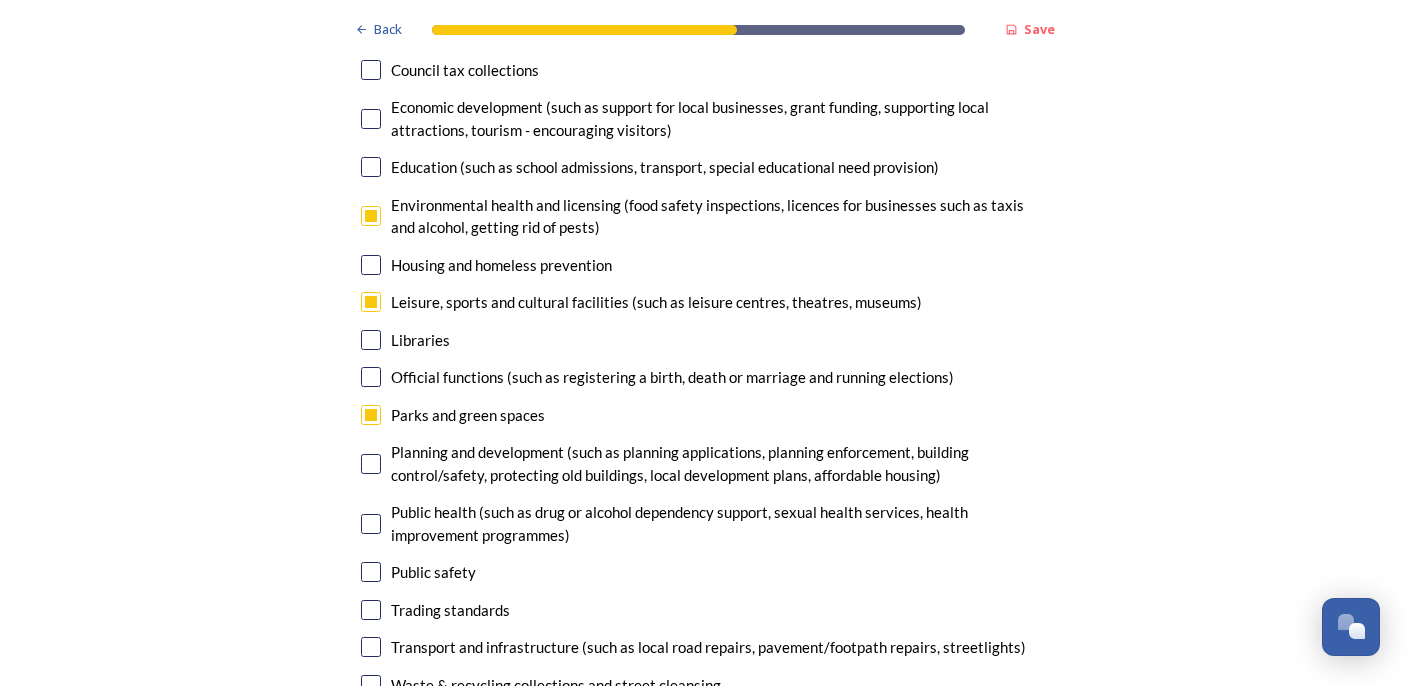 click at bounding box center (371, 572) 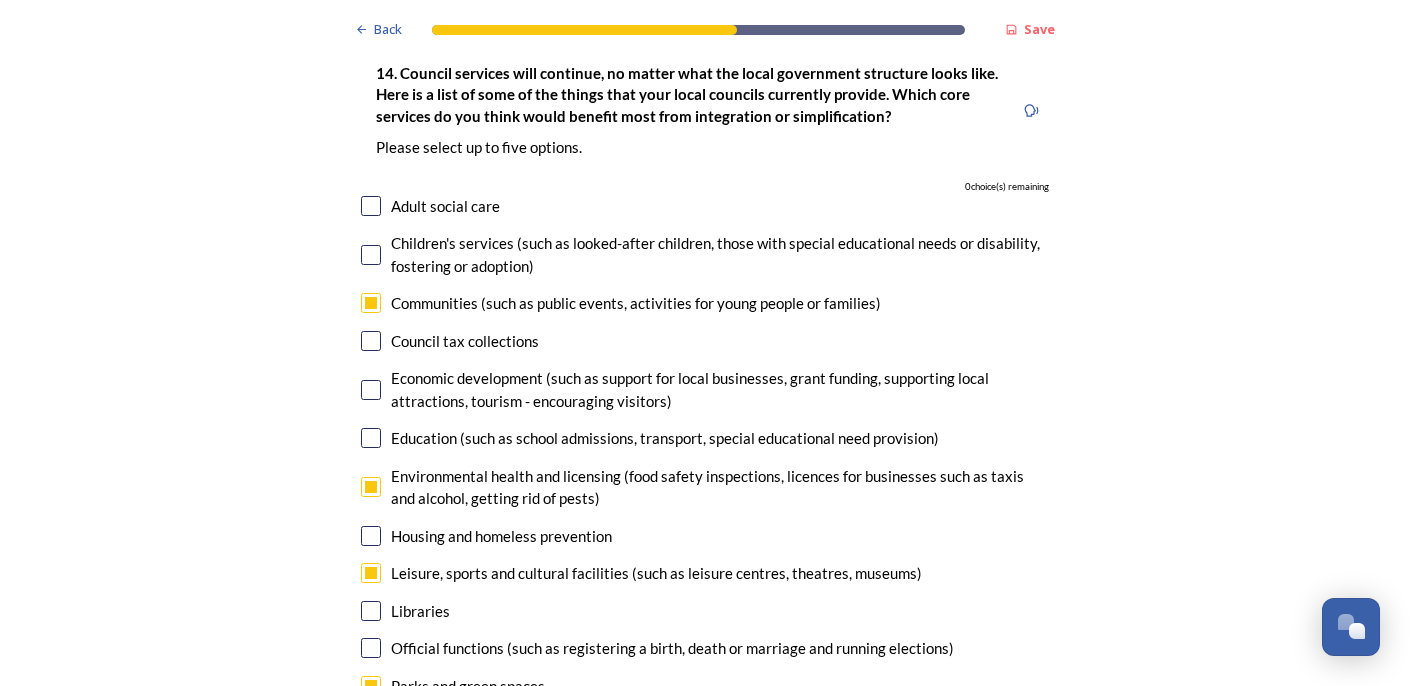 scroll, scrollTop: 4802, scrollLeft: 0, axis: vertical 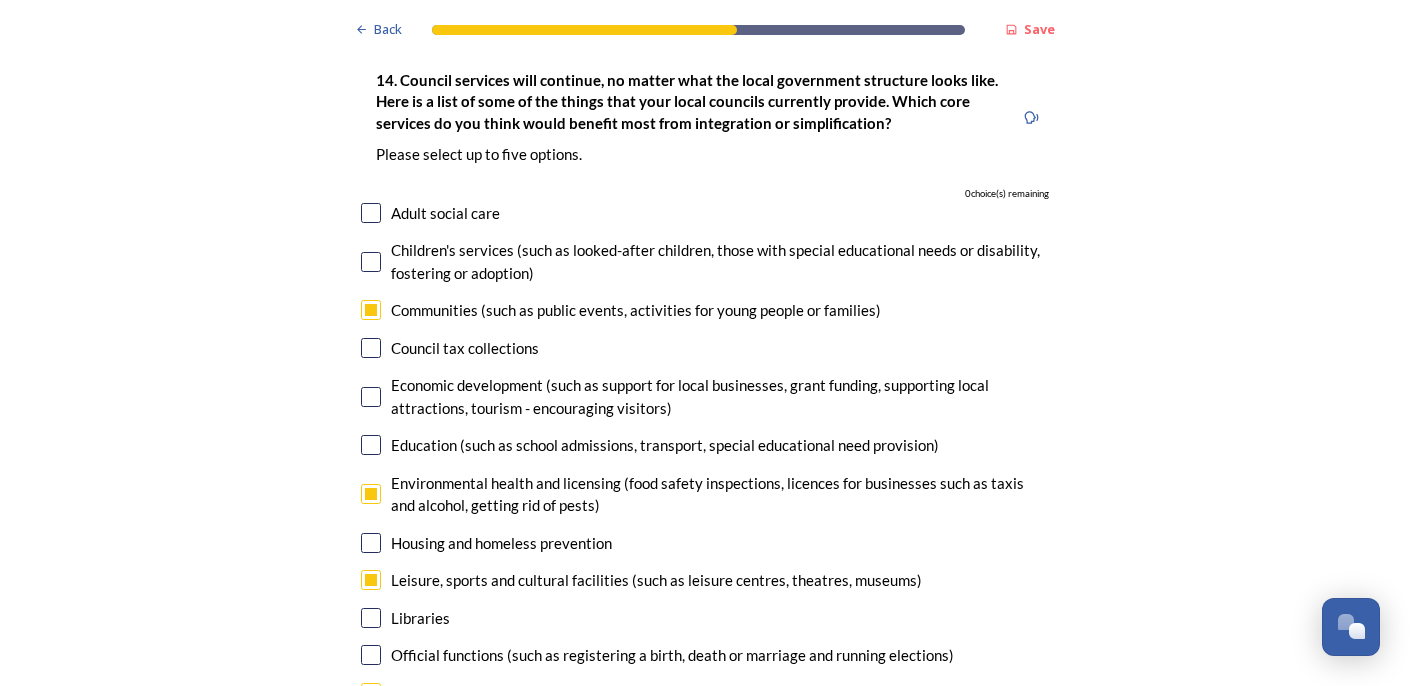 click at bounding box center (371, 310) 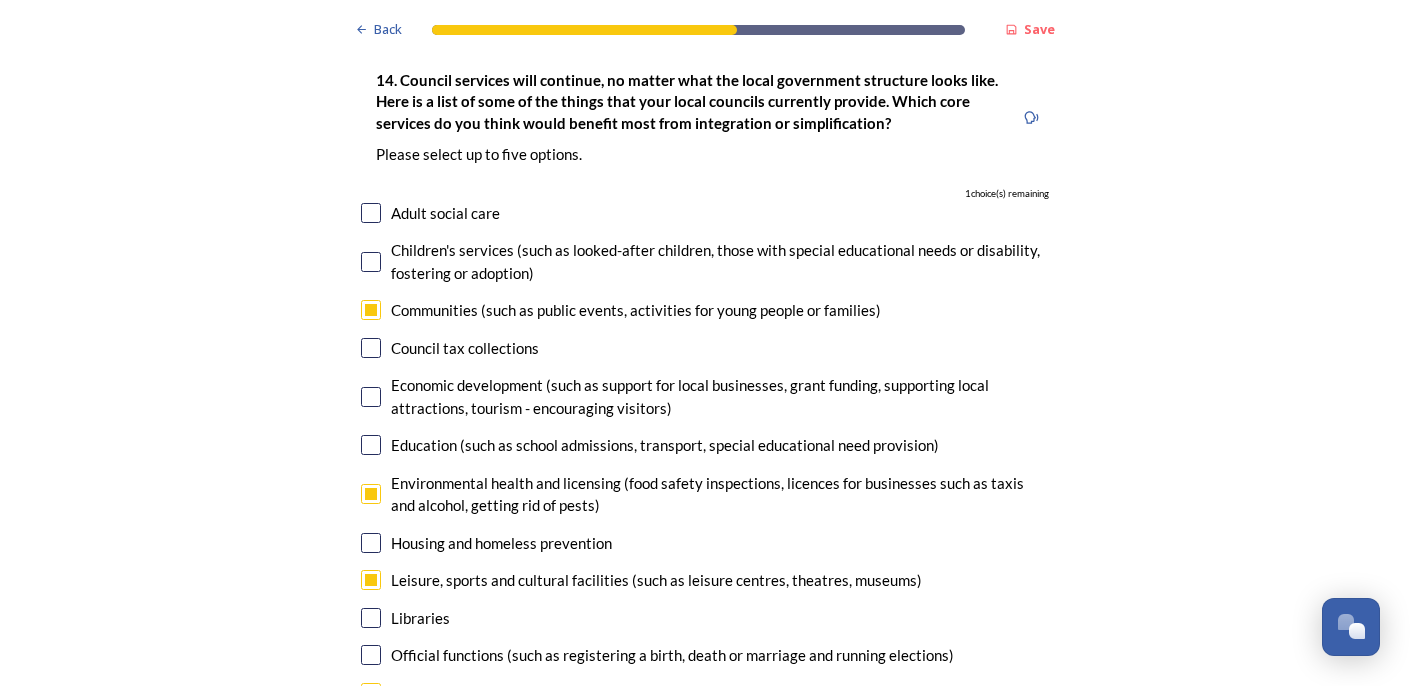 checkbox on "false" 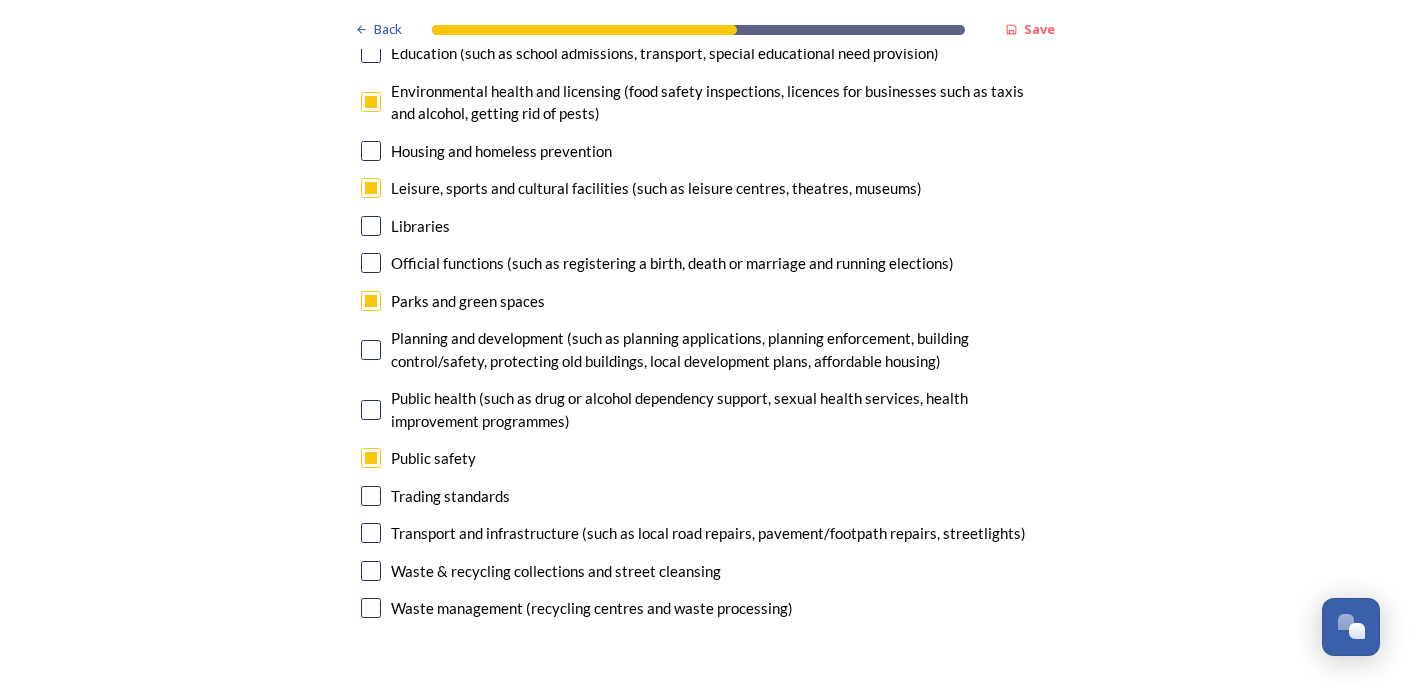 scroll, scrollTop: 5189, scrollLeft: 0, axis: vertical 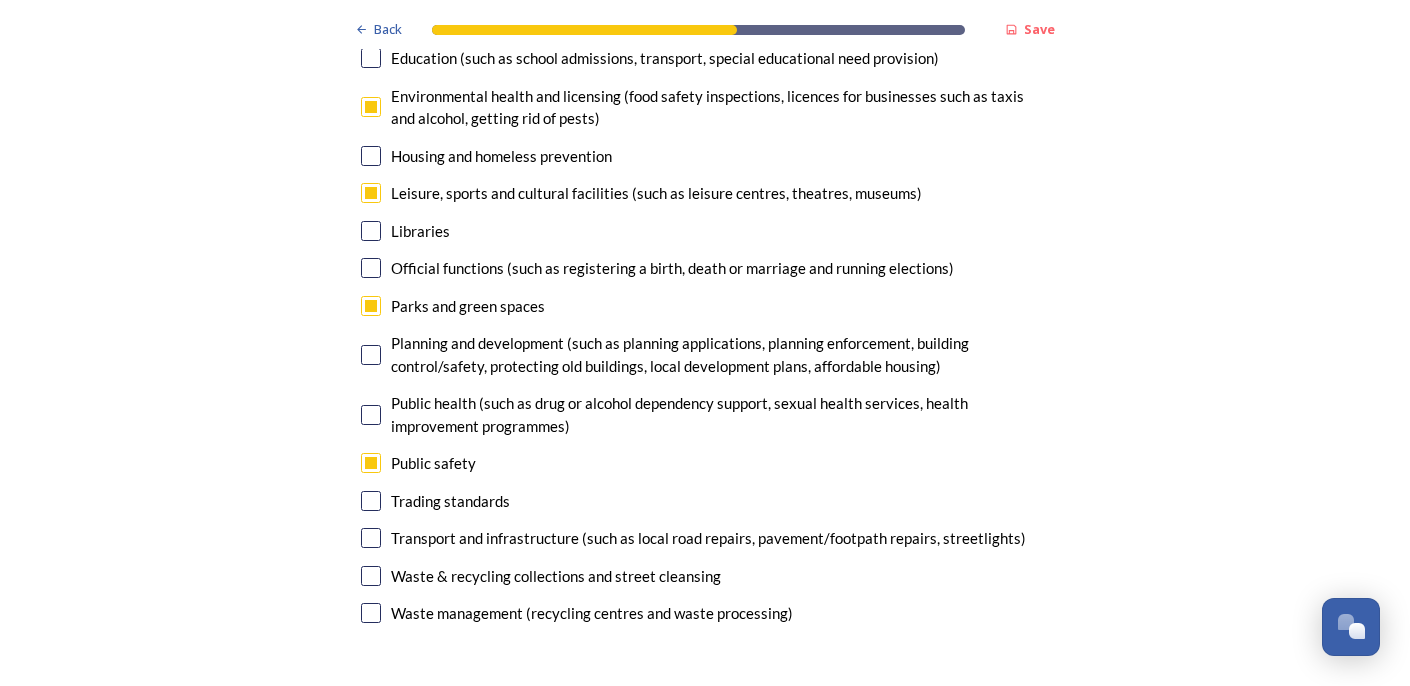 click at bounding box center [371, 576] 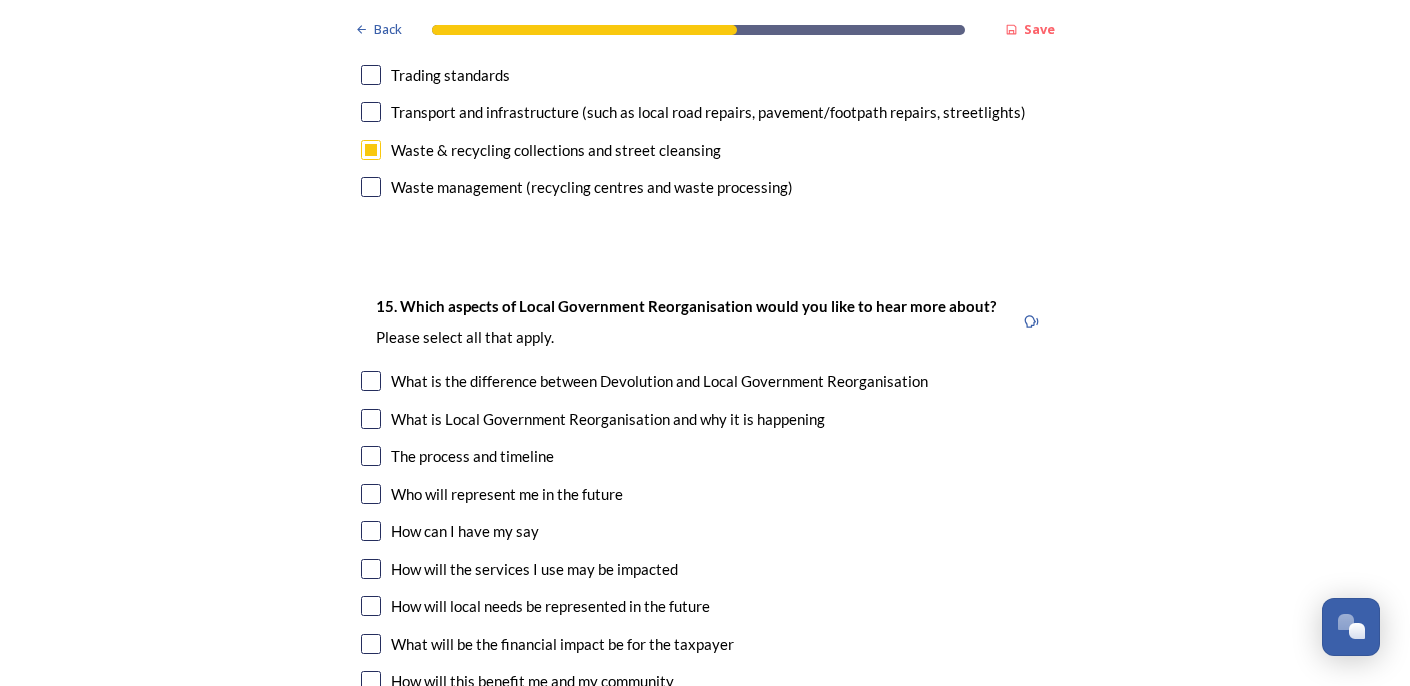 scroll, scrollTop: 5618, scrollLeft: 0, axis: vertical 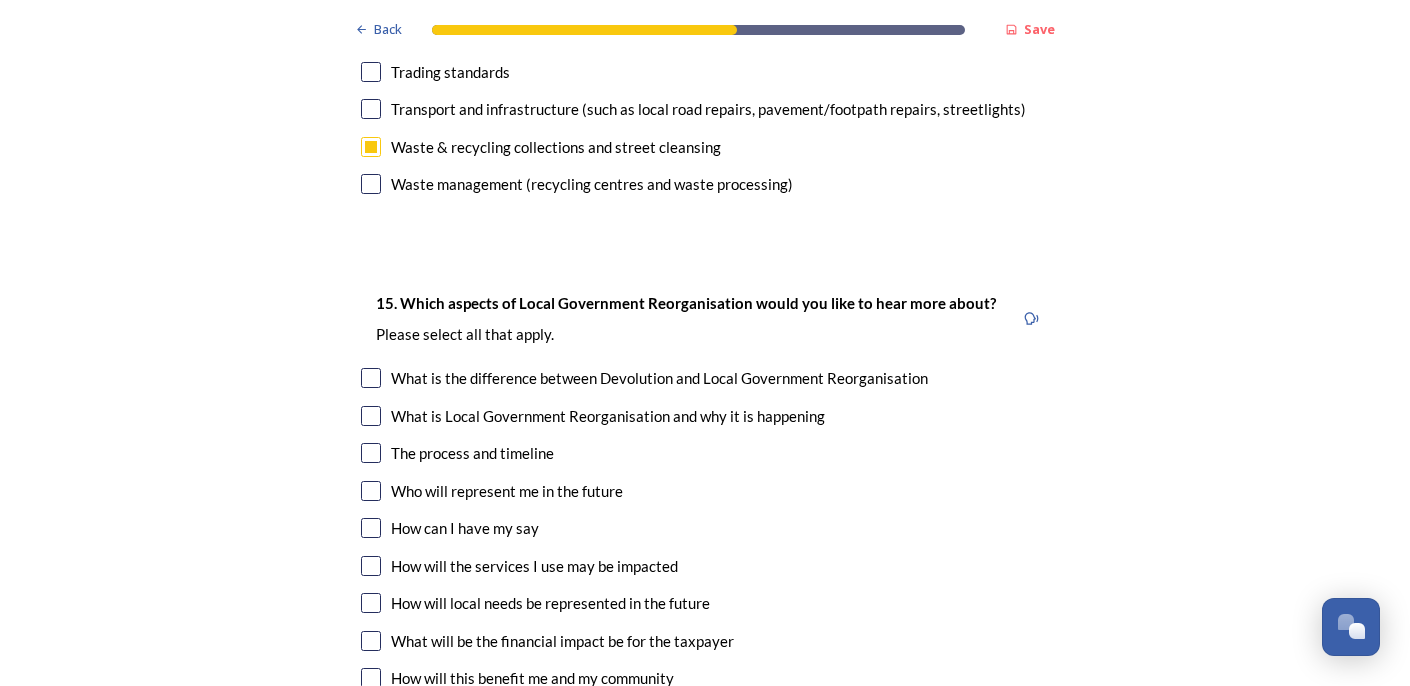 click at bounding box center (371, 491) 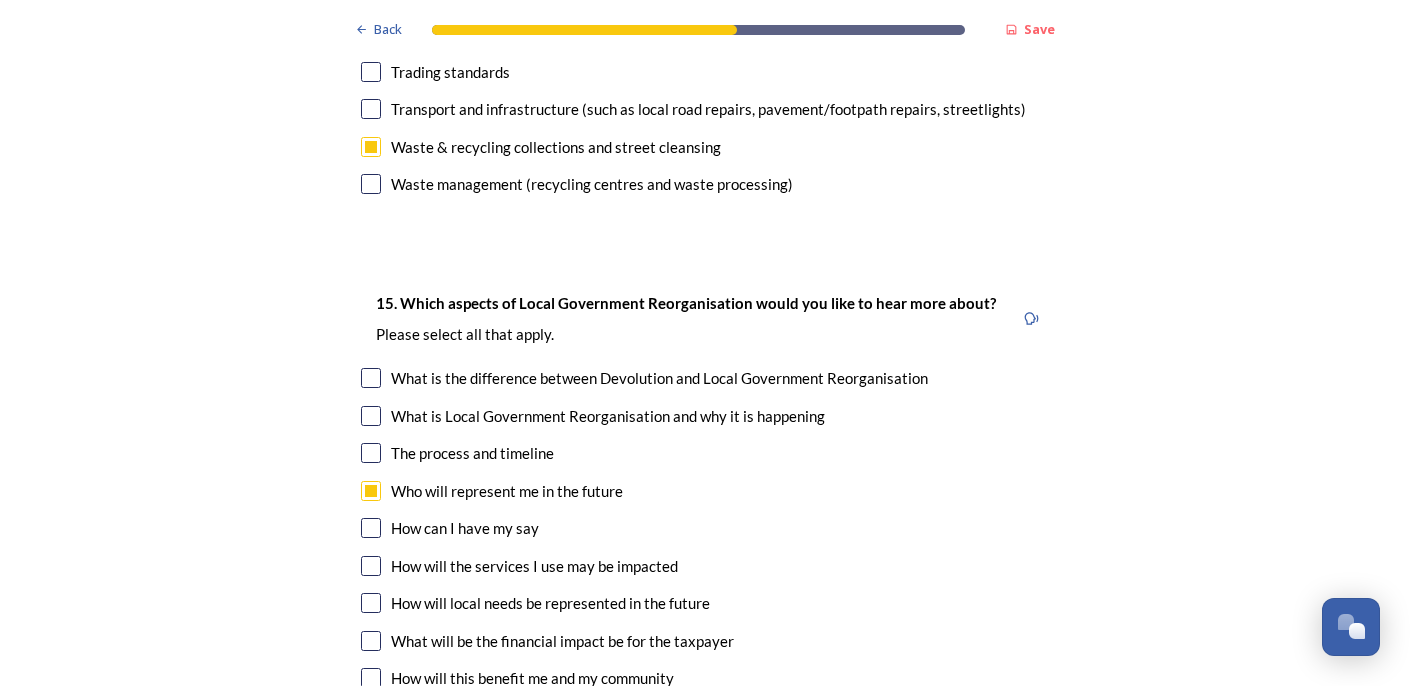click at bounding box center (371, 453) 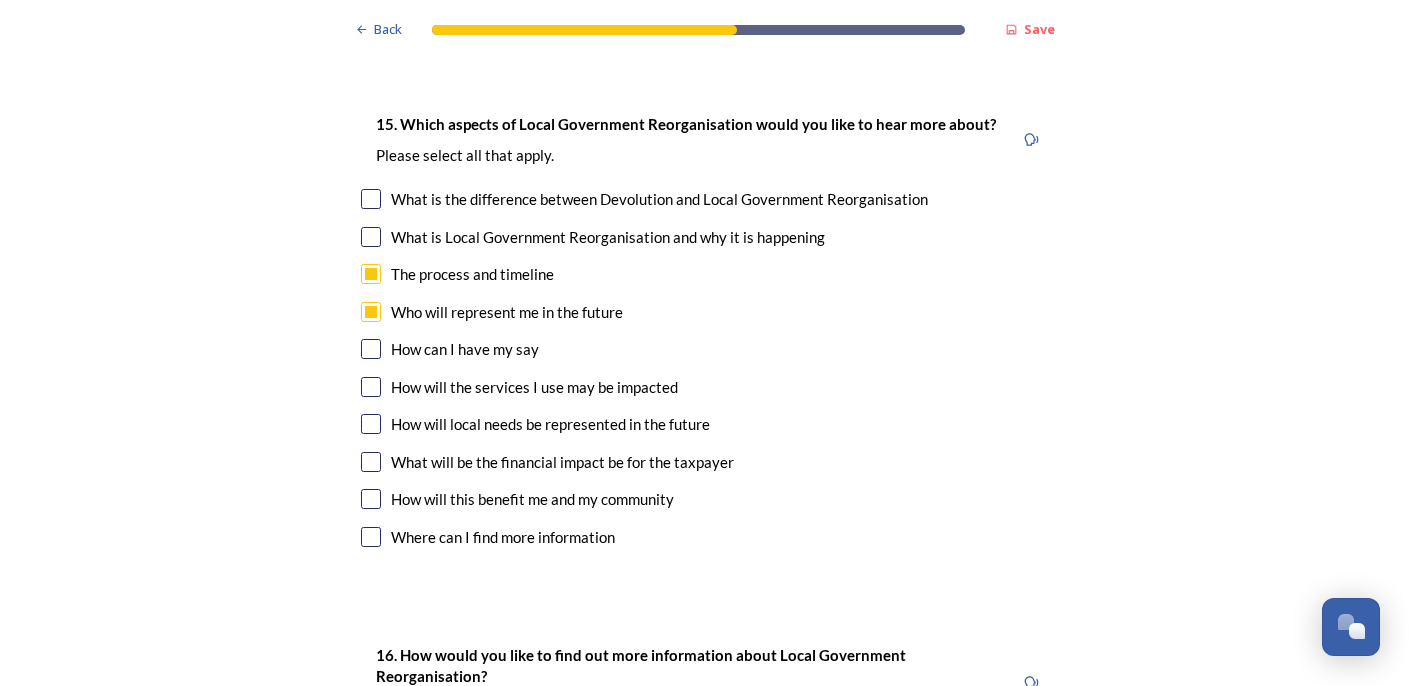scroll, scrollTop: 5798, scrollLeft: 0, axis: vertical 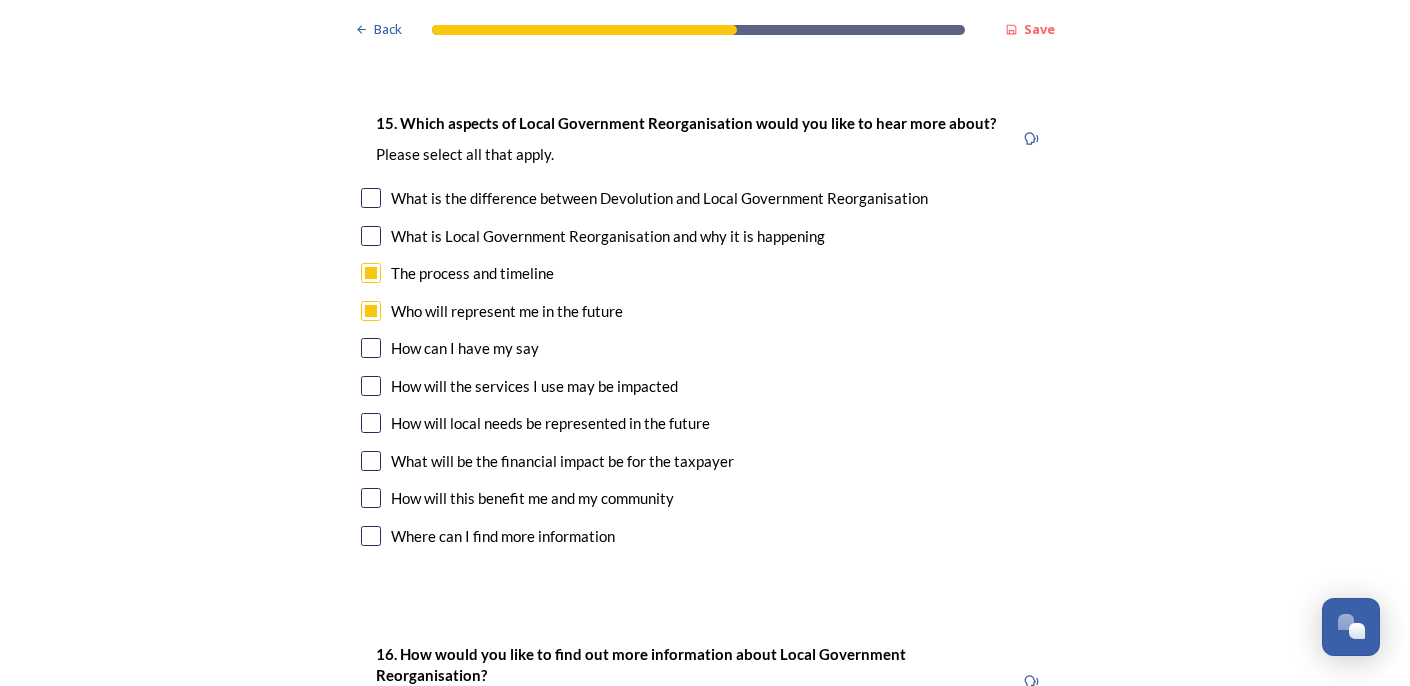 click at bounding box center (371, 386) 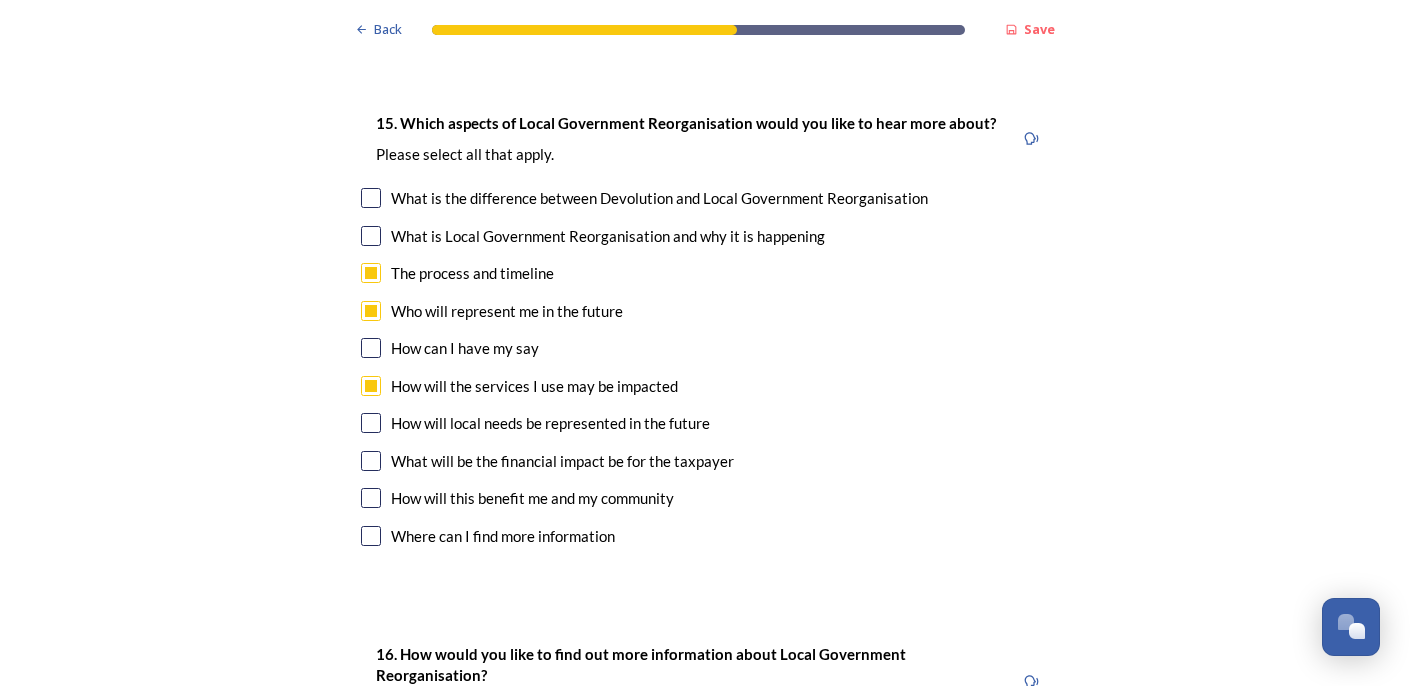 click at bounding box center [371, 461] 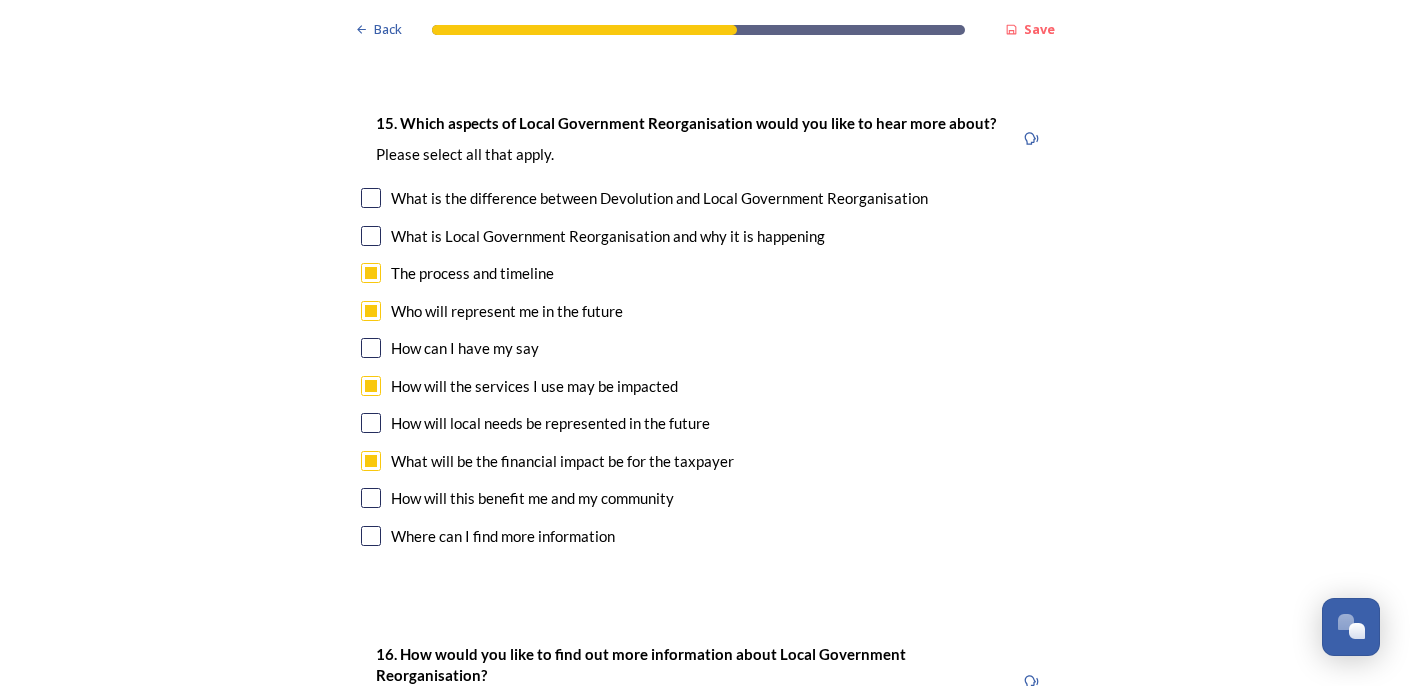 click at bounding box center [371, 498] 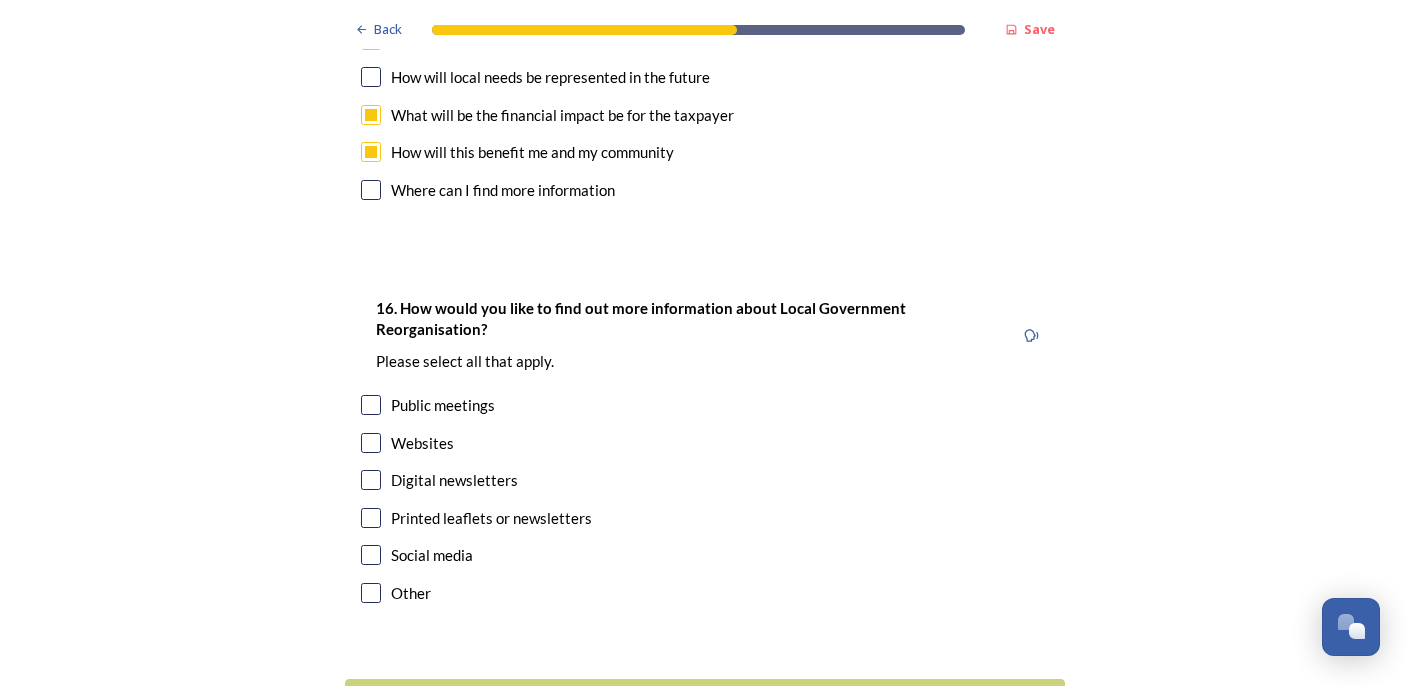 scroll, scrollTop: 6143, scrollLeft: 0, axis: vertical 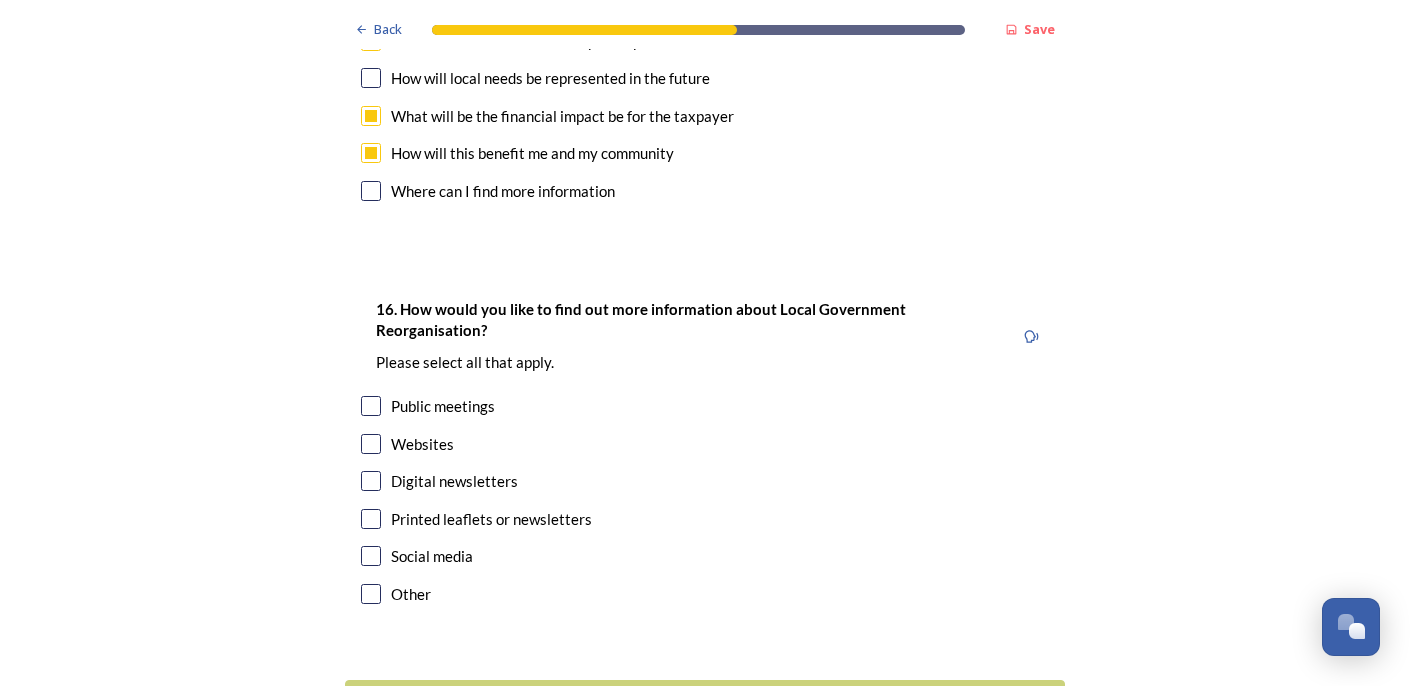 click at bounding box center [371, 444] 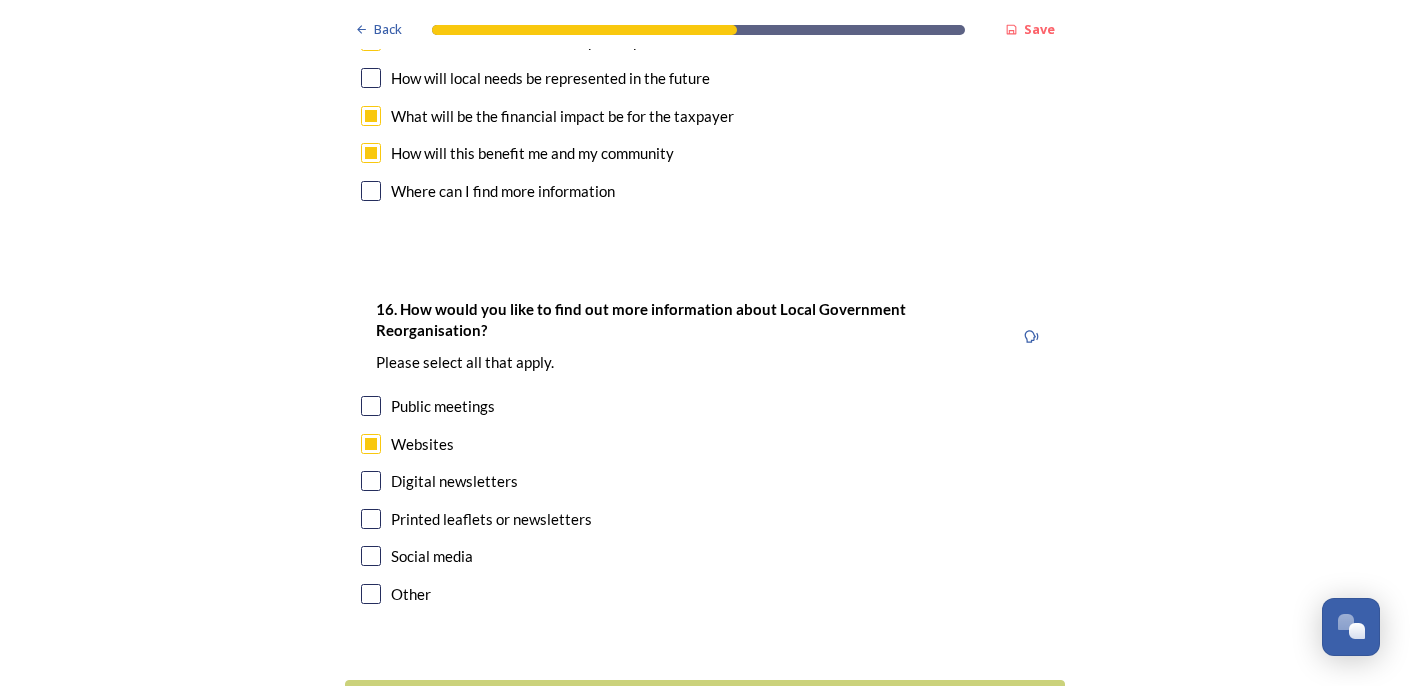 click at bounding box center [371, 481] 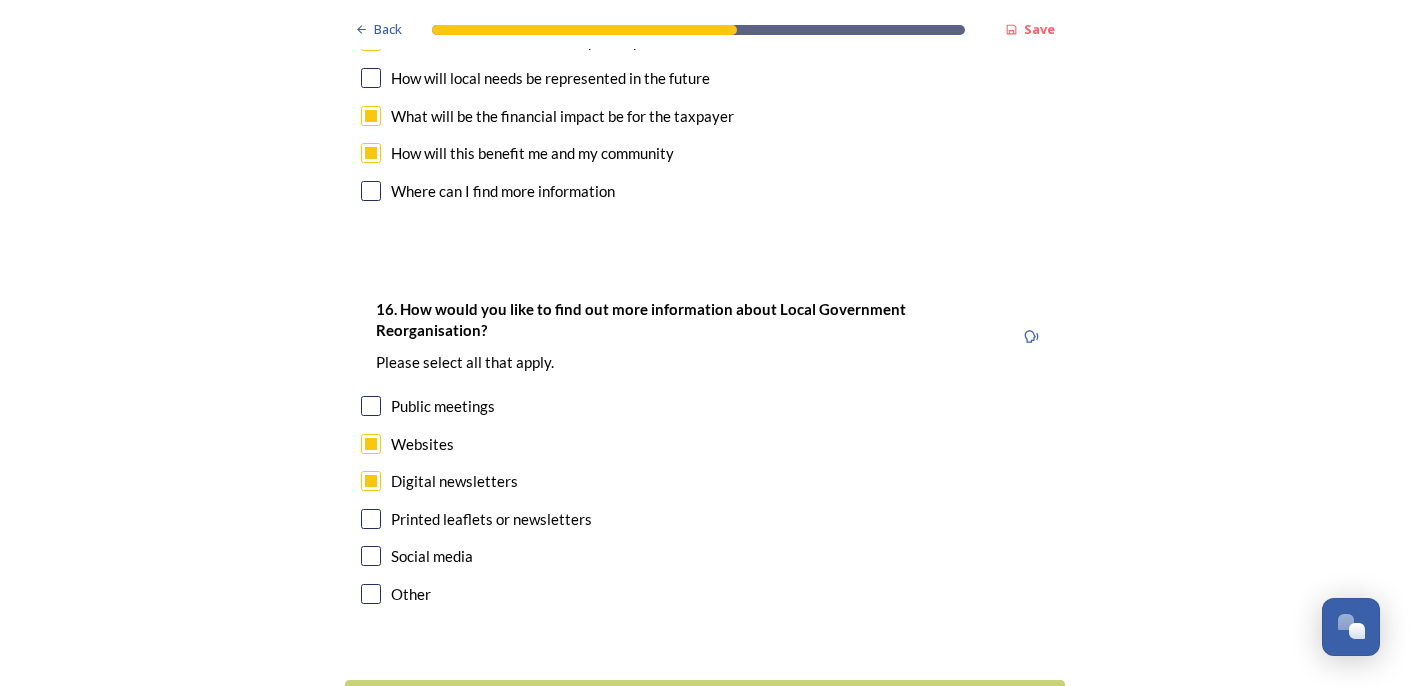 click at bounding box center [371, 519] 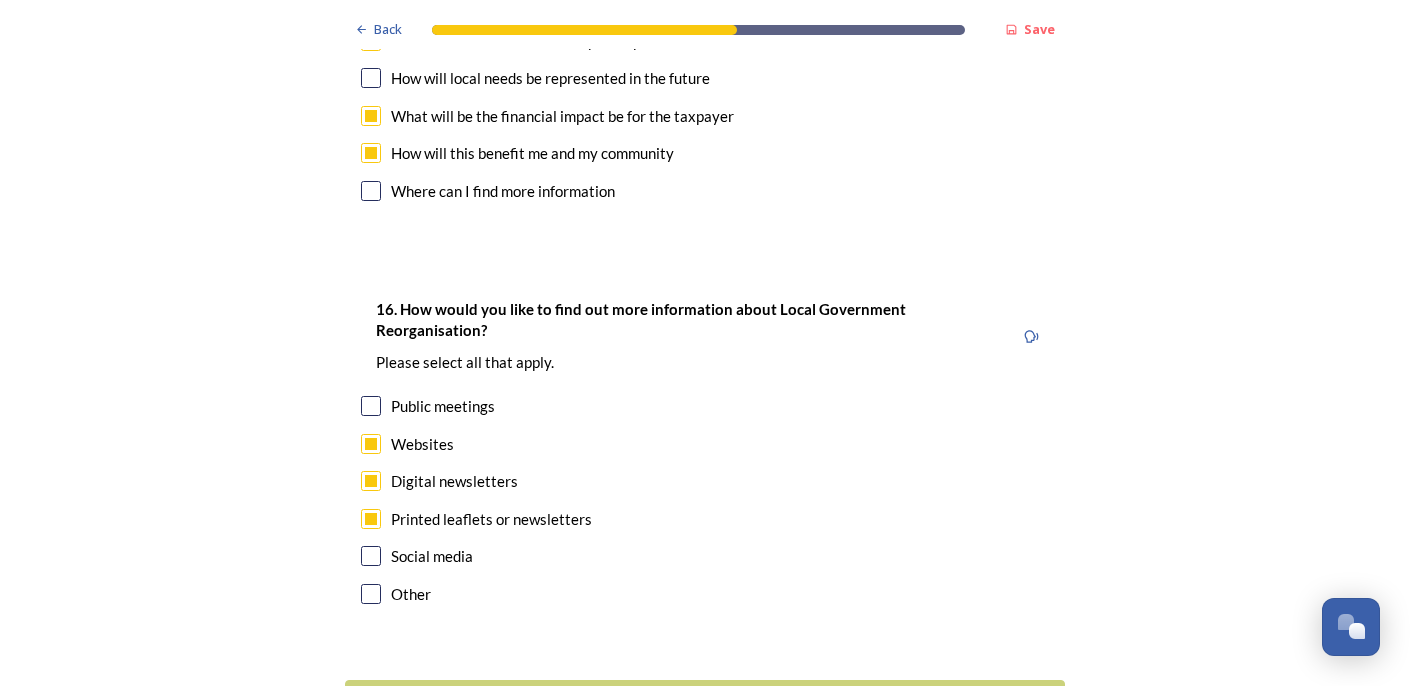 click at bounding box center (371, 519) 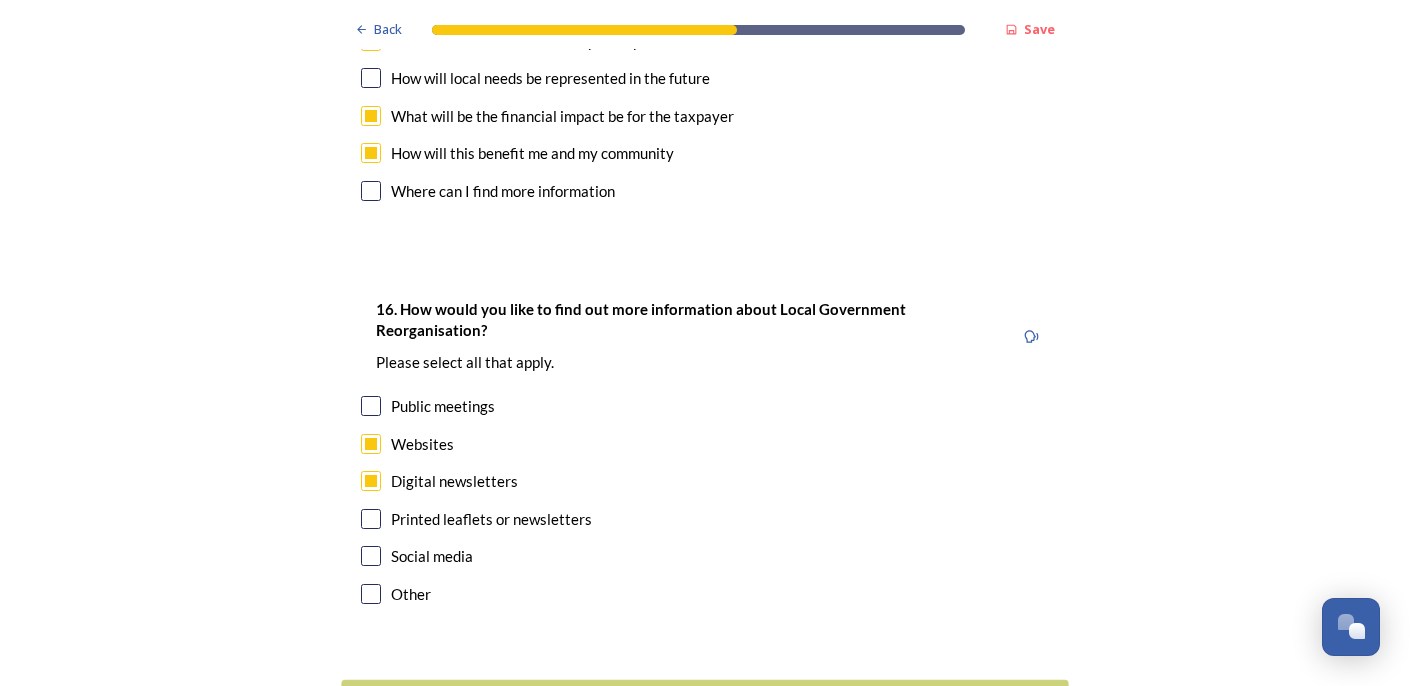 click on "Continue" at bounding box center [691, 704] 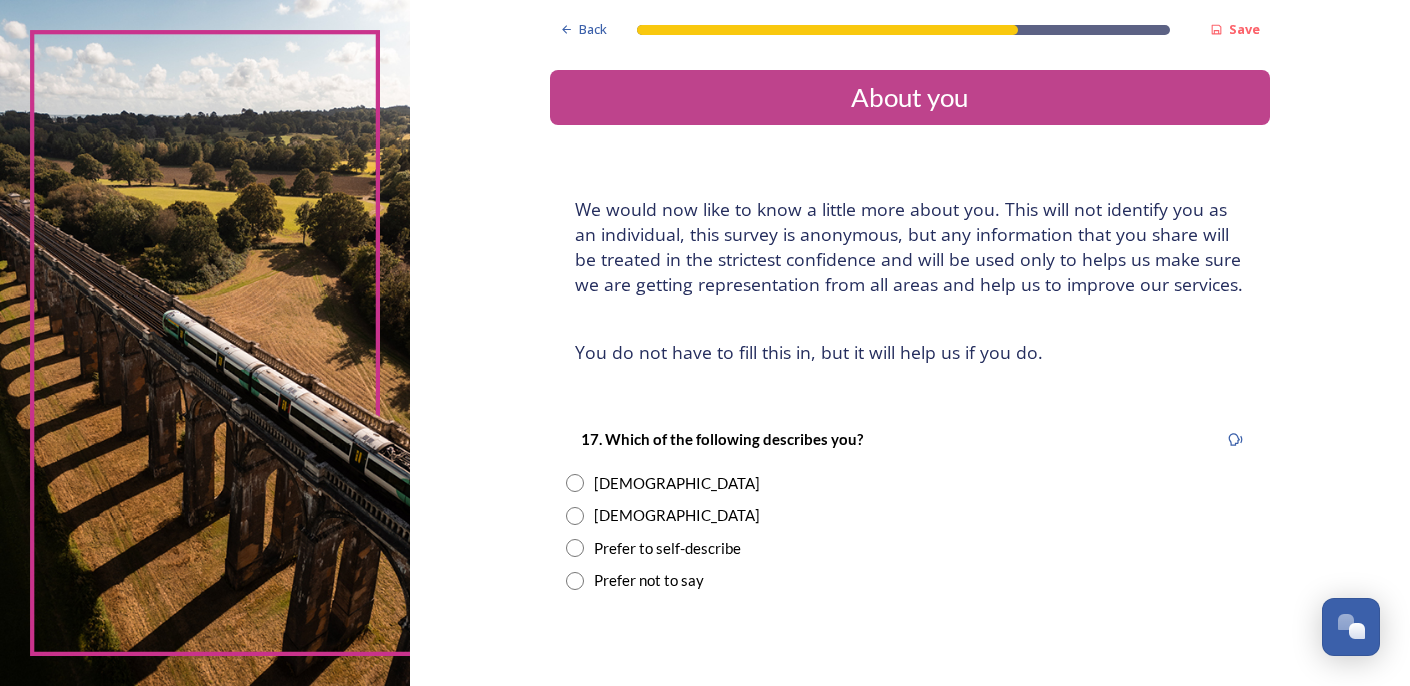 scroll, scrollTop: 0, scrollLeft: 0, axis: both 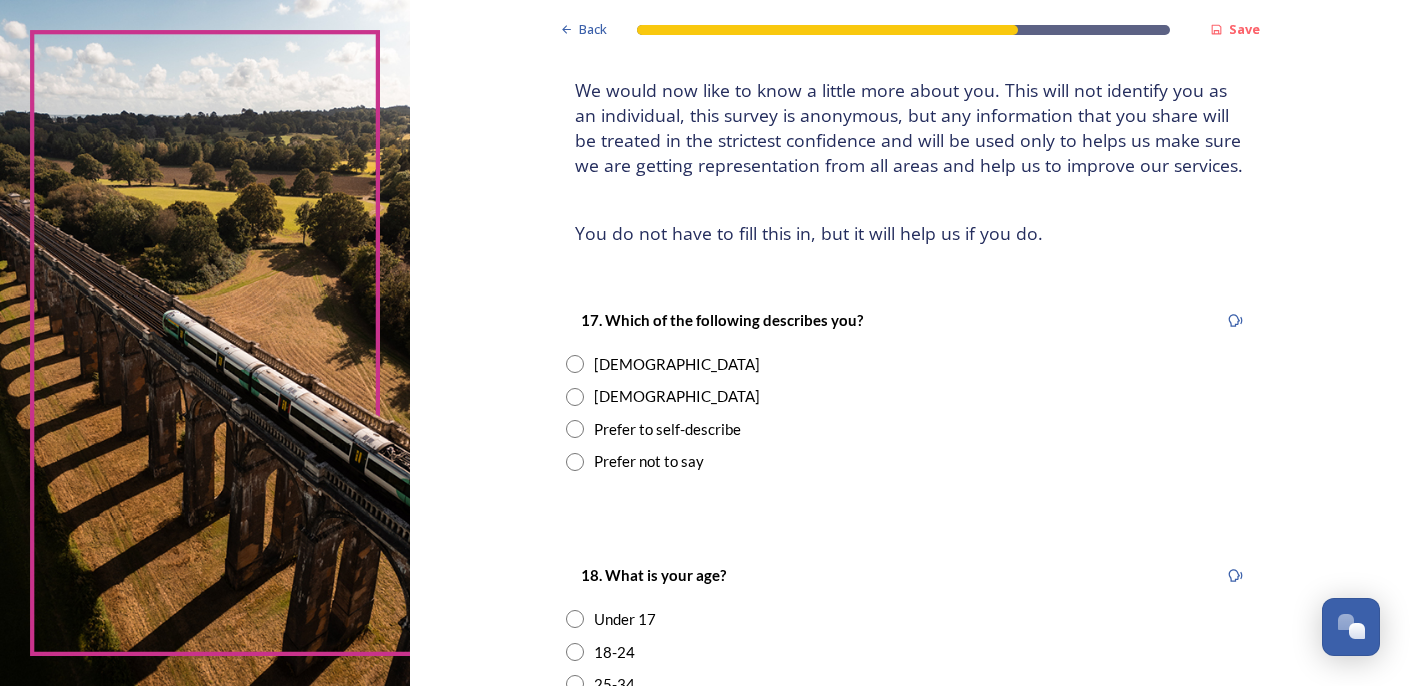 click at bounding box center (575, 397) 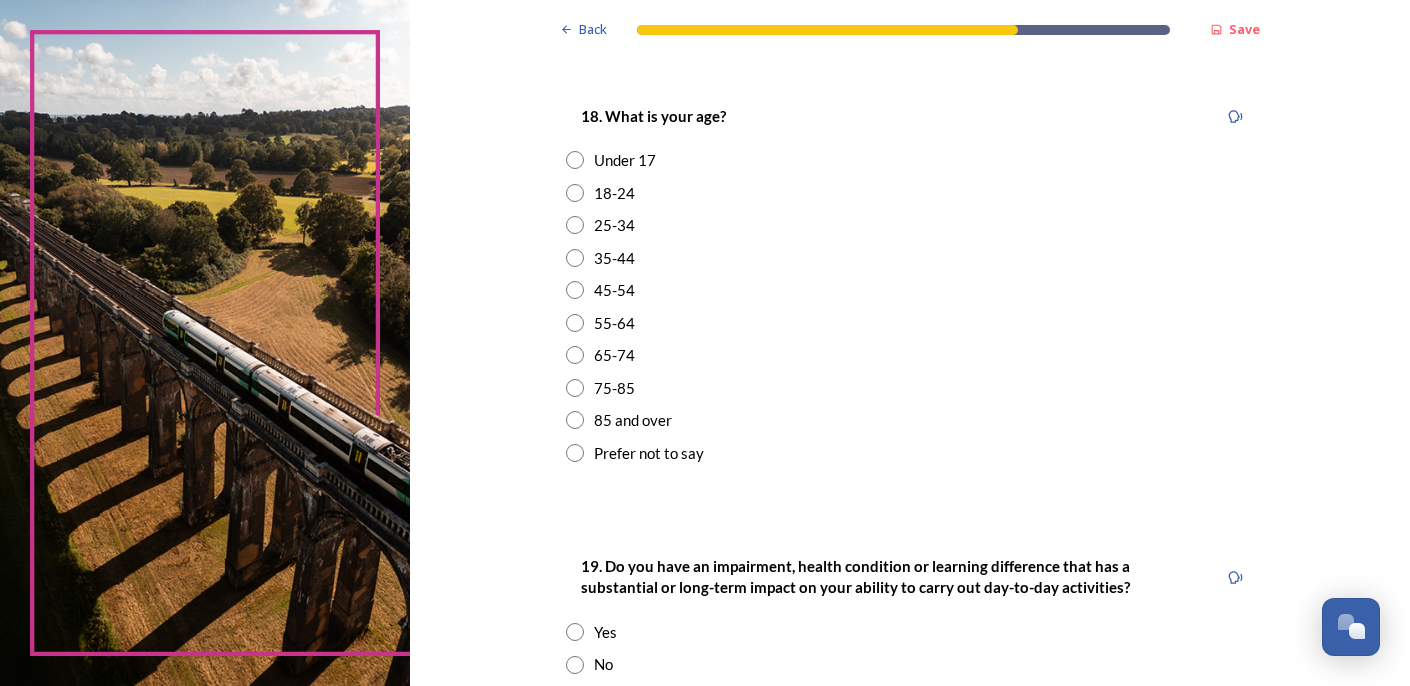 scroll, scrollTop: 580, scrollLeft: 0, axis: vertical 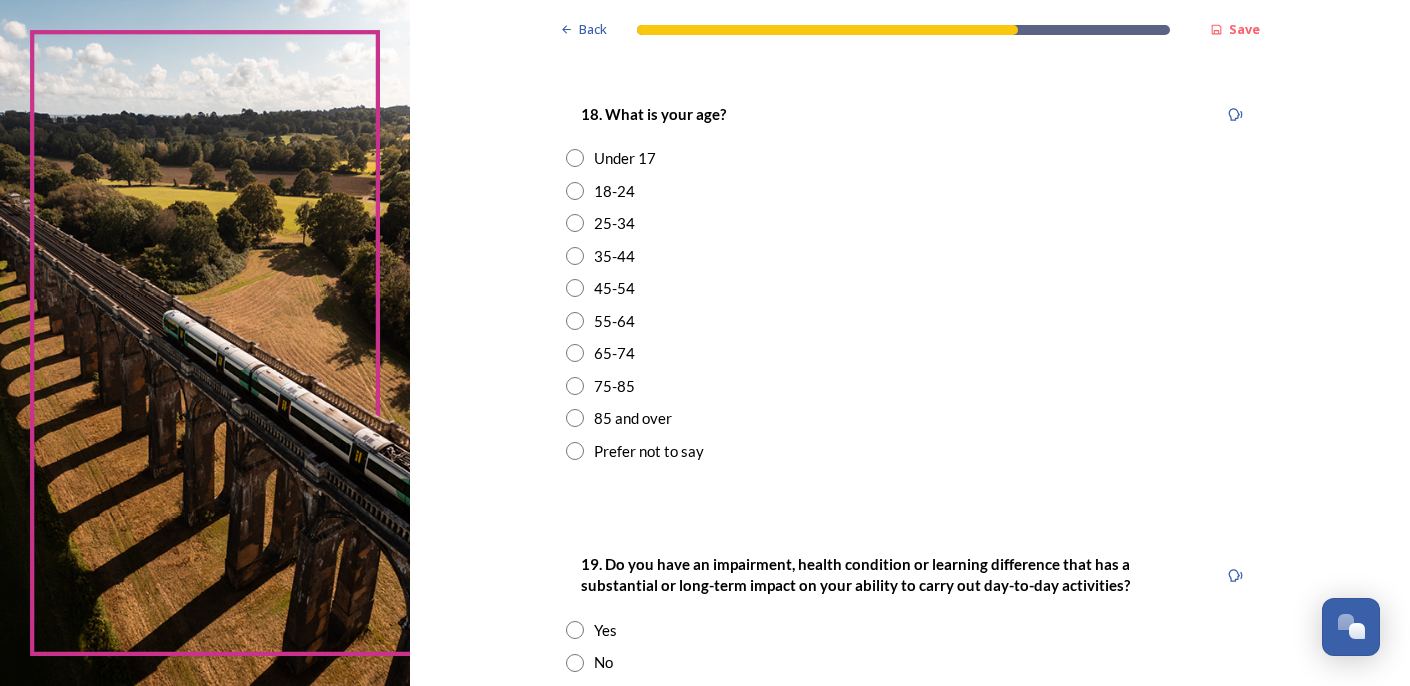 click at bounding box center (575, 353) 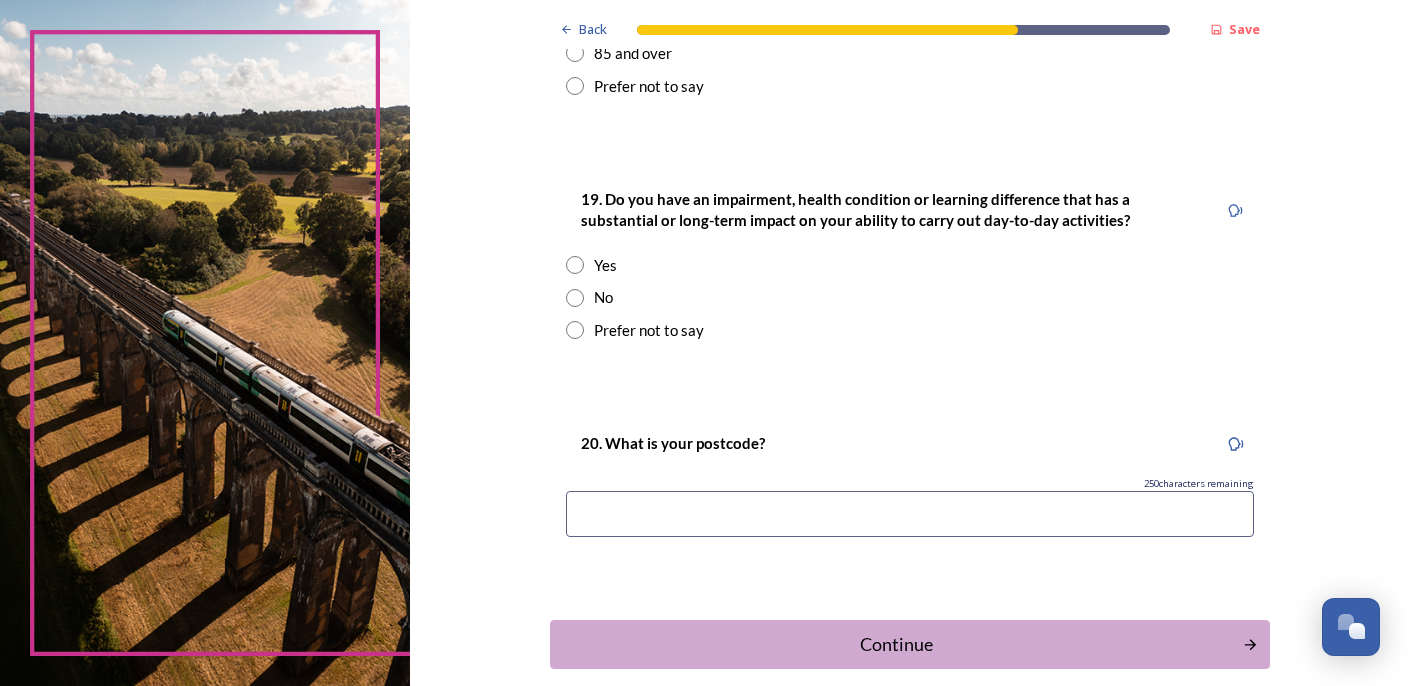 scroll, scrollTop: 948, scrollLeft: 0, axis: vertical 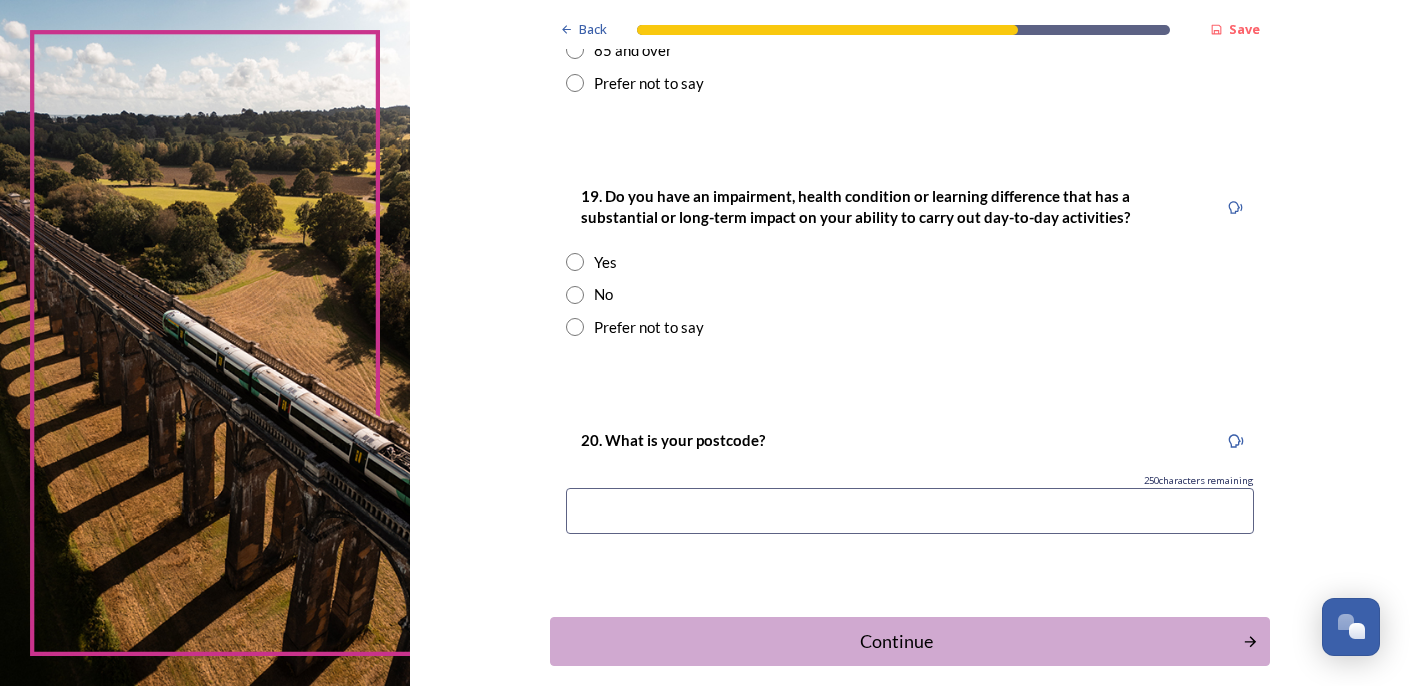 click at bounding box center (575, 295) 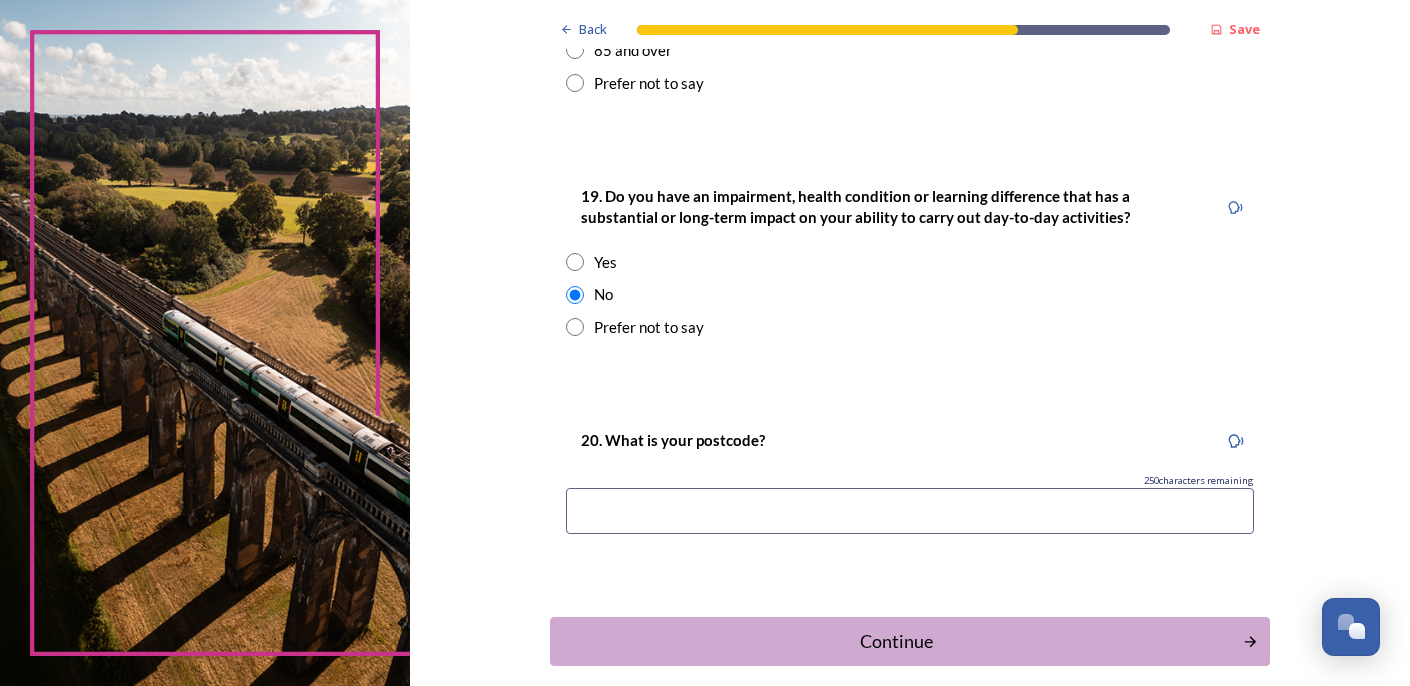 click at bounding box center (910, 511) 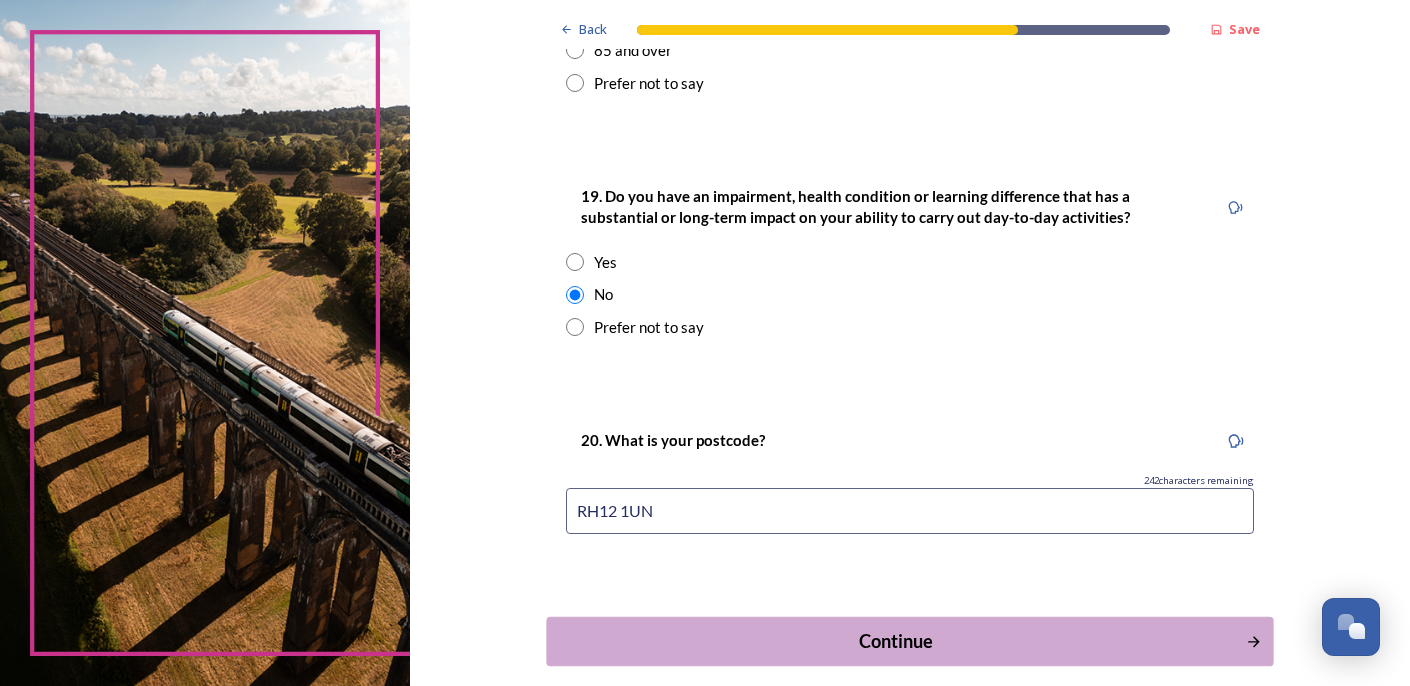 type on "RH12 1UN" 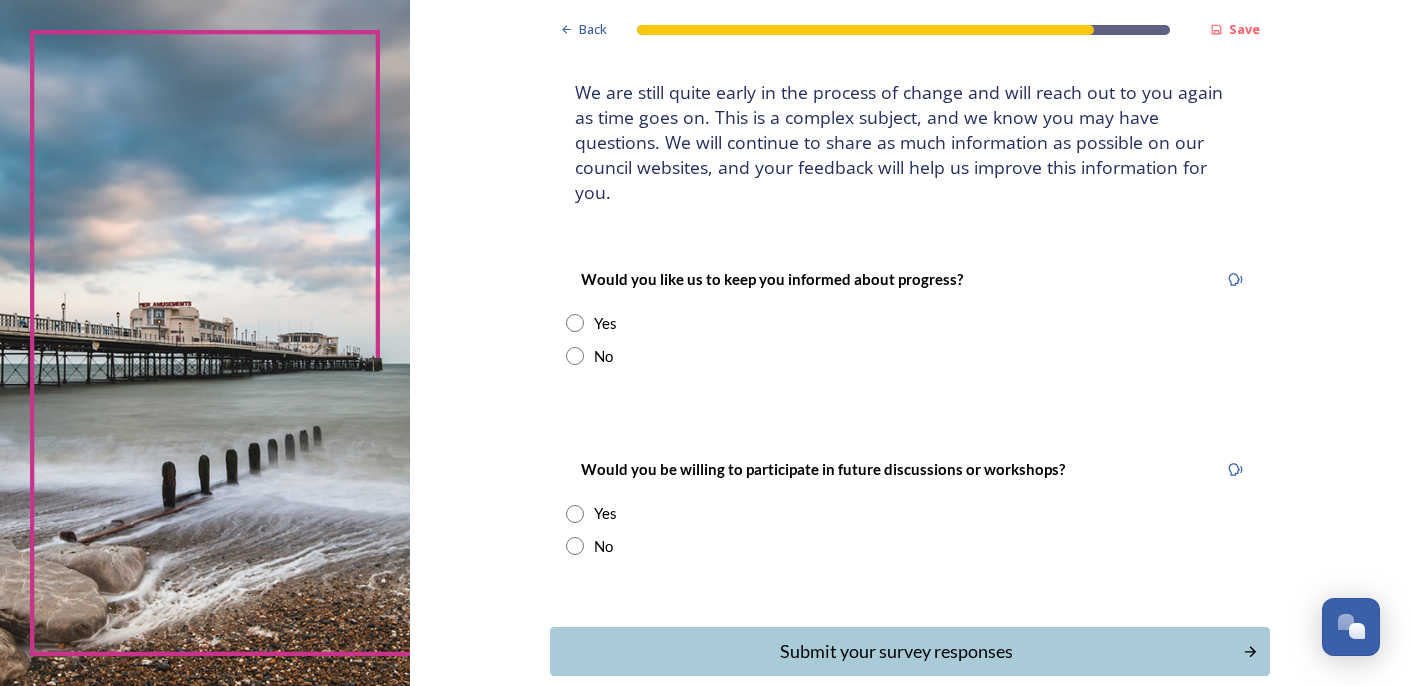 scroll, scrollTop: 133, scrollLeft: 0, axis: vertical 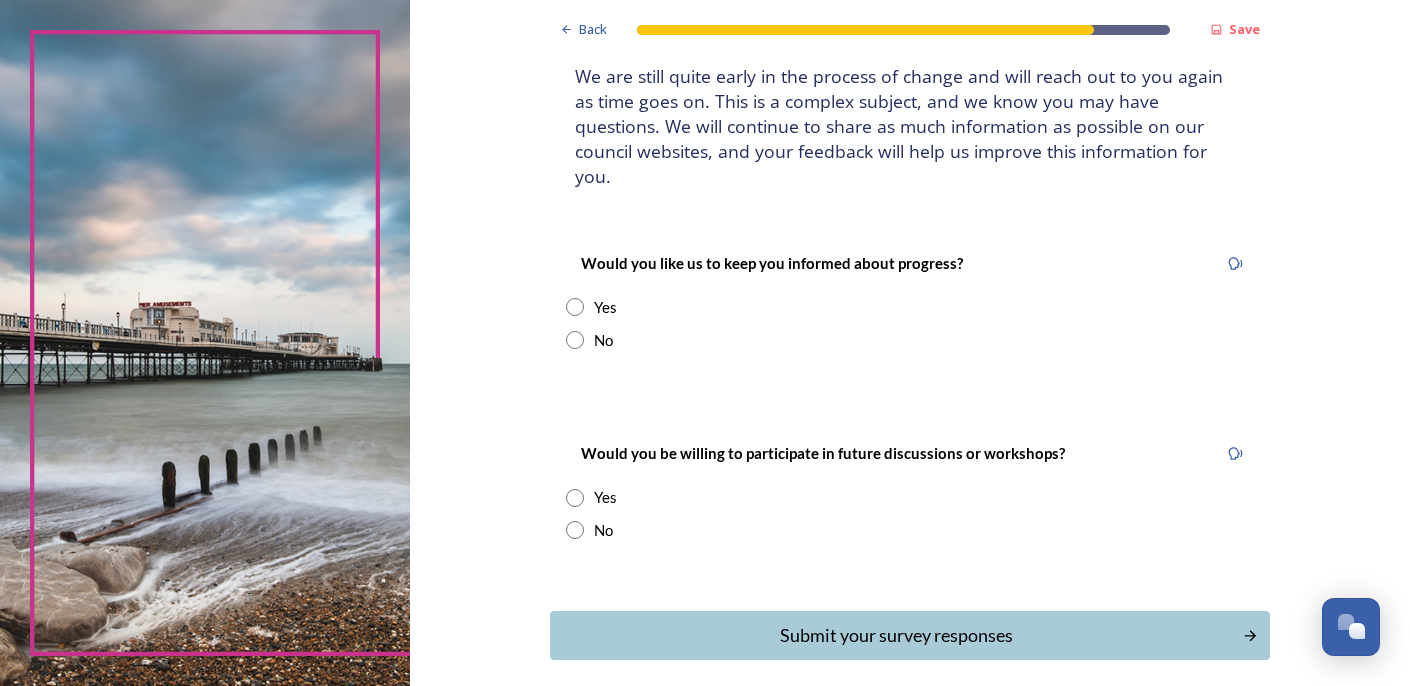 click at bounding box center (575, 307) 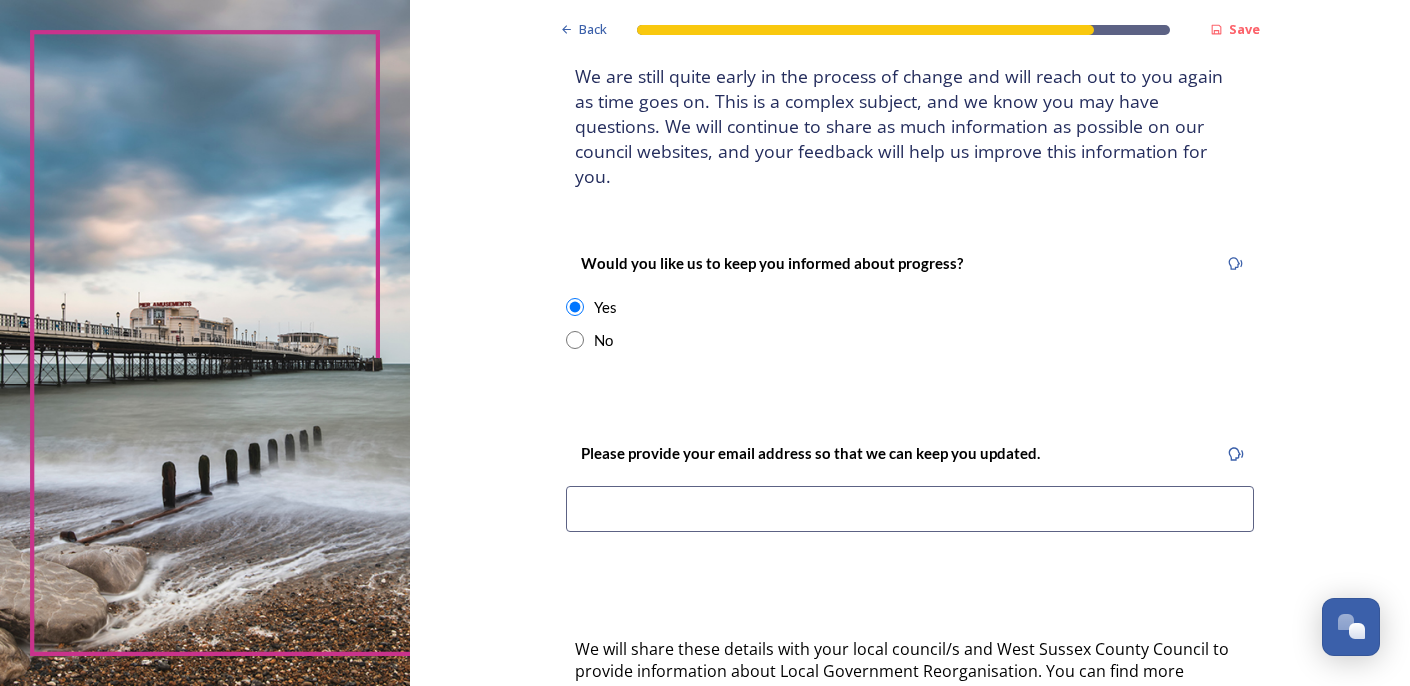 click at bounding box center (910, 509) 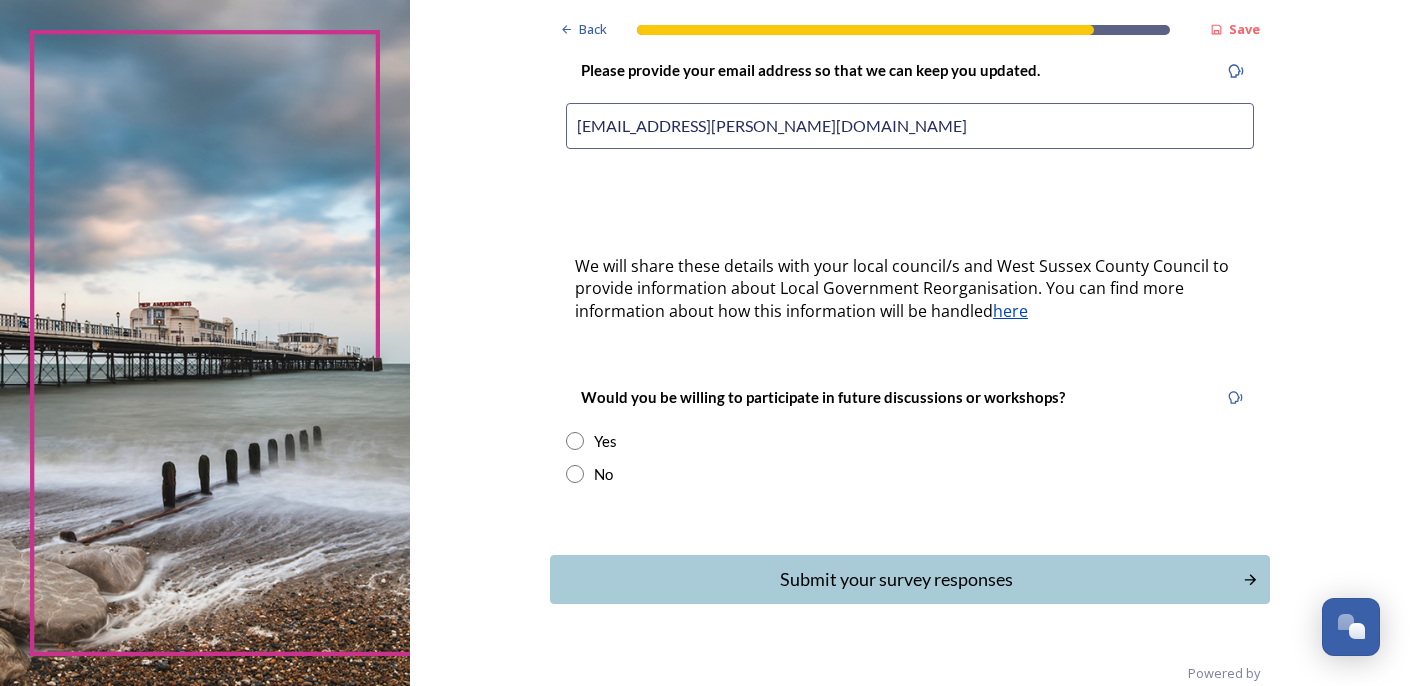 scroll, scrollTop: 514, scrollLeft: 0, axis: vertical 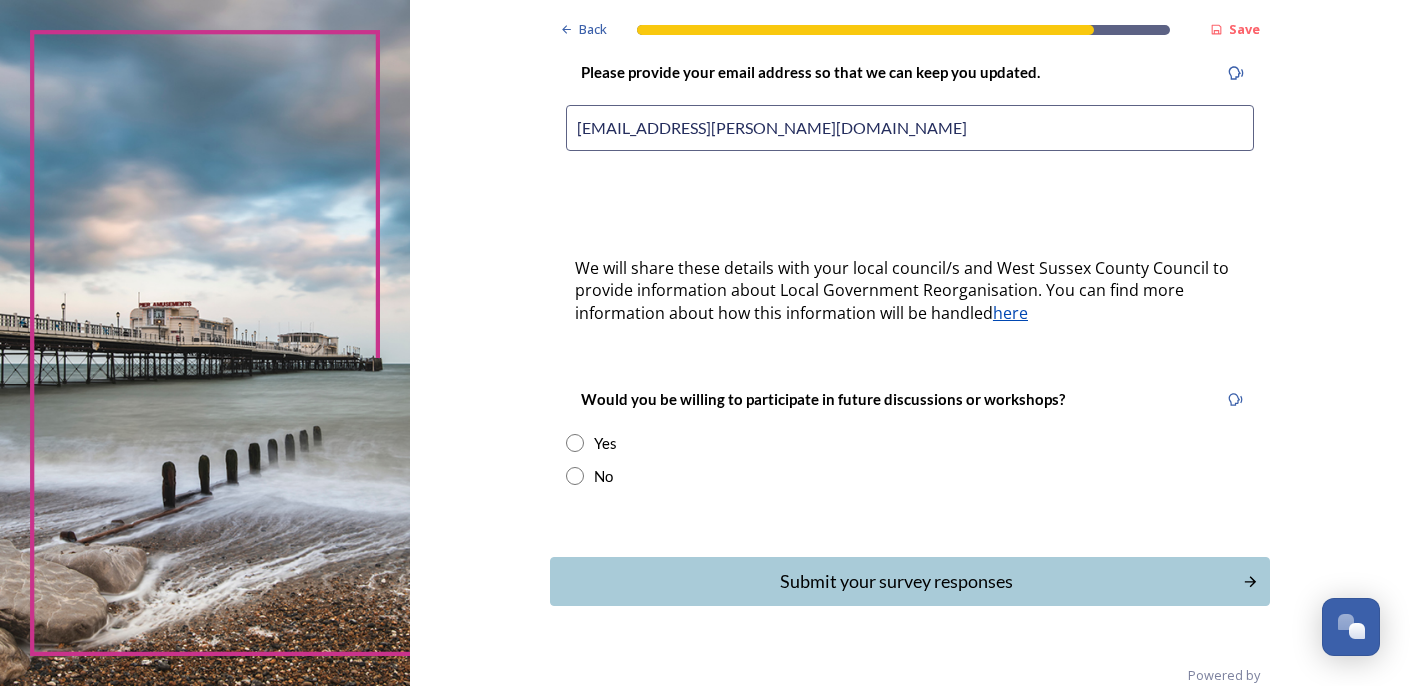 type on "[EMAIL_ADDRESS][PERSON_NAME][DOMAIN_NAME]" 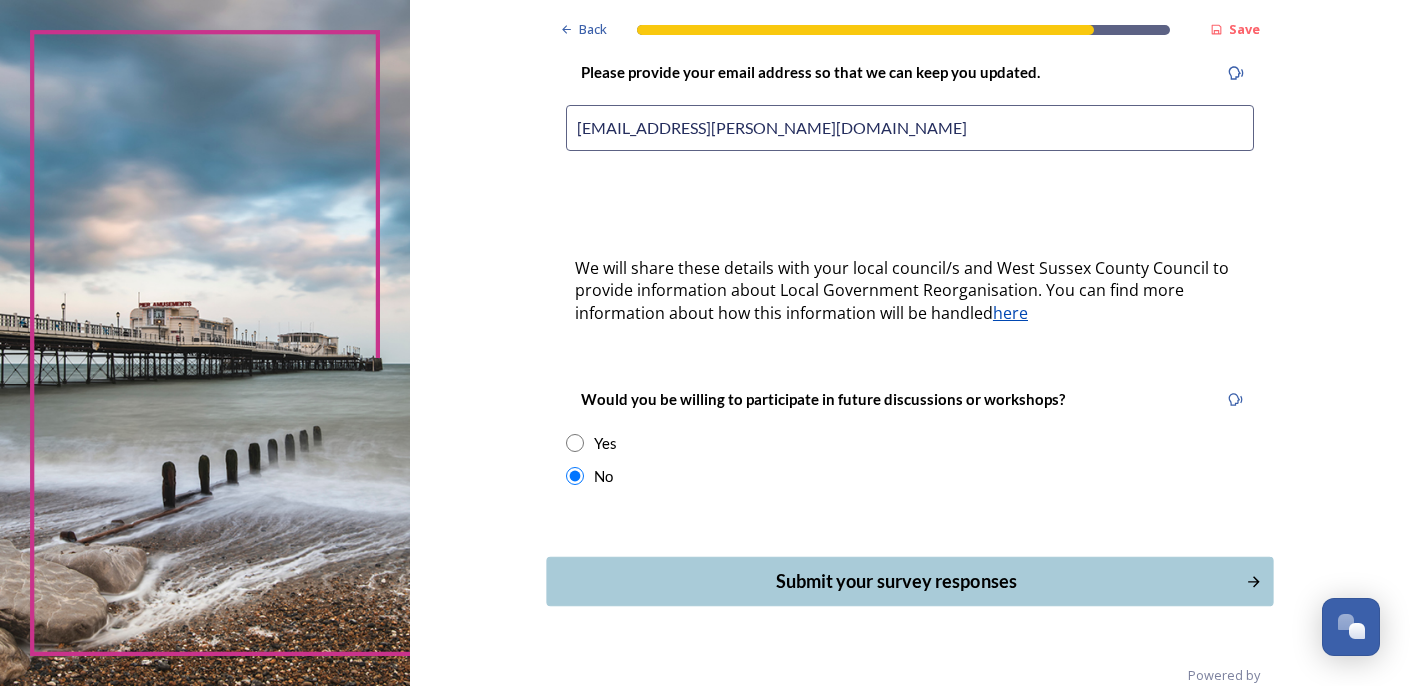 click on "Submit your survey responses" at bounding box center (895, 581) 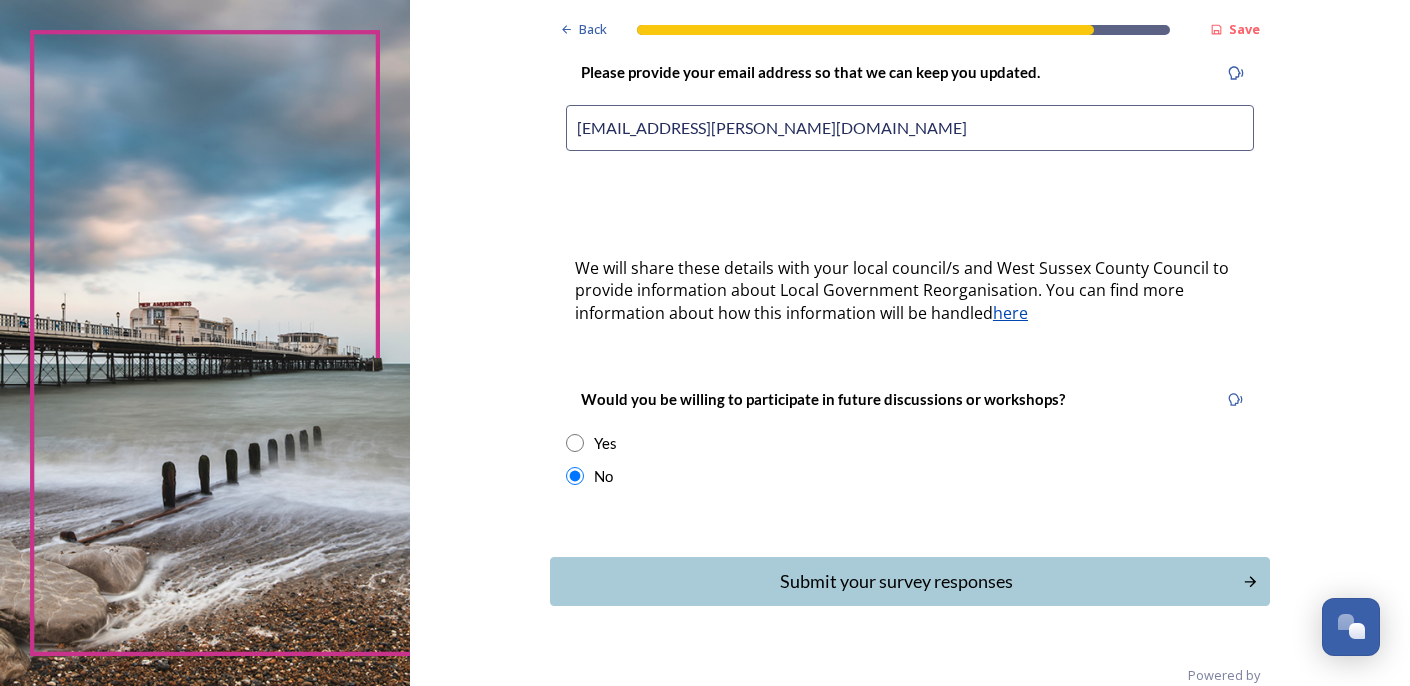scroll, scrollTop: 0, scrollLeft: 0, axis: both 